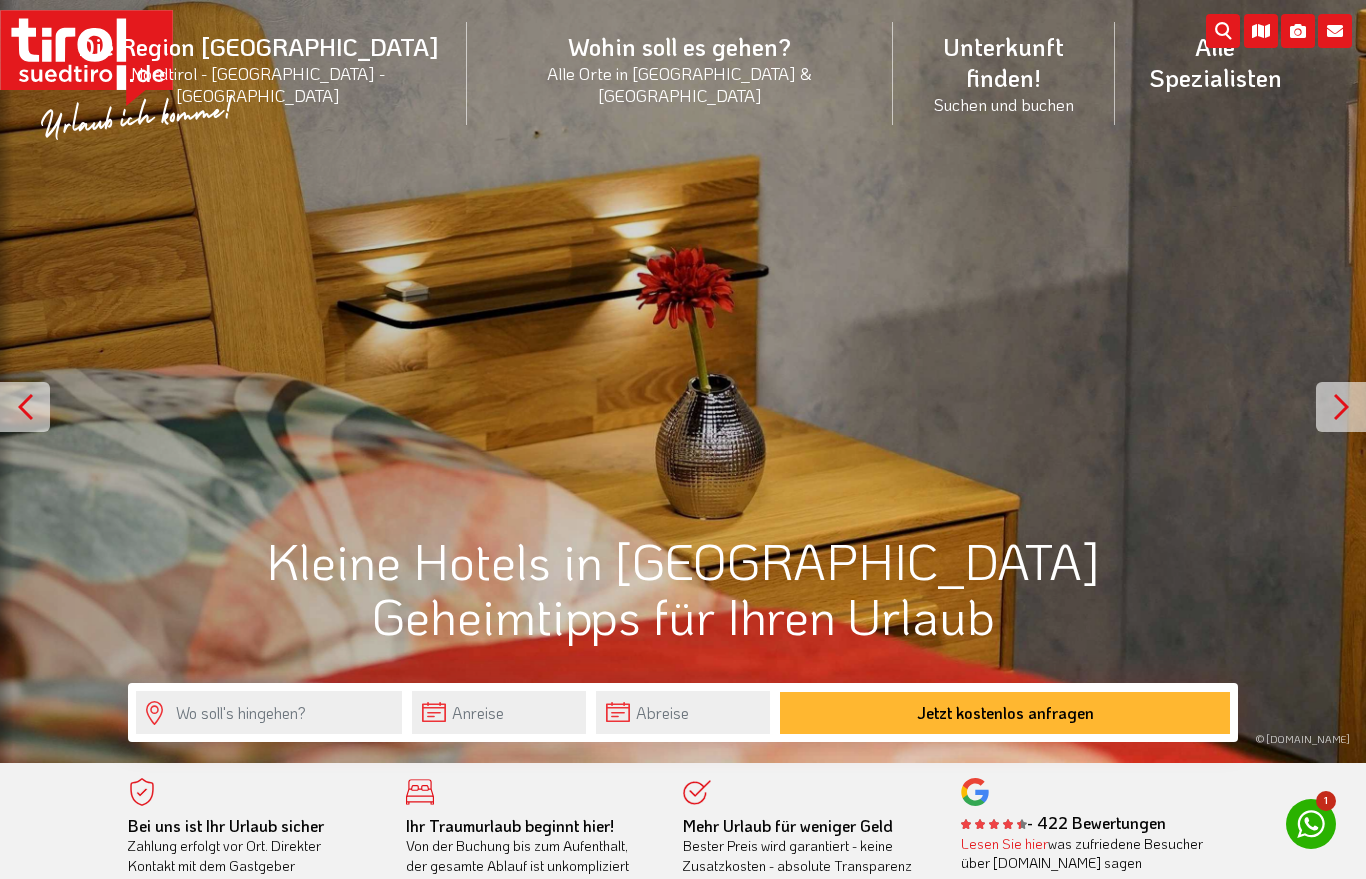 scroll, scrollTop: 0, scrollLeft: 0, axis: both 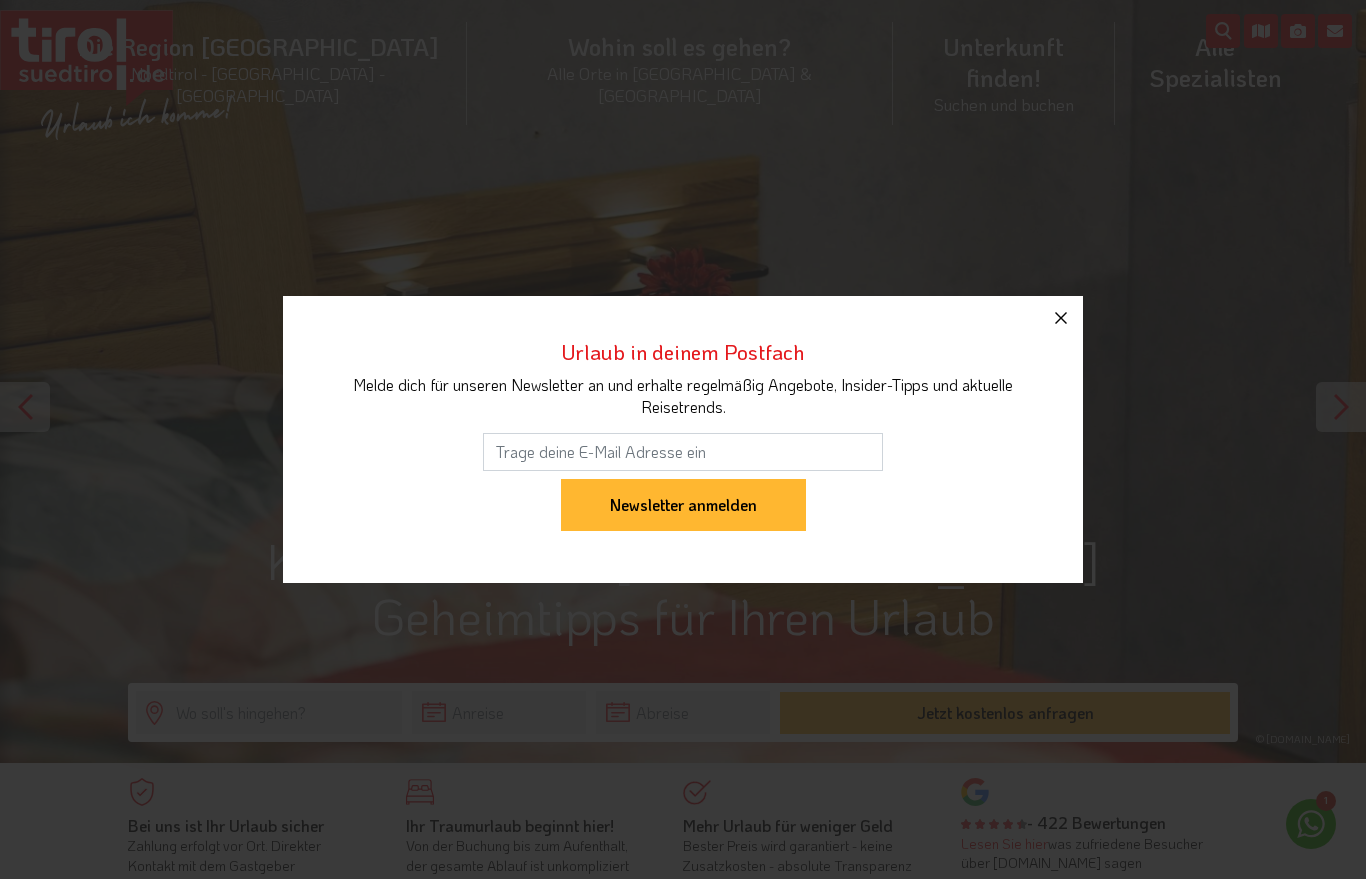 click 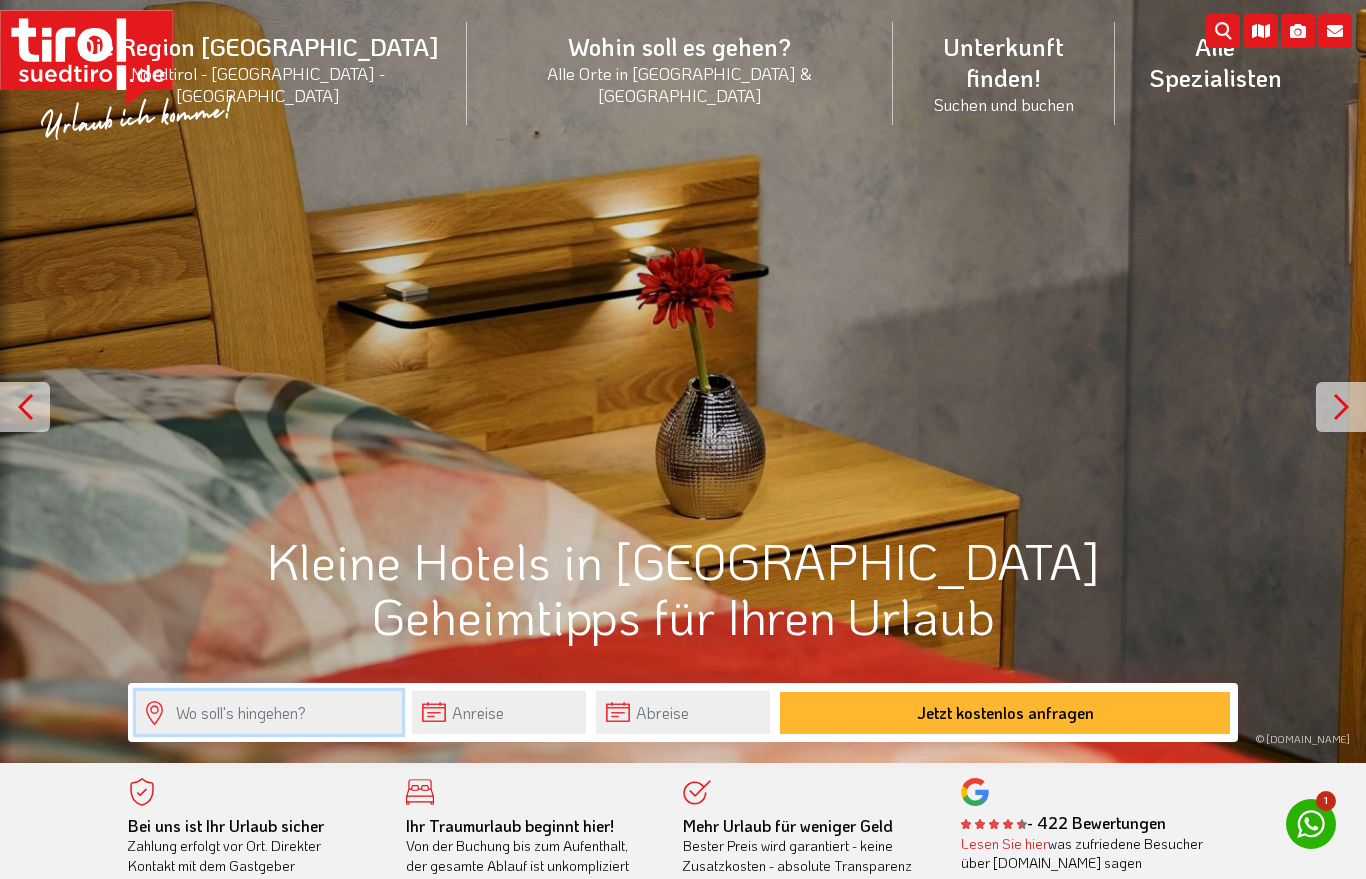click at bounding box center [269, 712] 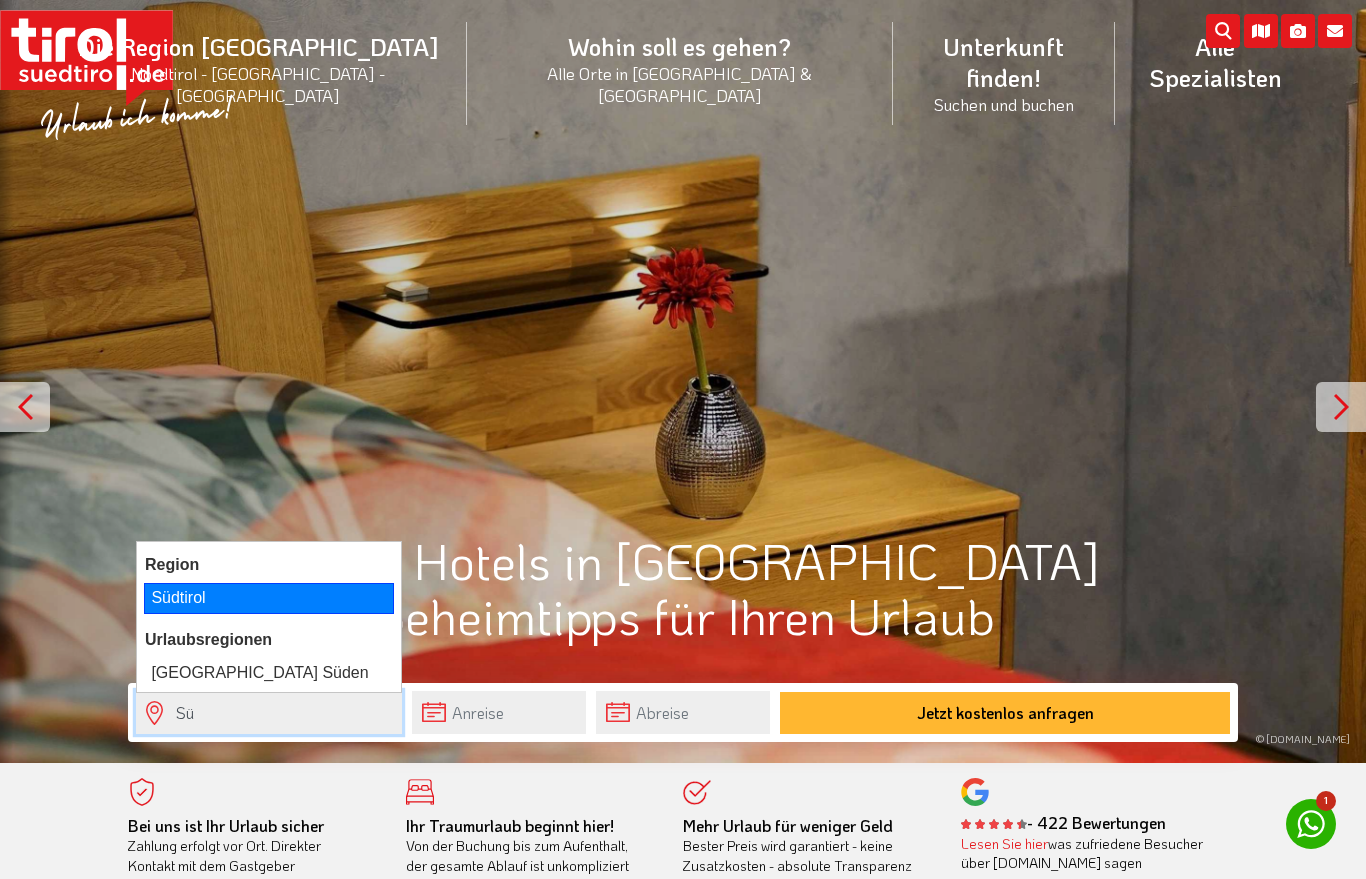 click on "Südtirol" at bounding box center (269, 598) 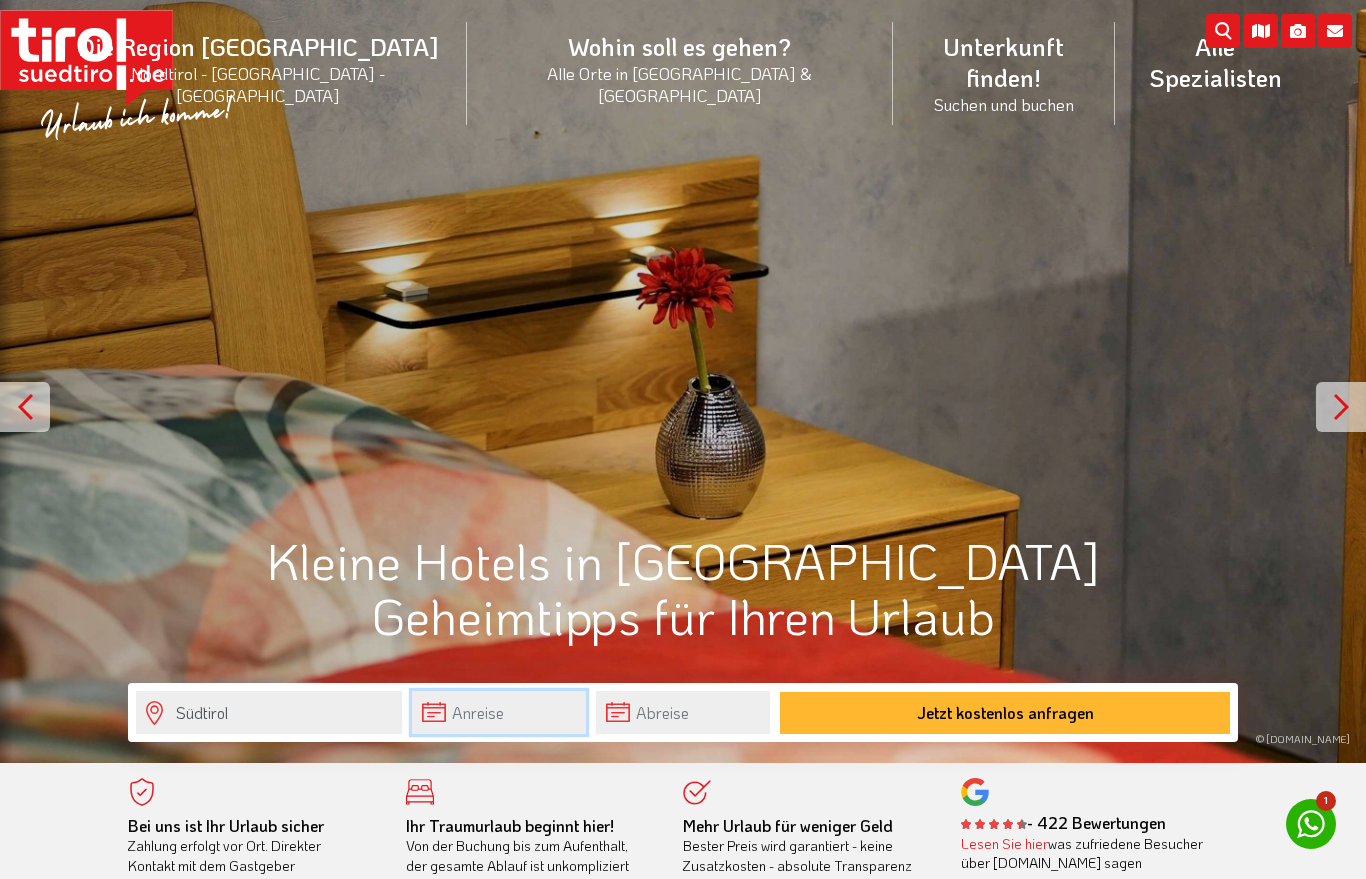 click at bounding box center (499, 712) 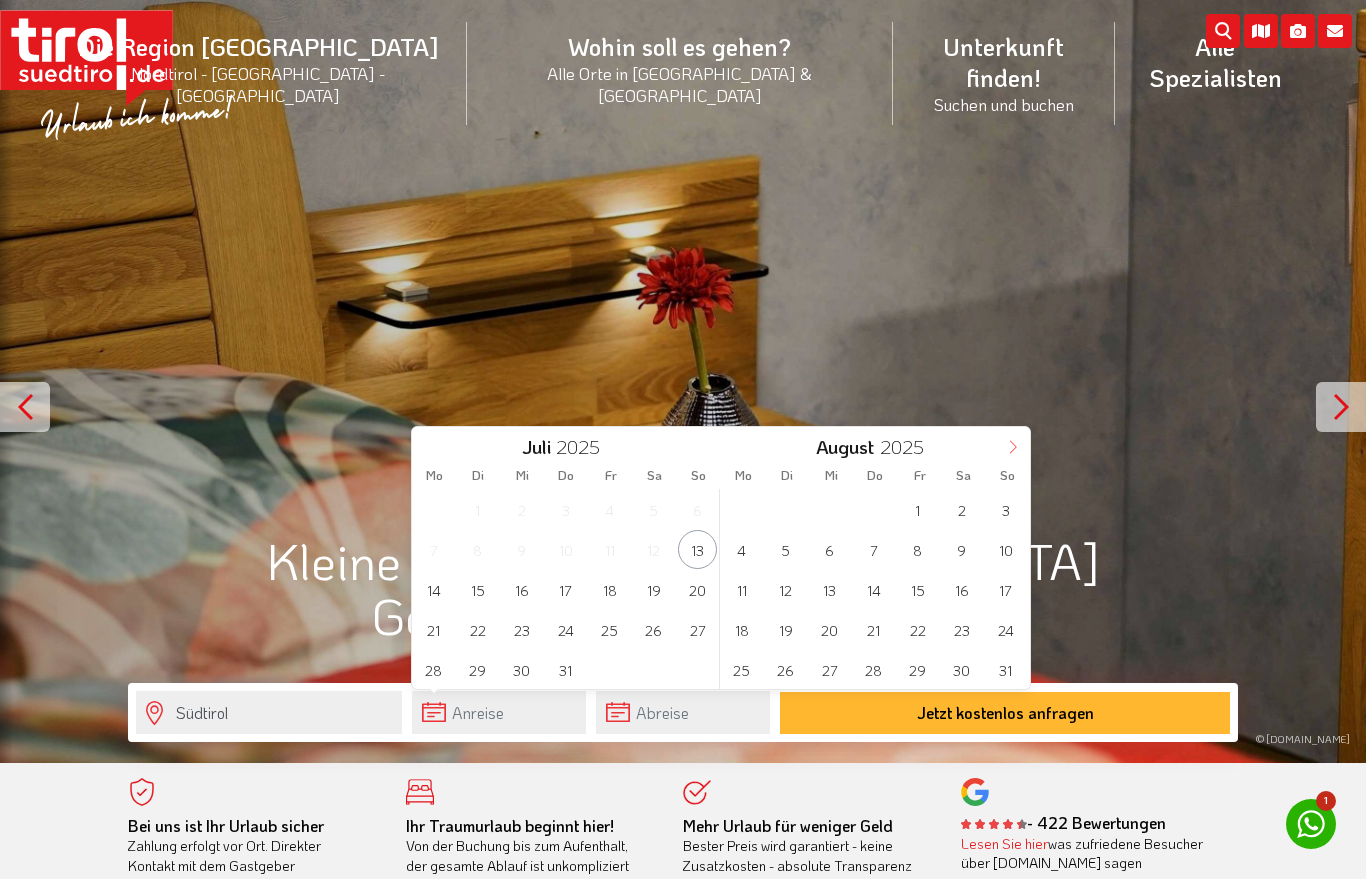 click at bounding box center [1013, 444] 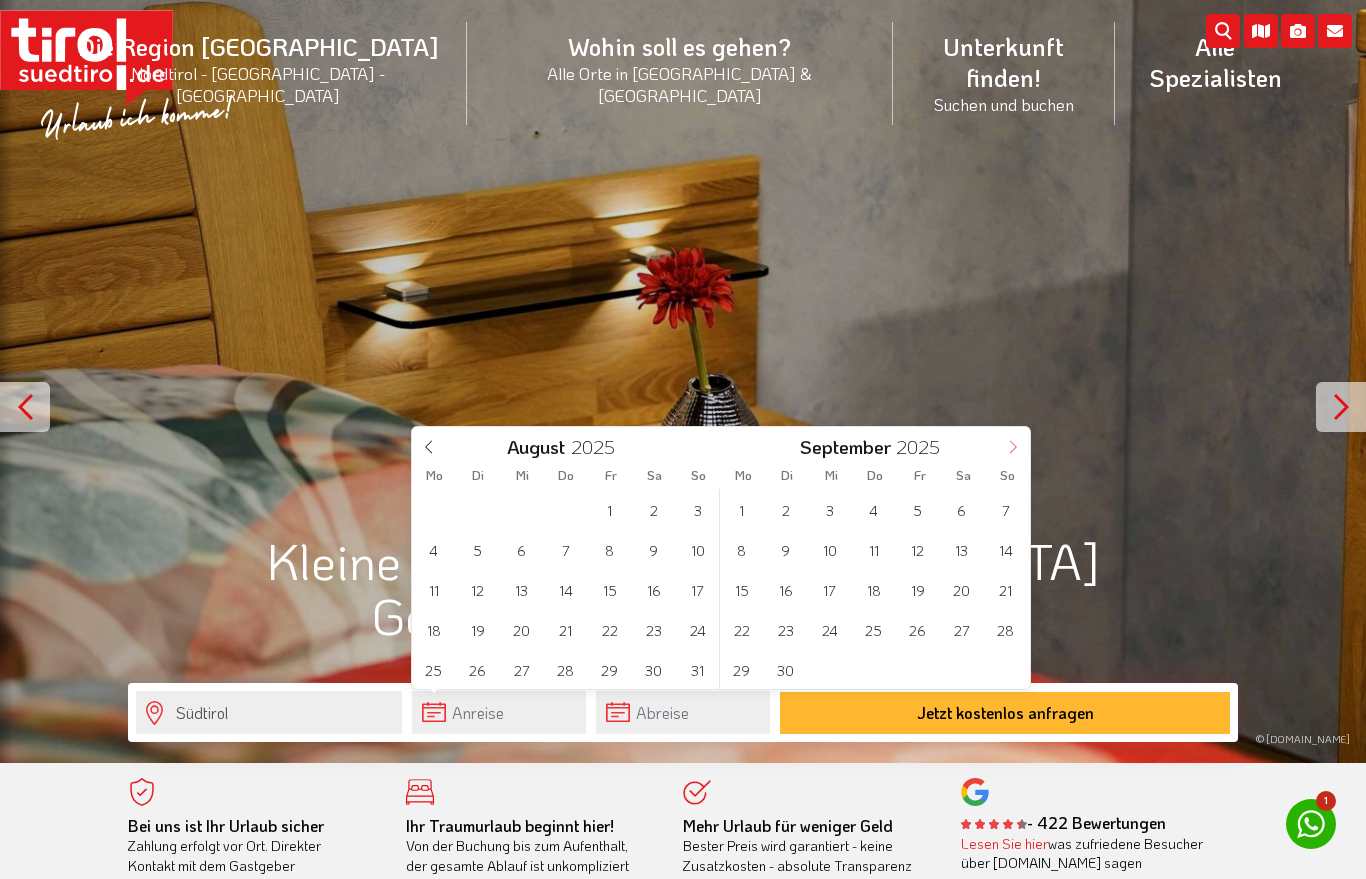 click at bounding box center [1013, 444] 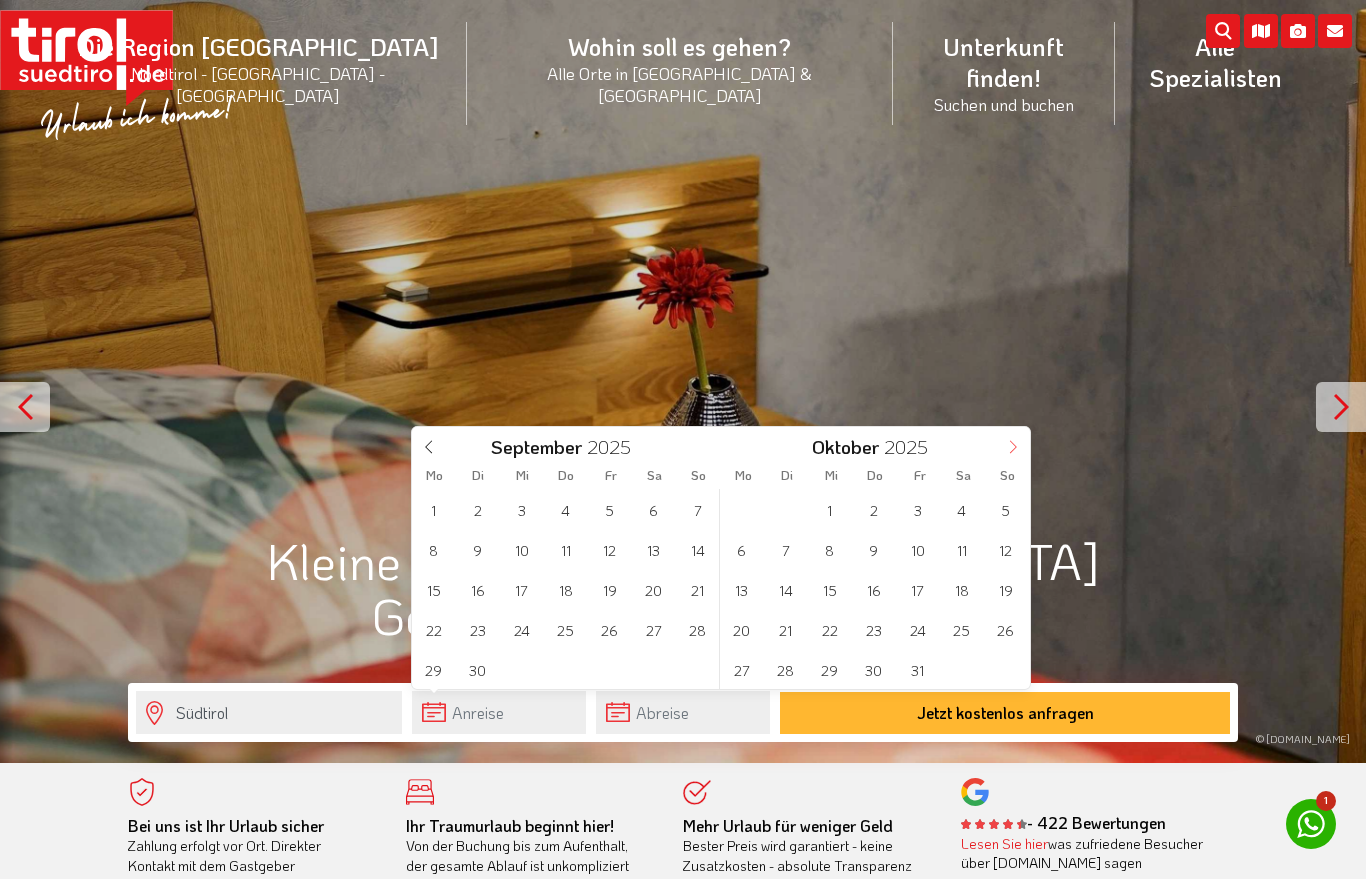 click at bounding box center [1013, 444] 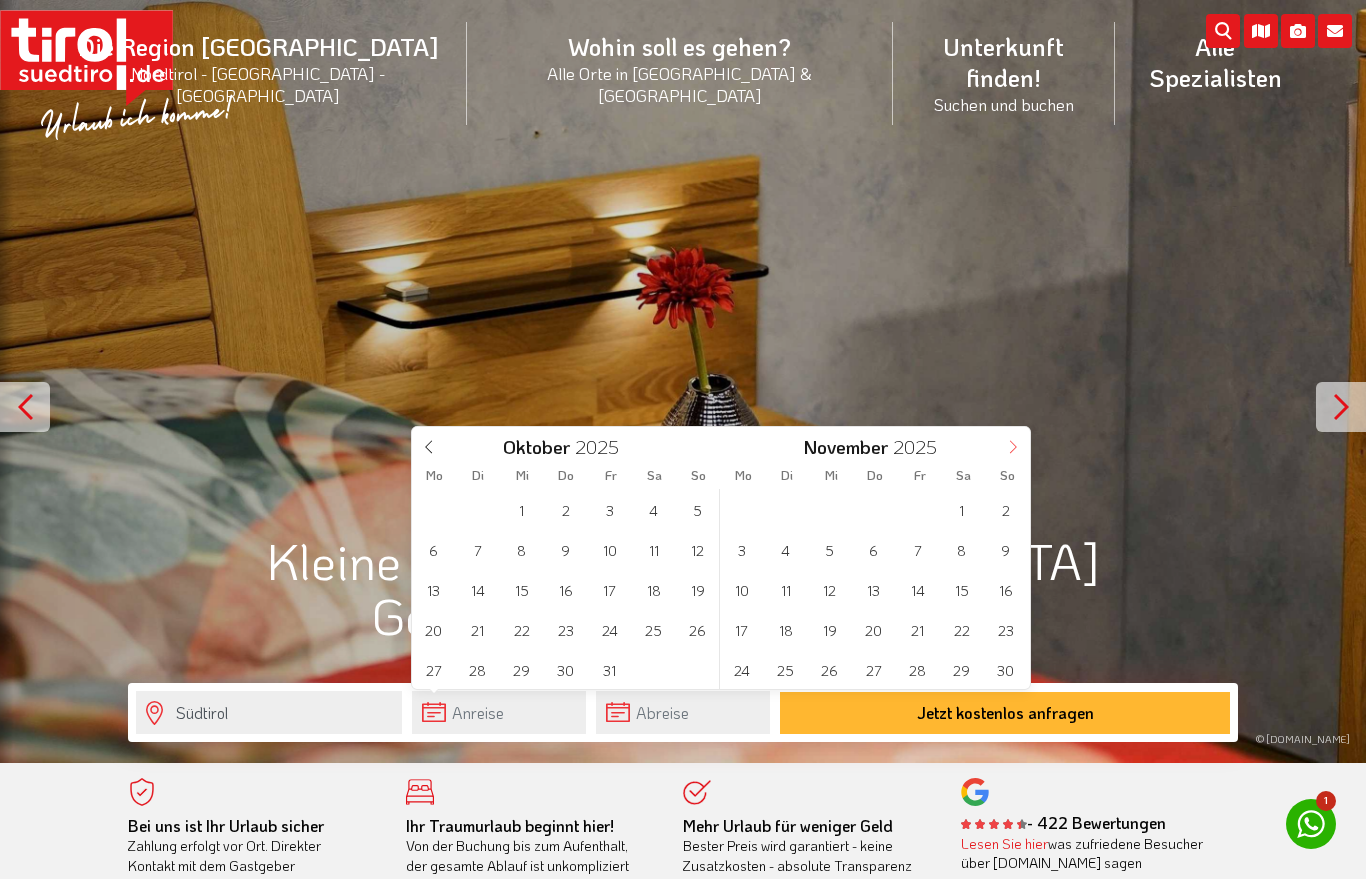 click 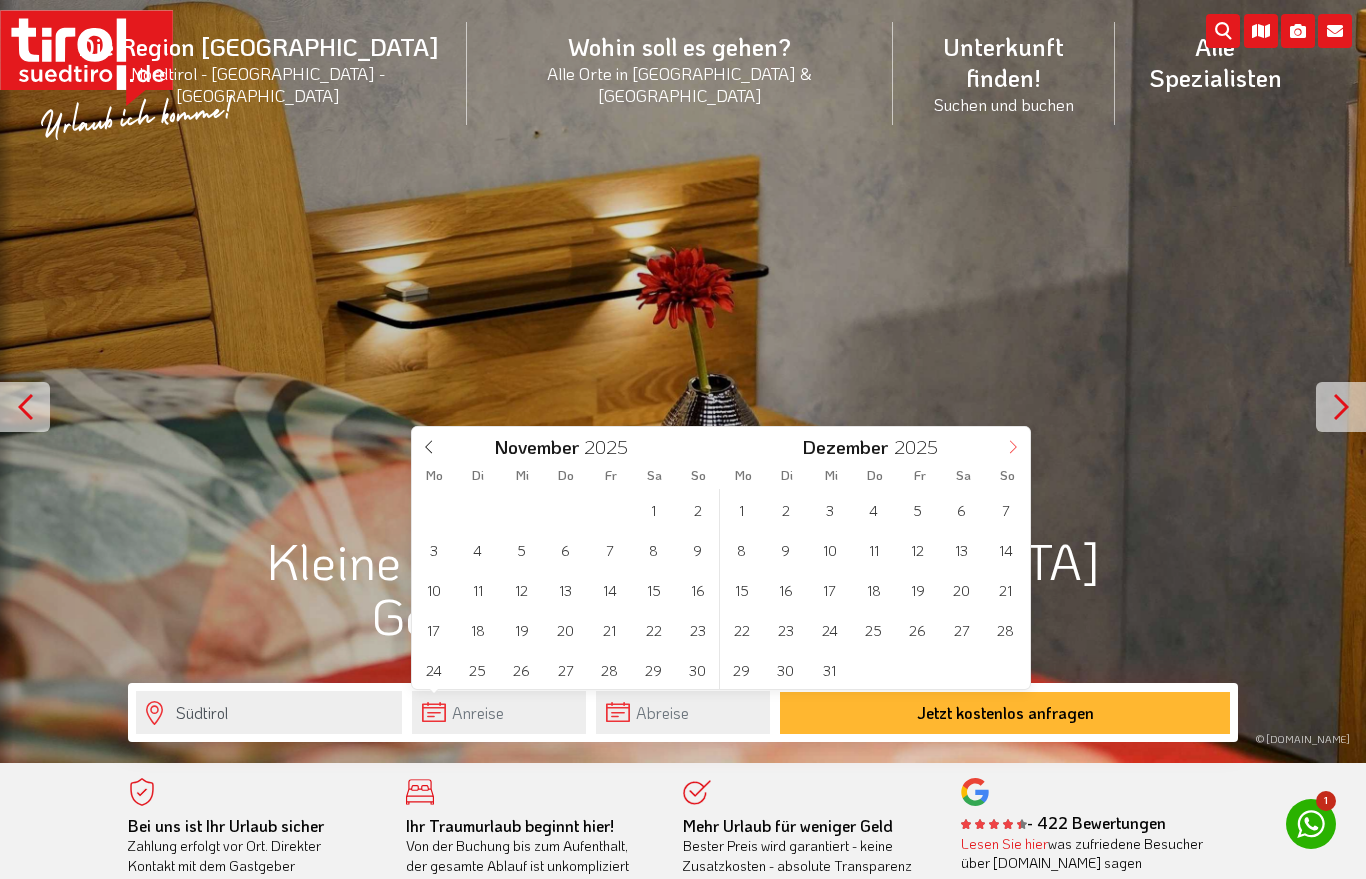 click at bounding box center (1013, 444) 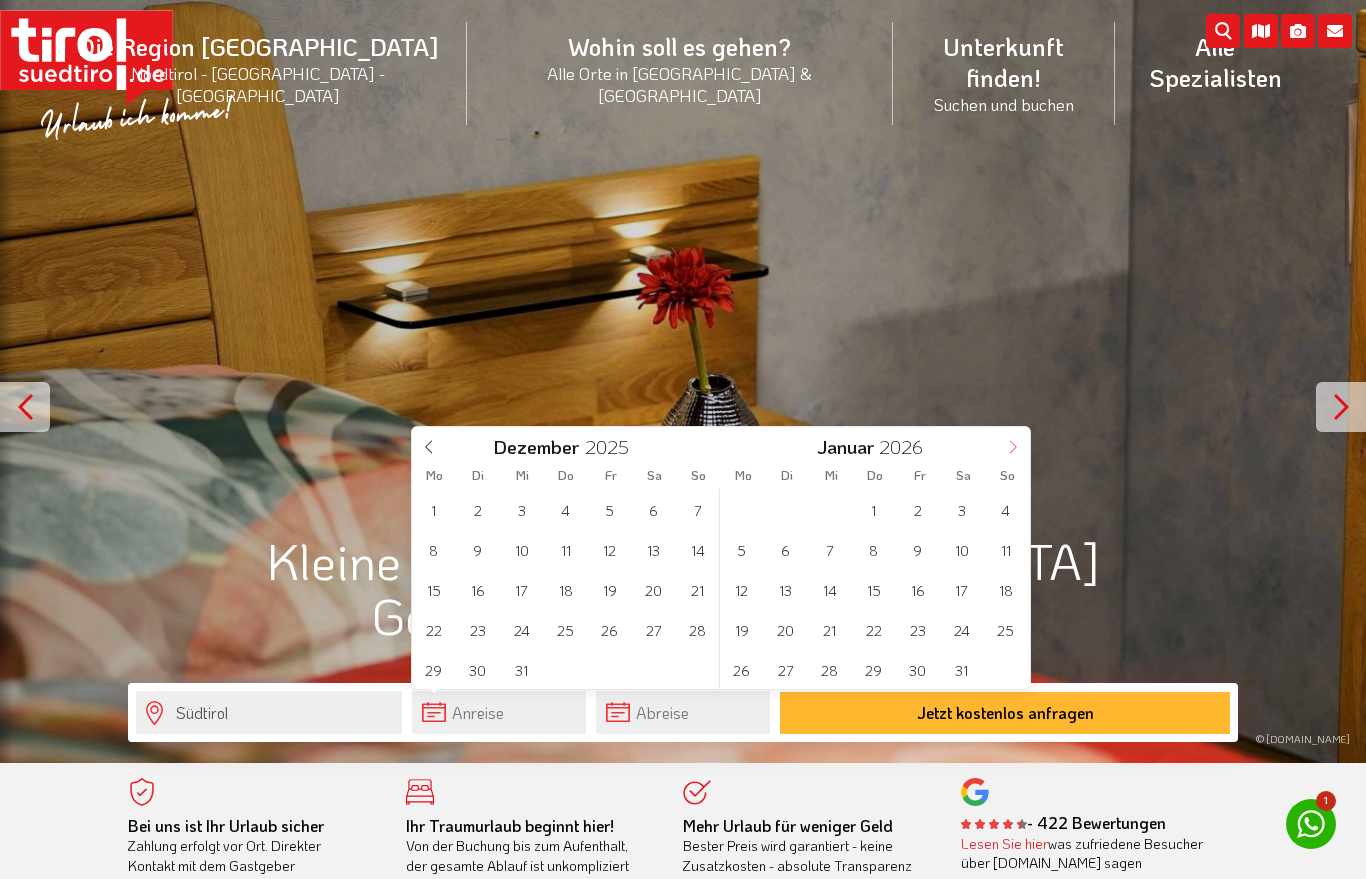 click at bounding box center (1013, 444) 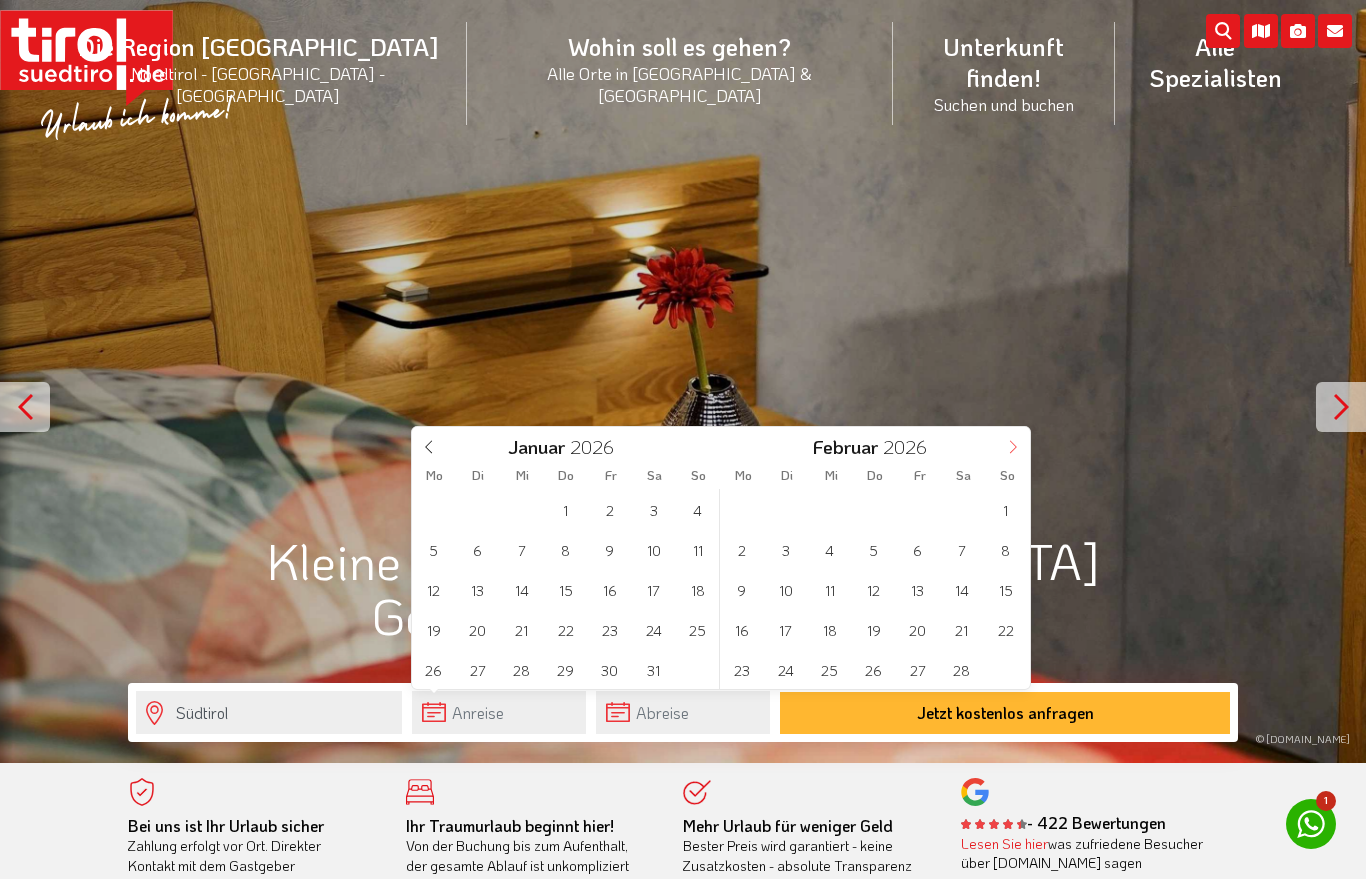 click at bounding box center [1013, 444] 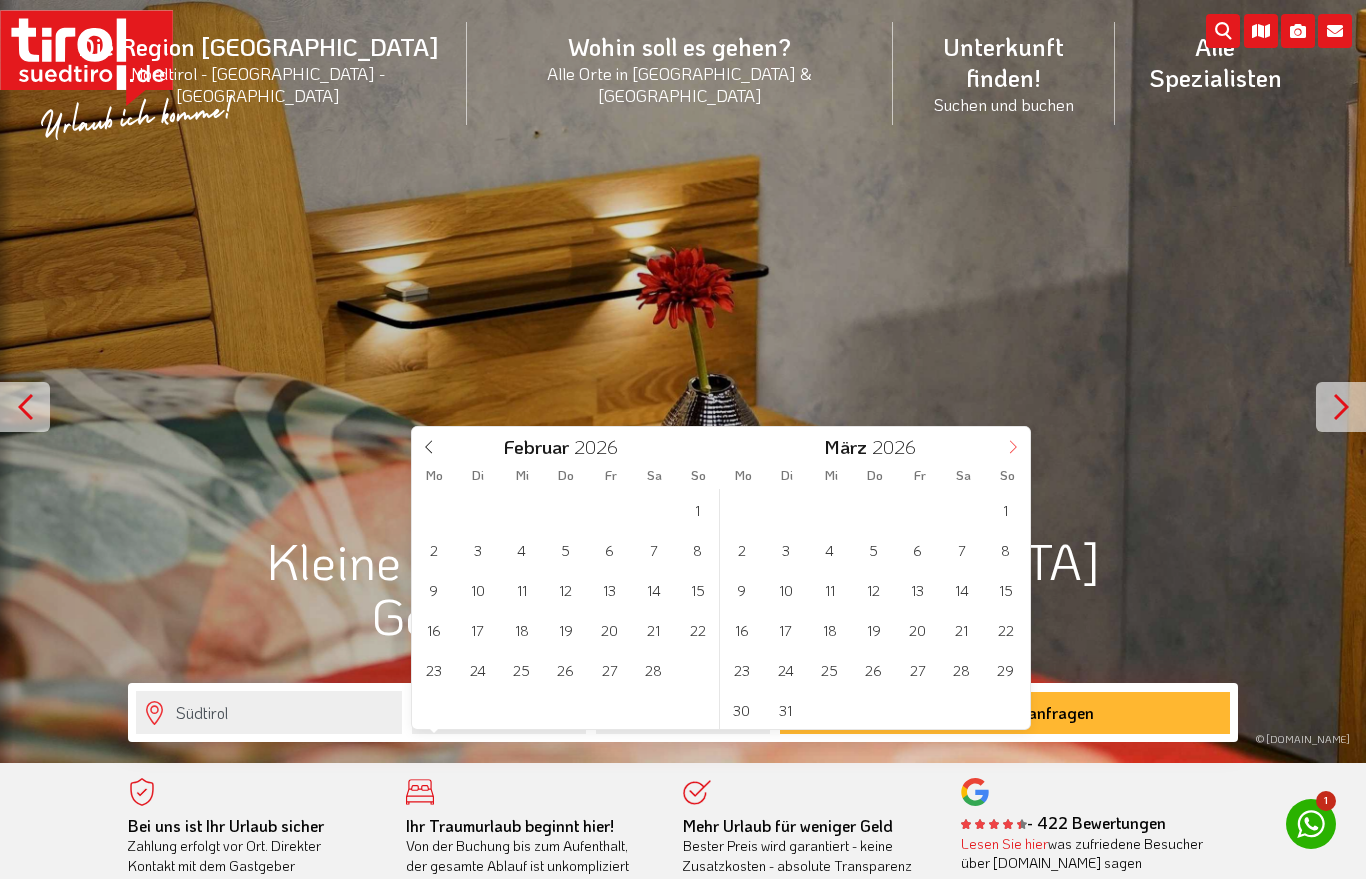 click 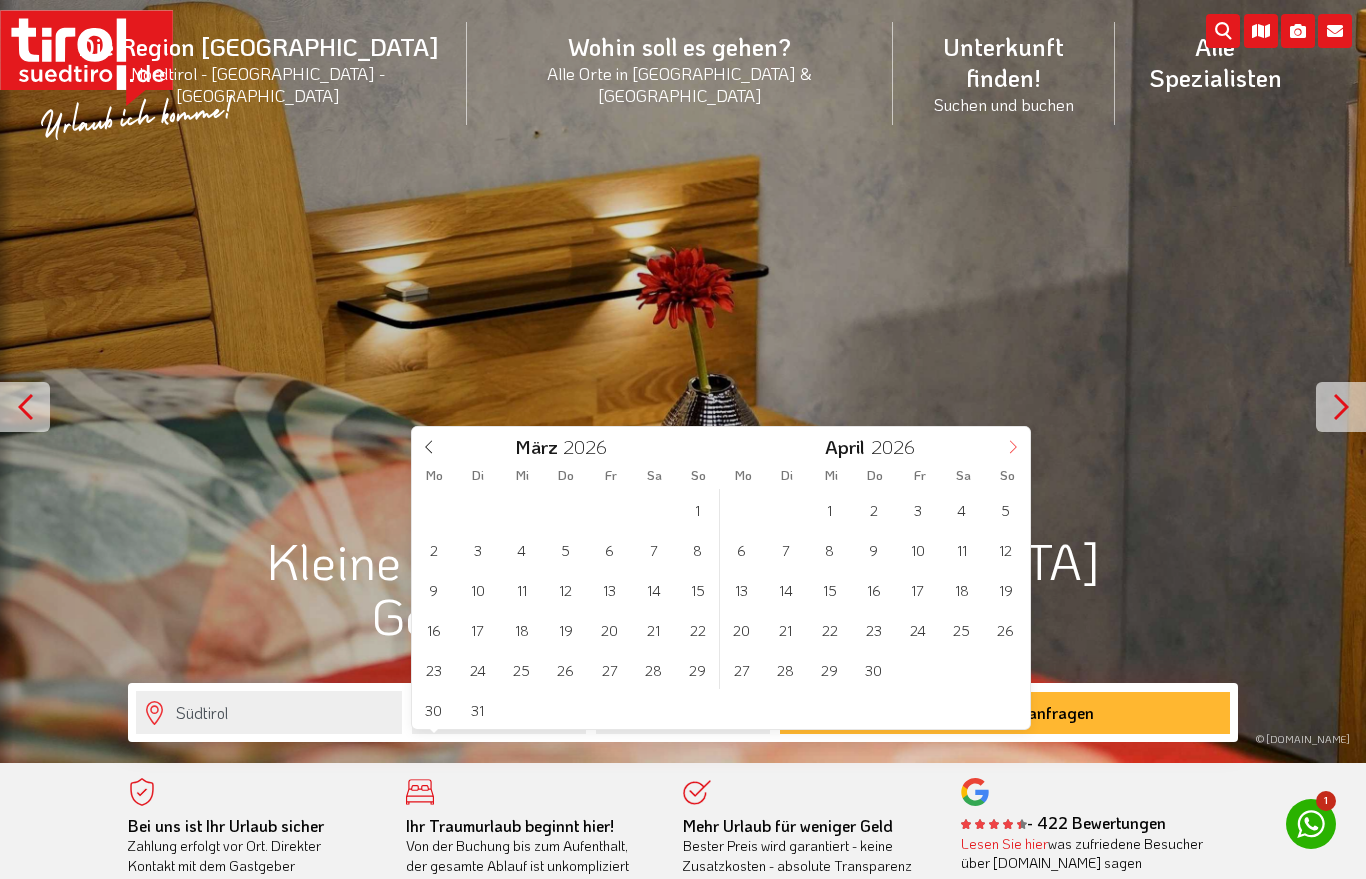 click at bounding box center [1013, 444] 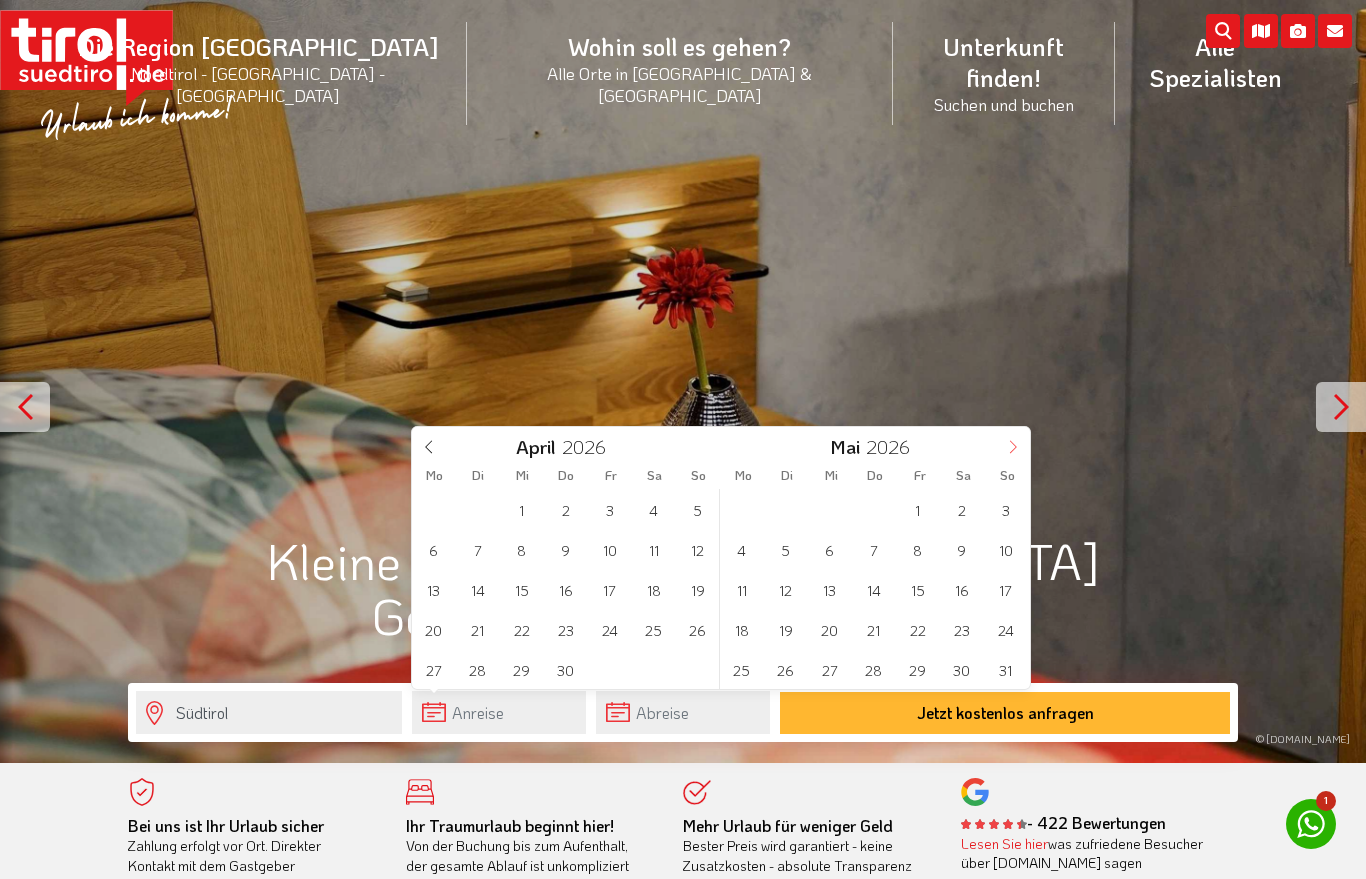 click at bounding box center (1013, 444) 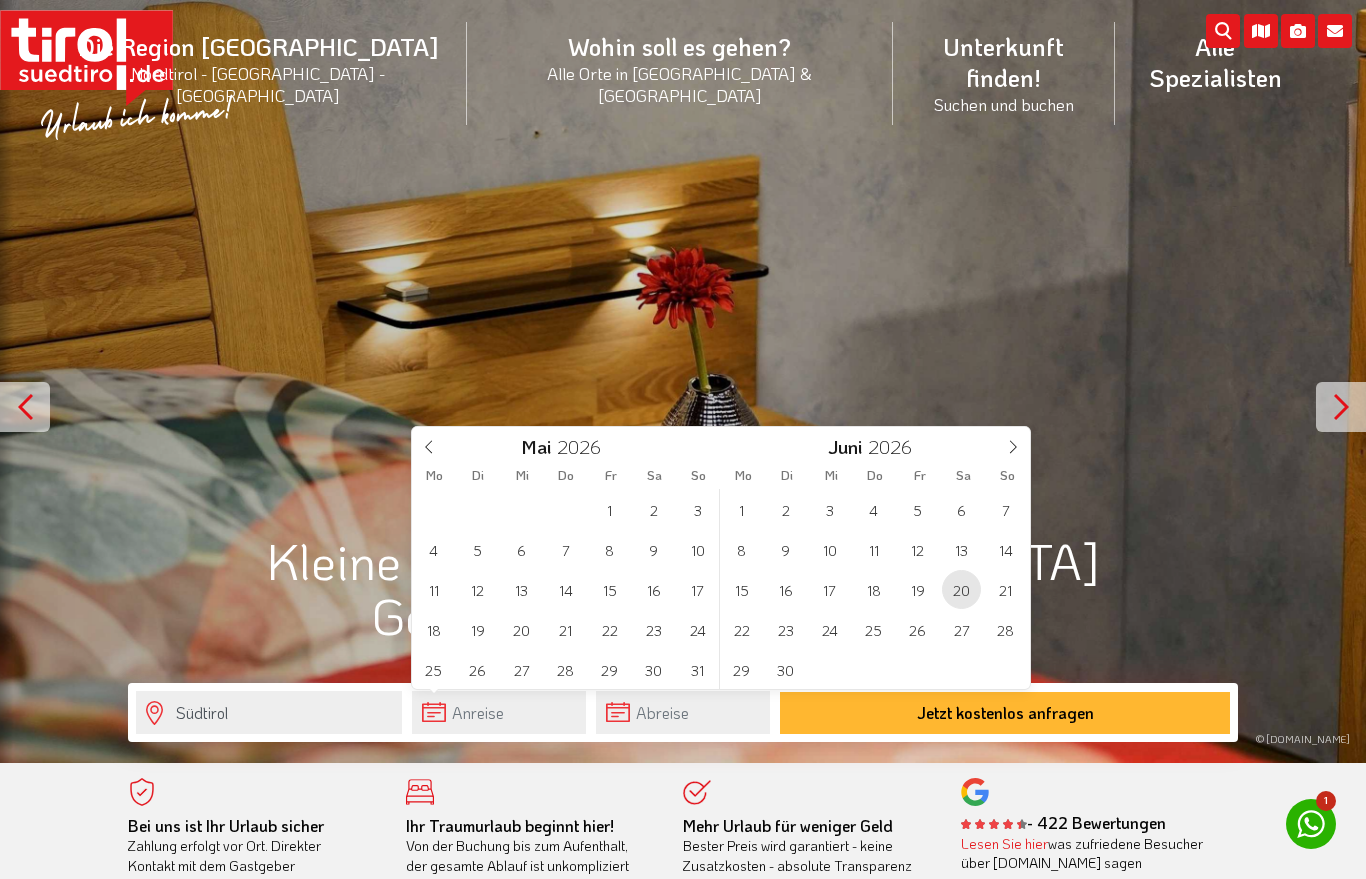 click on "20" at bounding box center (961, 589) 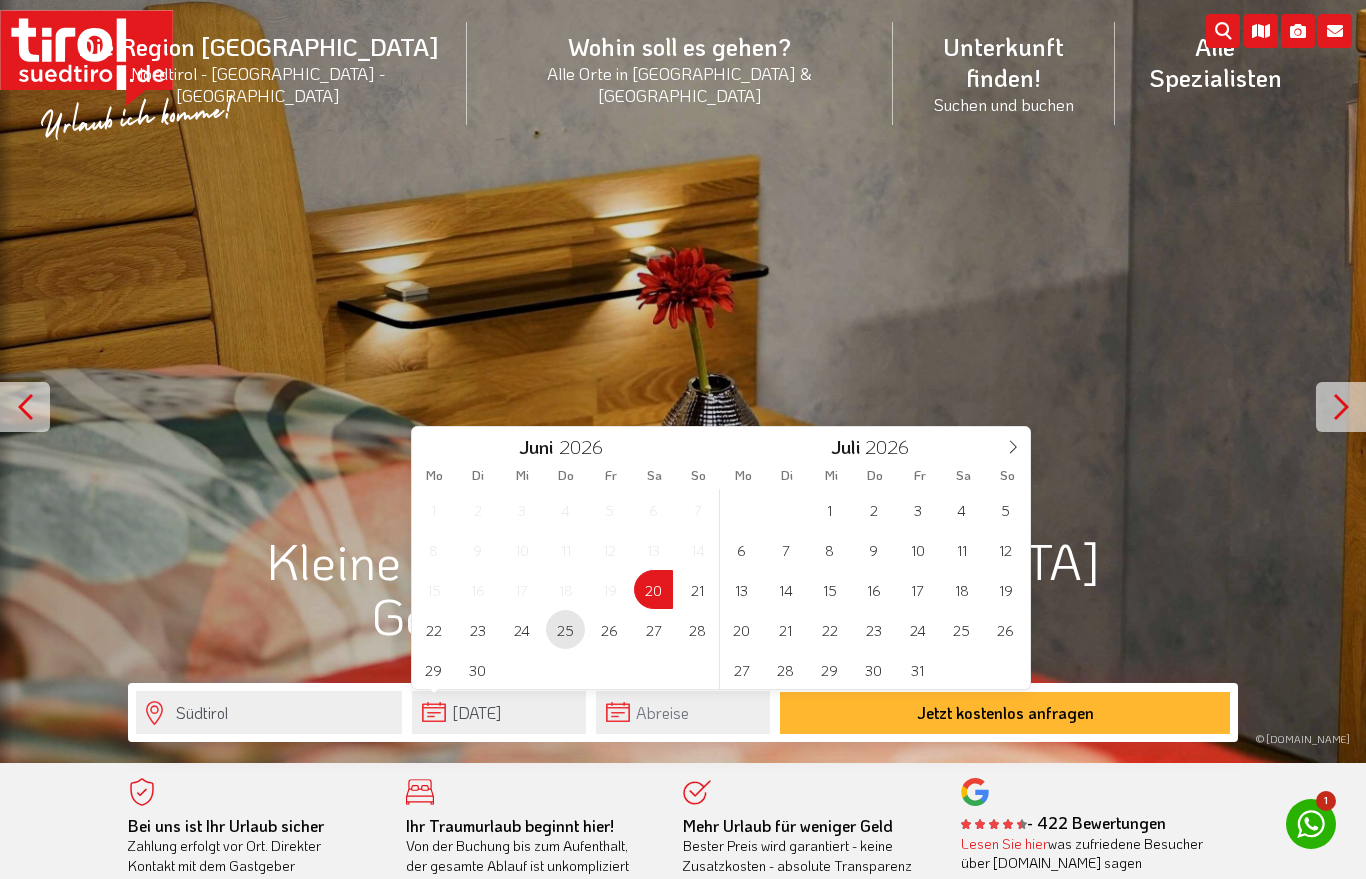 click on "25" at bounding box center [565, 629] 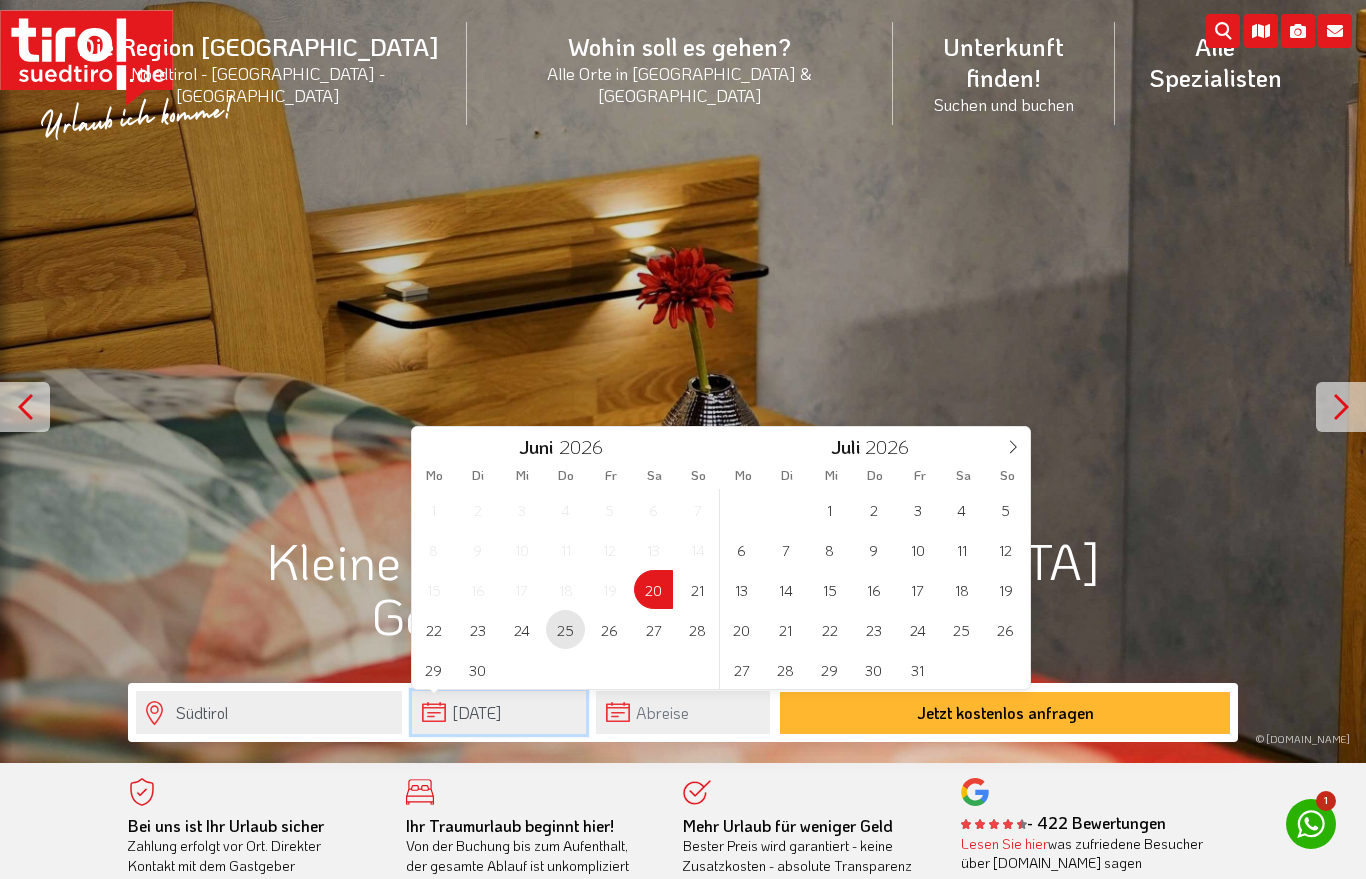 type on "20-06-2026" 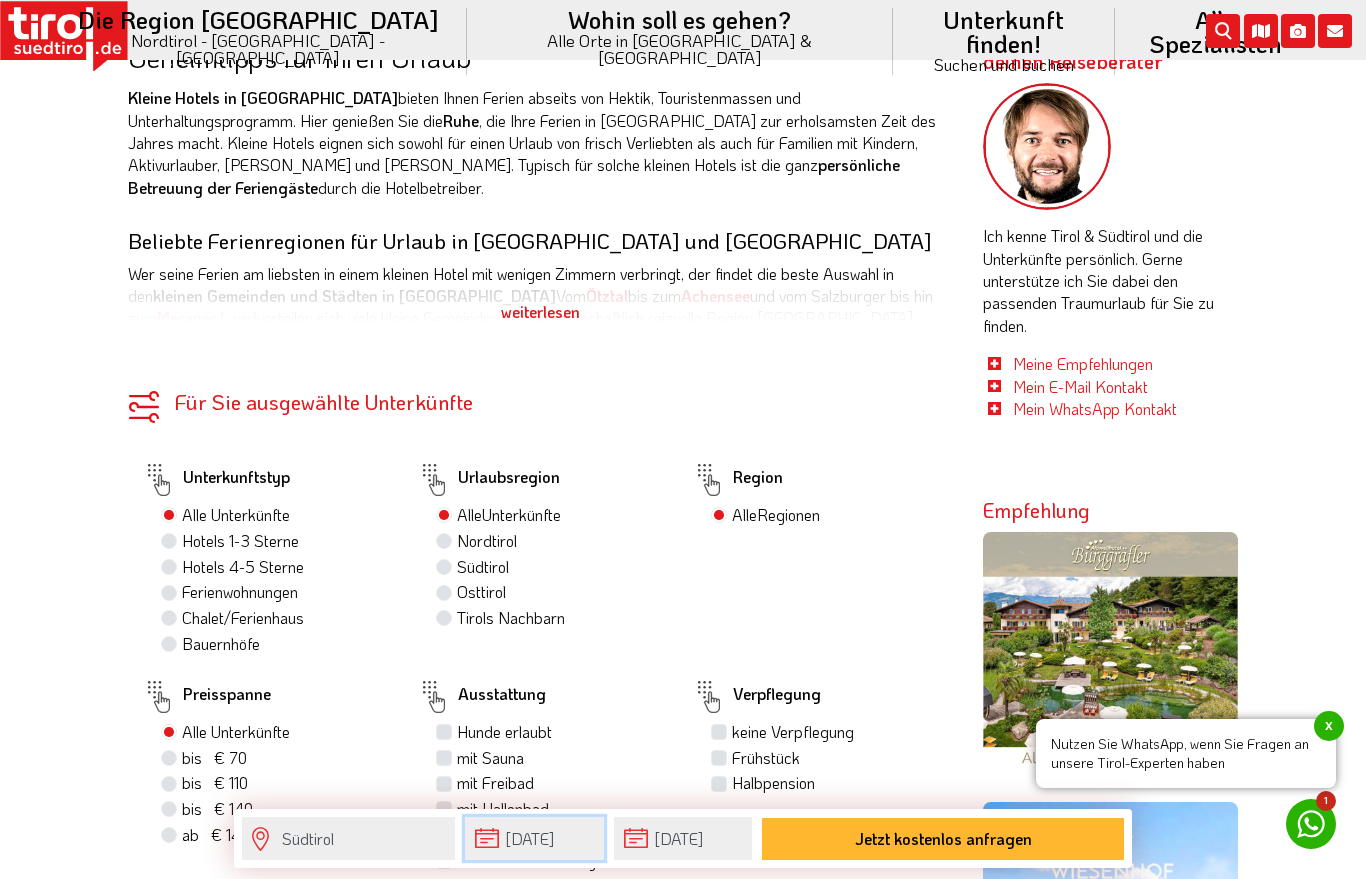 scroll, scrollTop: 985, scrollLeft: 0, axis: vertical 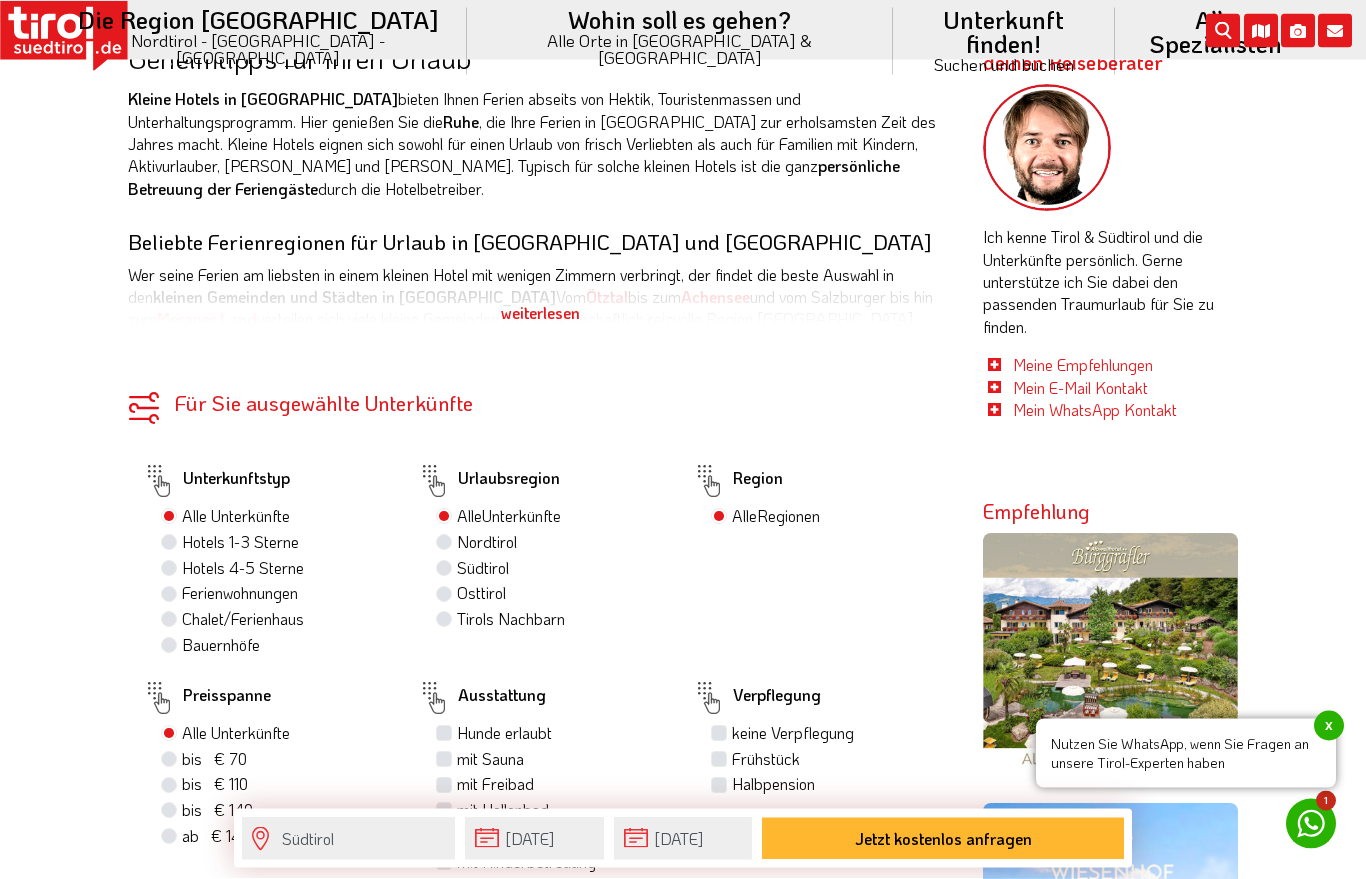 click at bounding box center [709, 482] 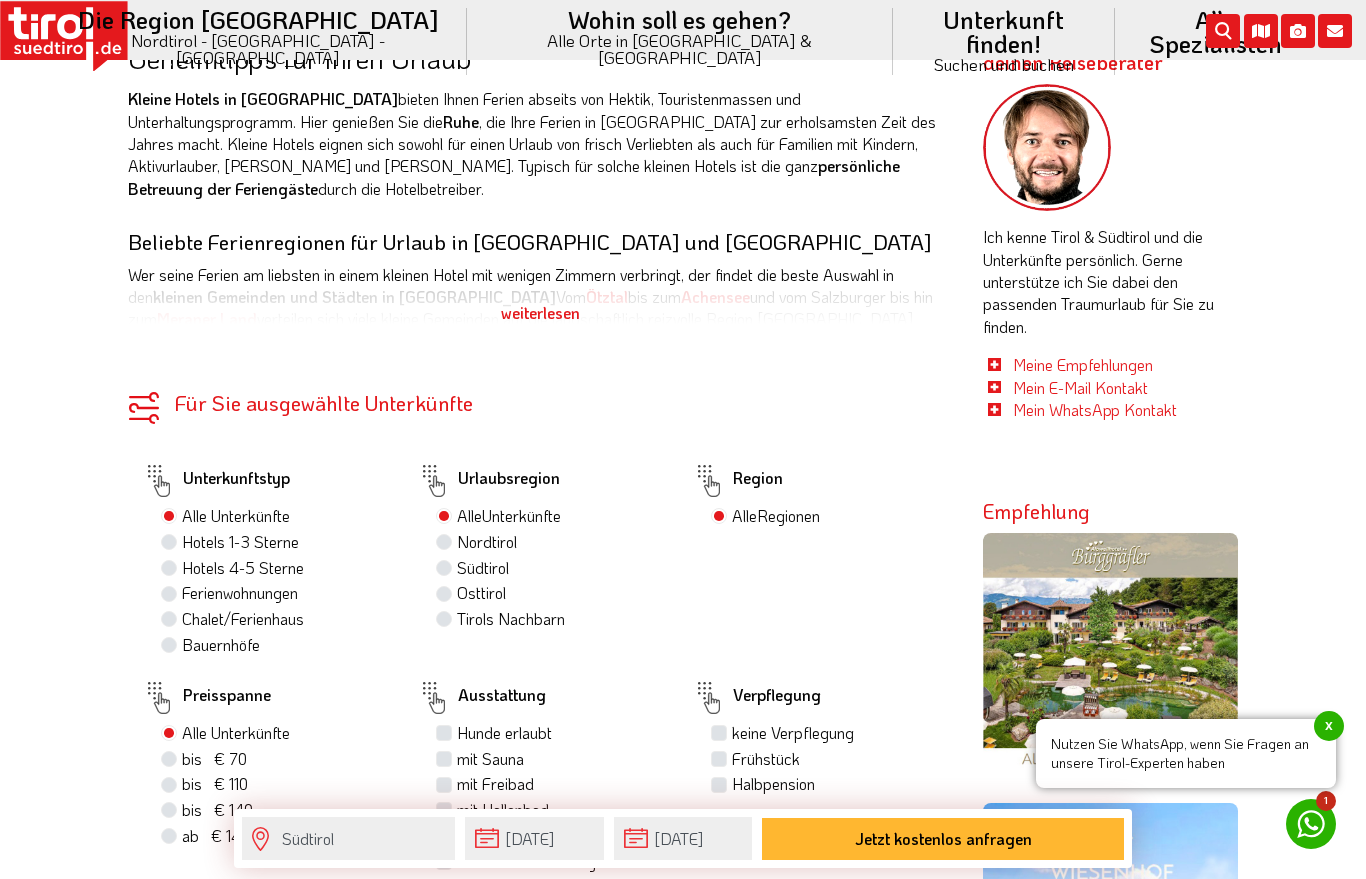 click at bounding box center [709, 481] 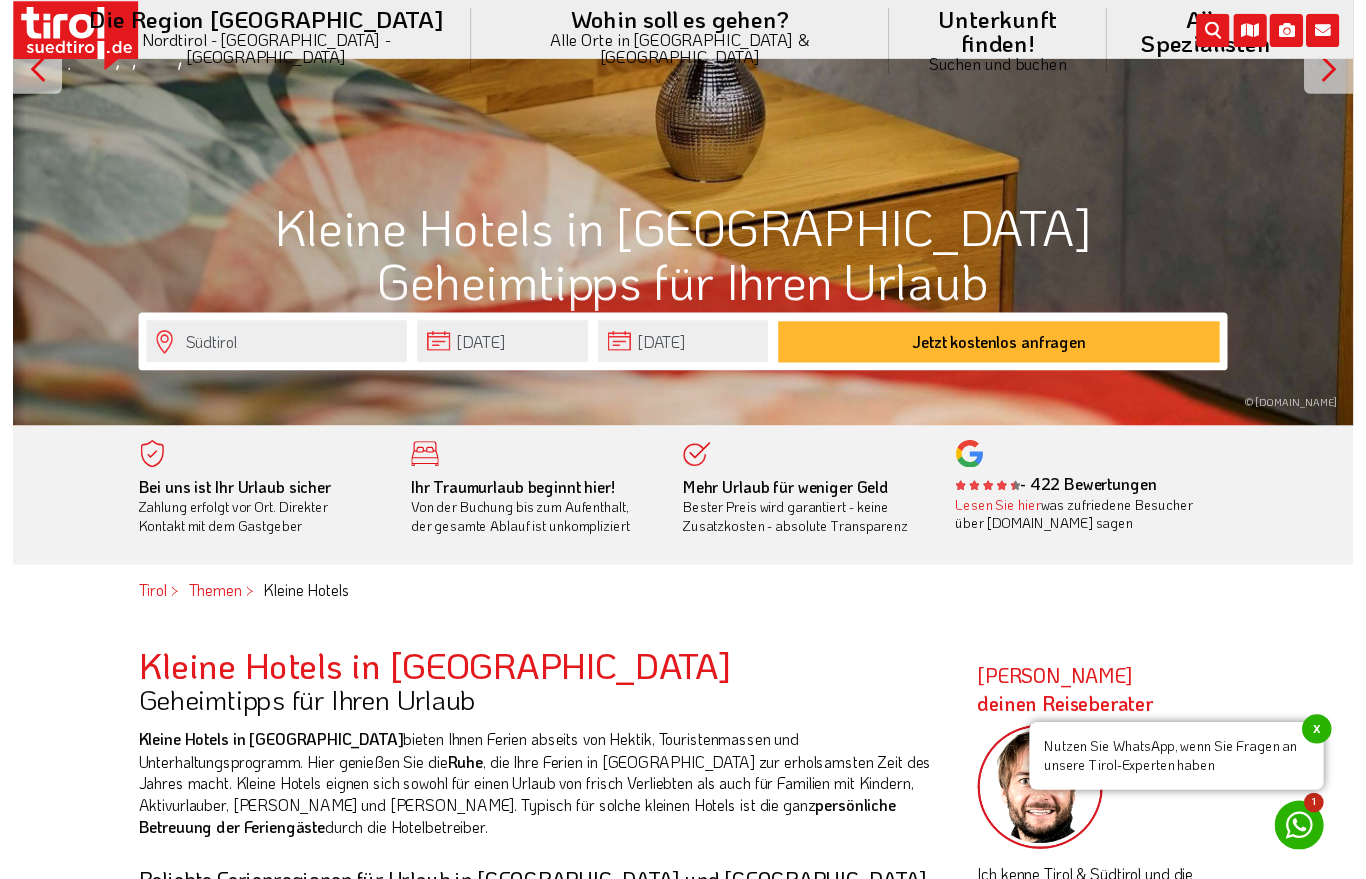 scroll, scrollTop: 351, scrollLeft: 0, axis: vertical 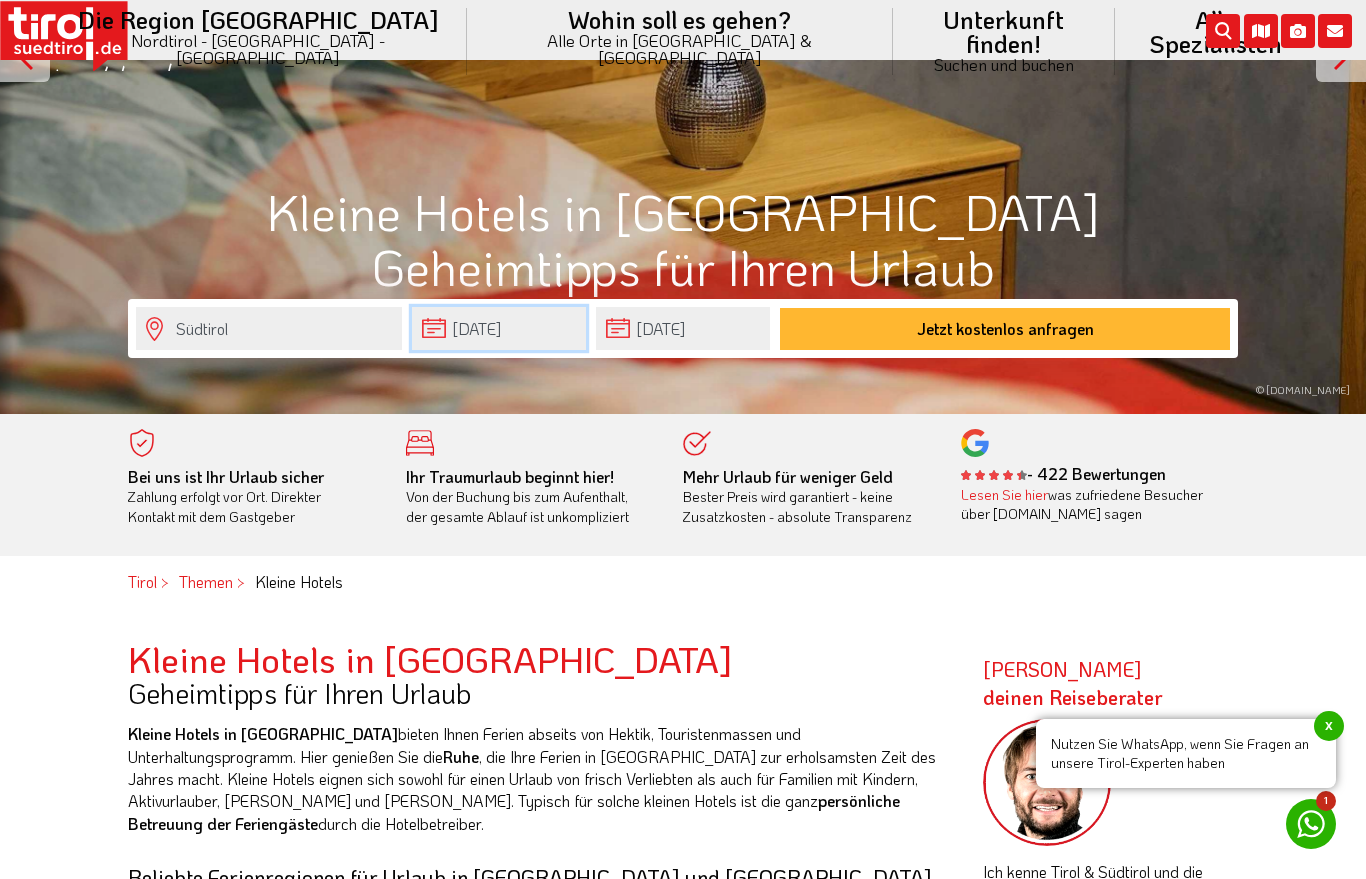 click on "20-06-2026" at bounding box center (499, 328) 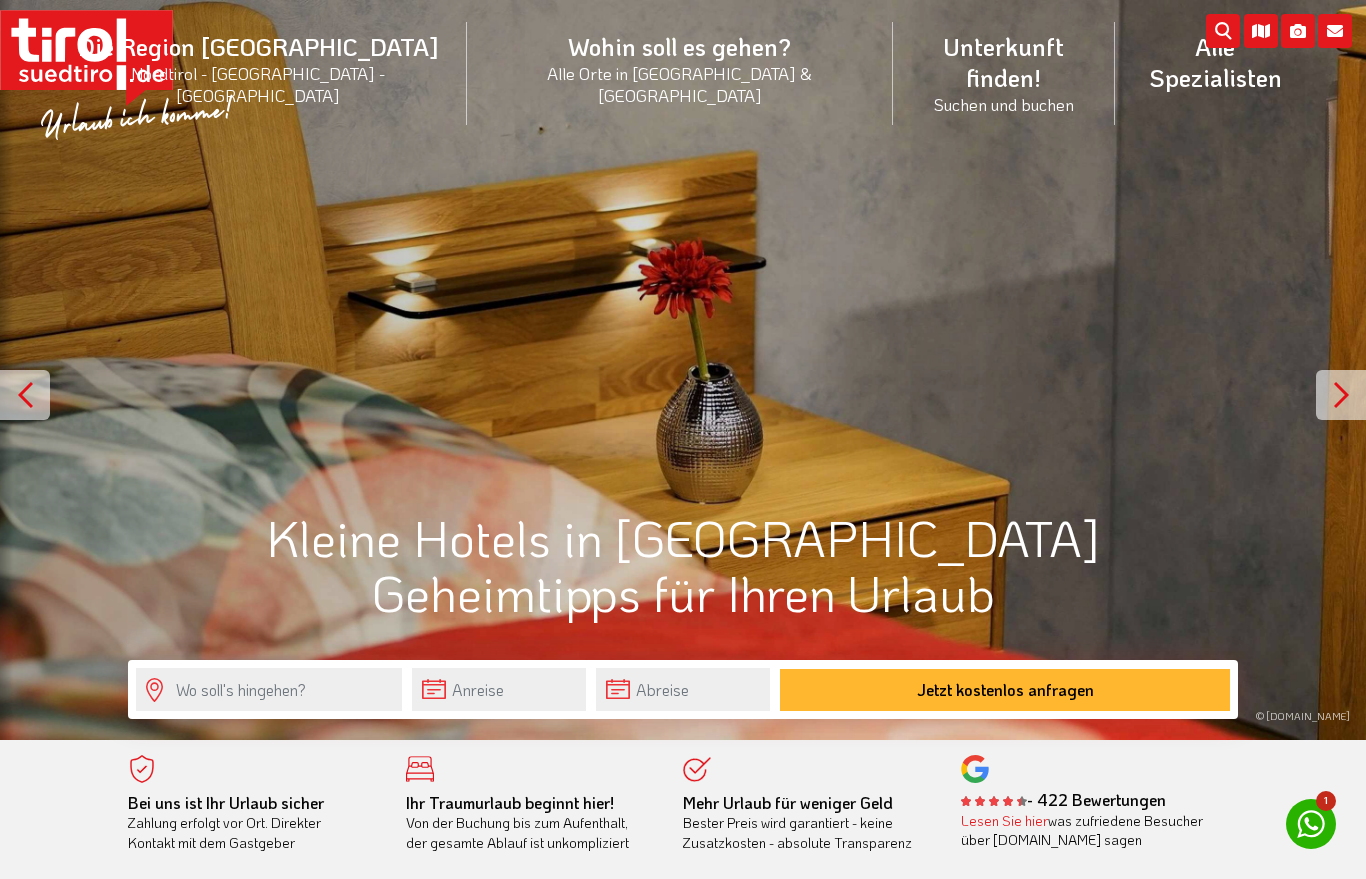 scroll, scrollTop: 0, scrollLeft: 0, axis: both 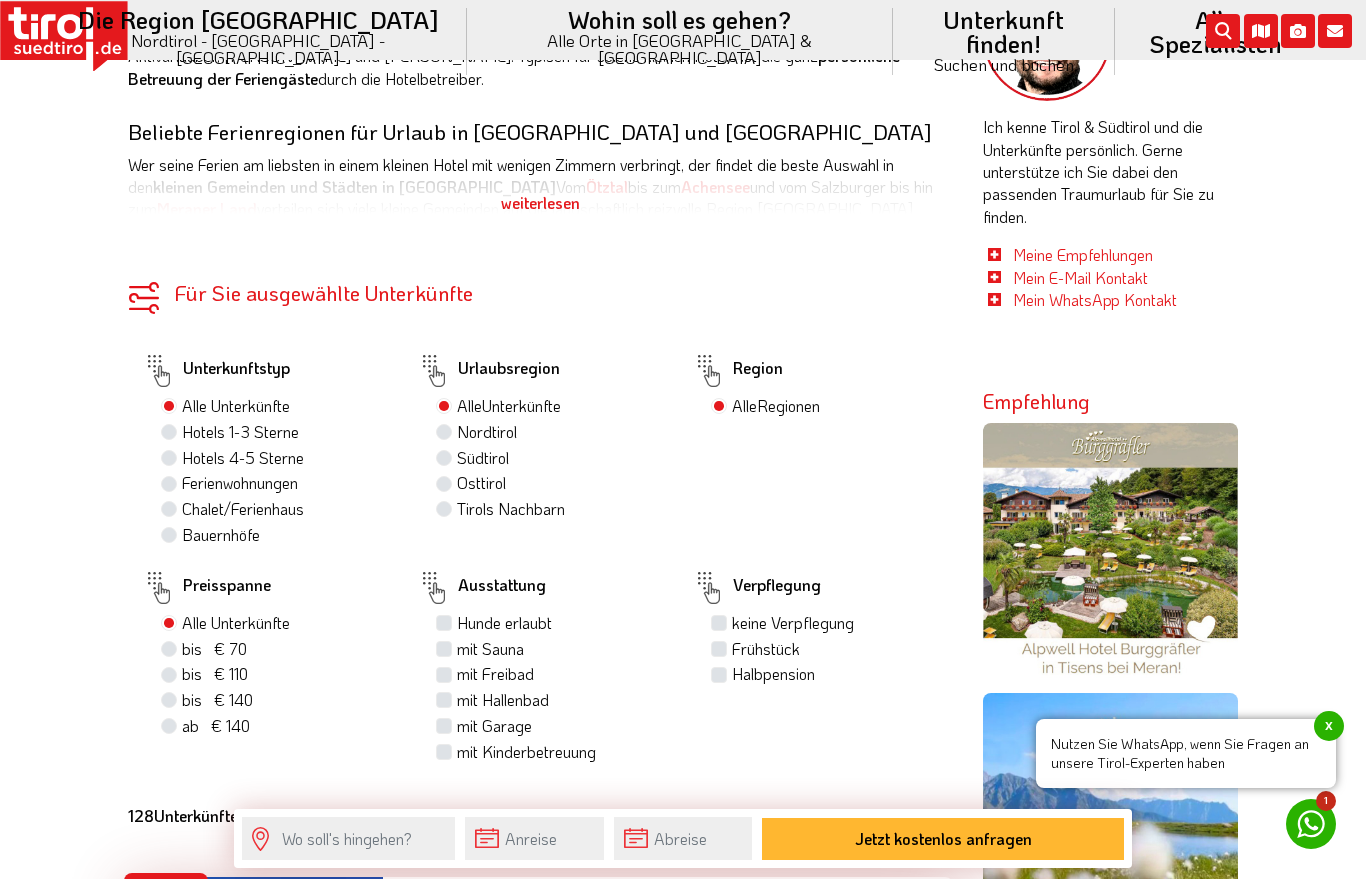 click at bounding box center [709, 371] 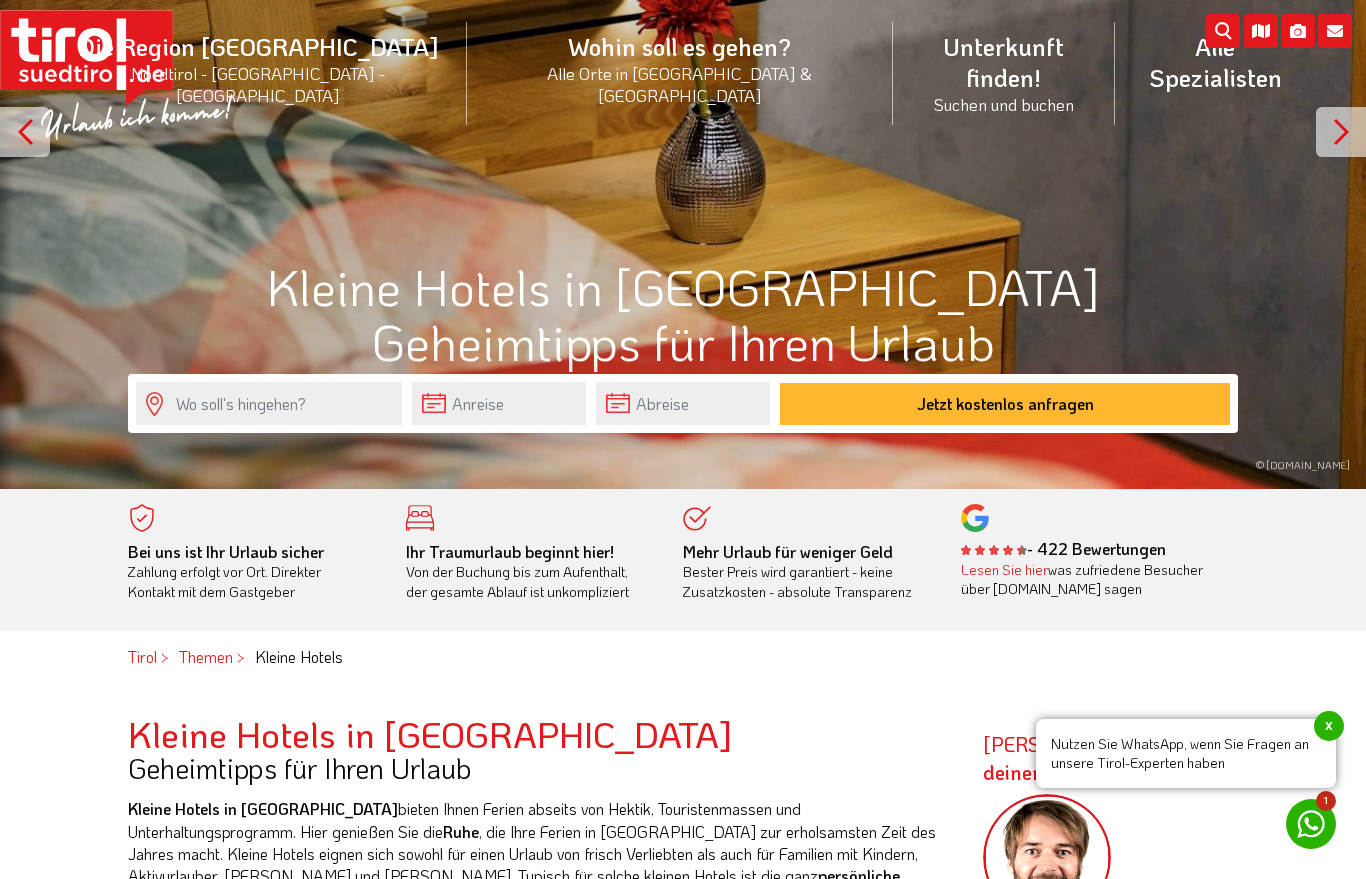 scroll, scrollTop: 275, scrollLeft: 0, axis: vertical 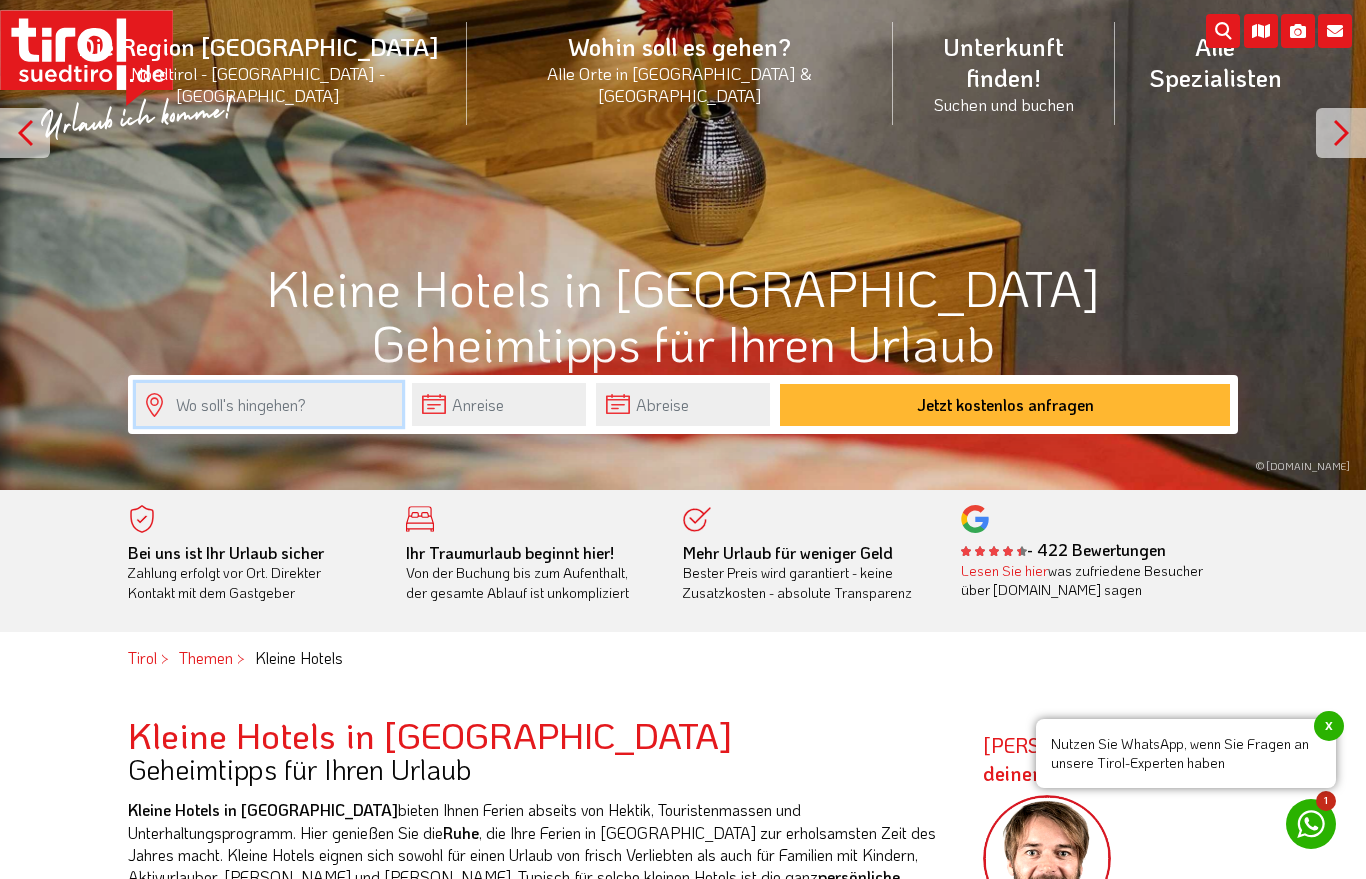 click at bounding box center [269, 404] 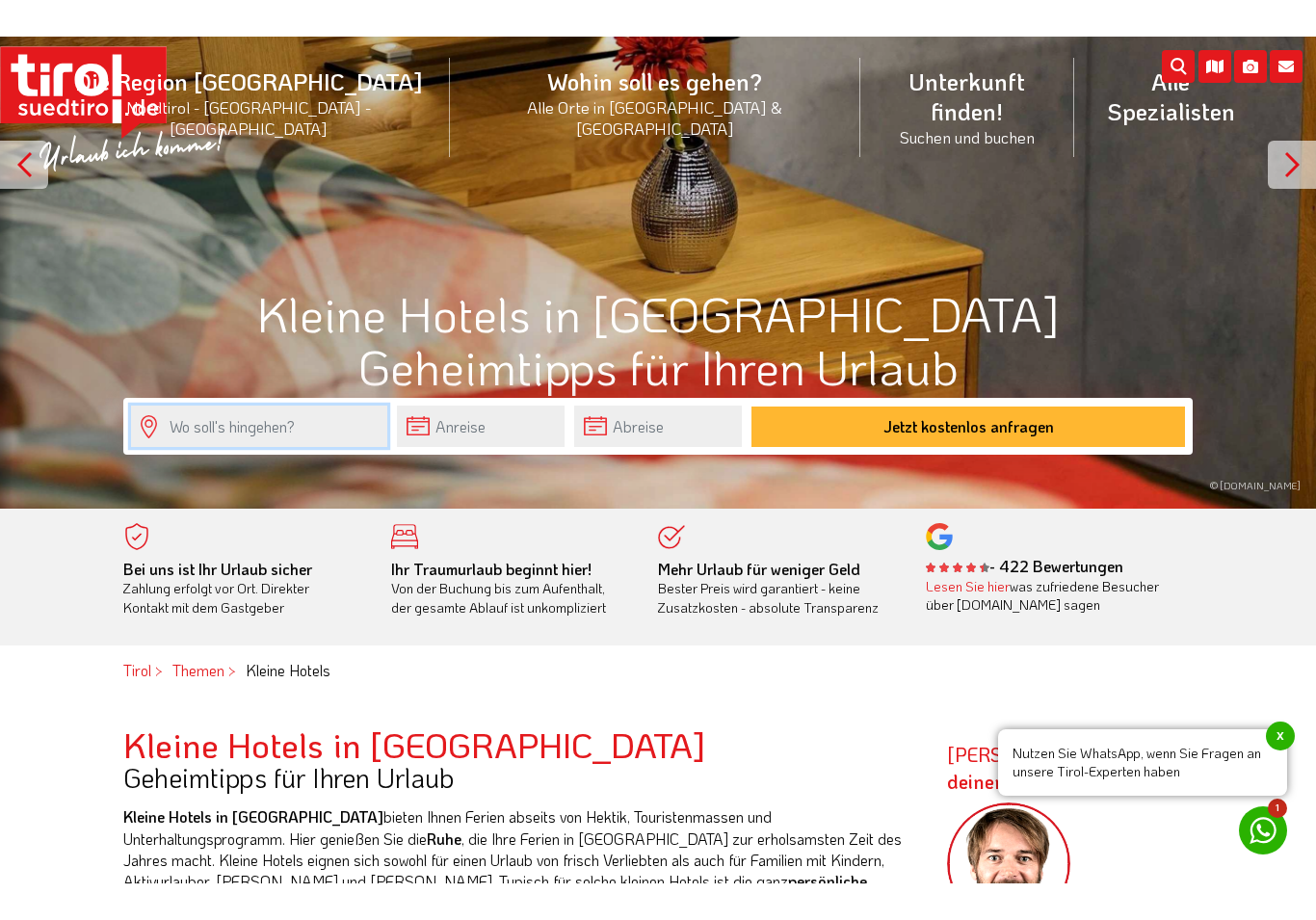 scroll, scrollTop: 264, scrollLeft: 0, axis: vertical 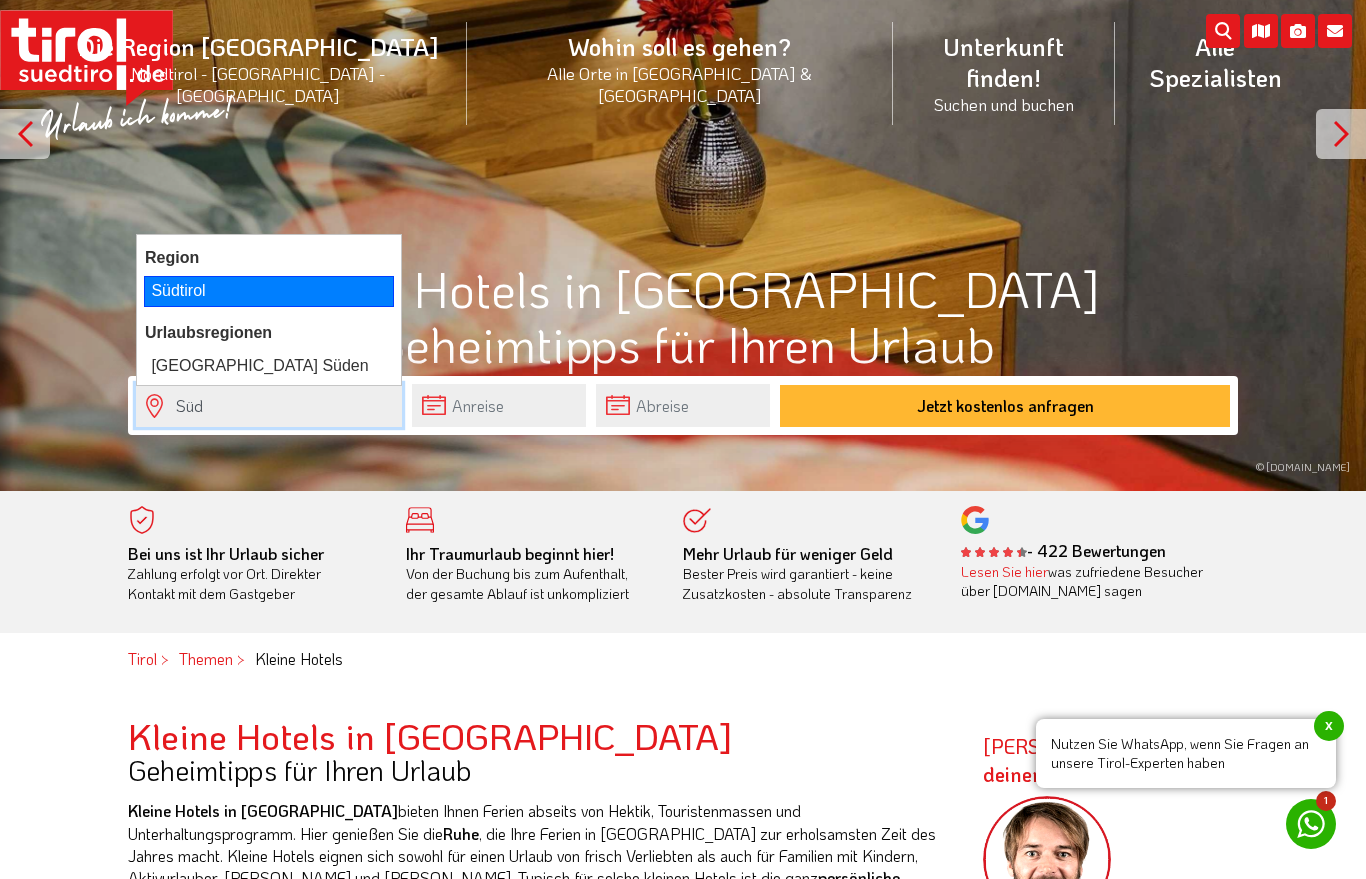 click on "Südtirol" at bounding box center (269, 291) 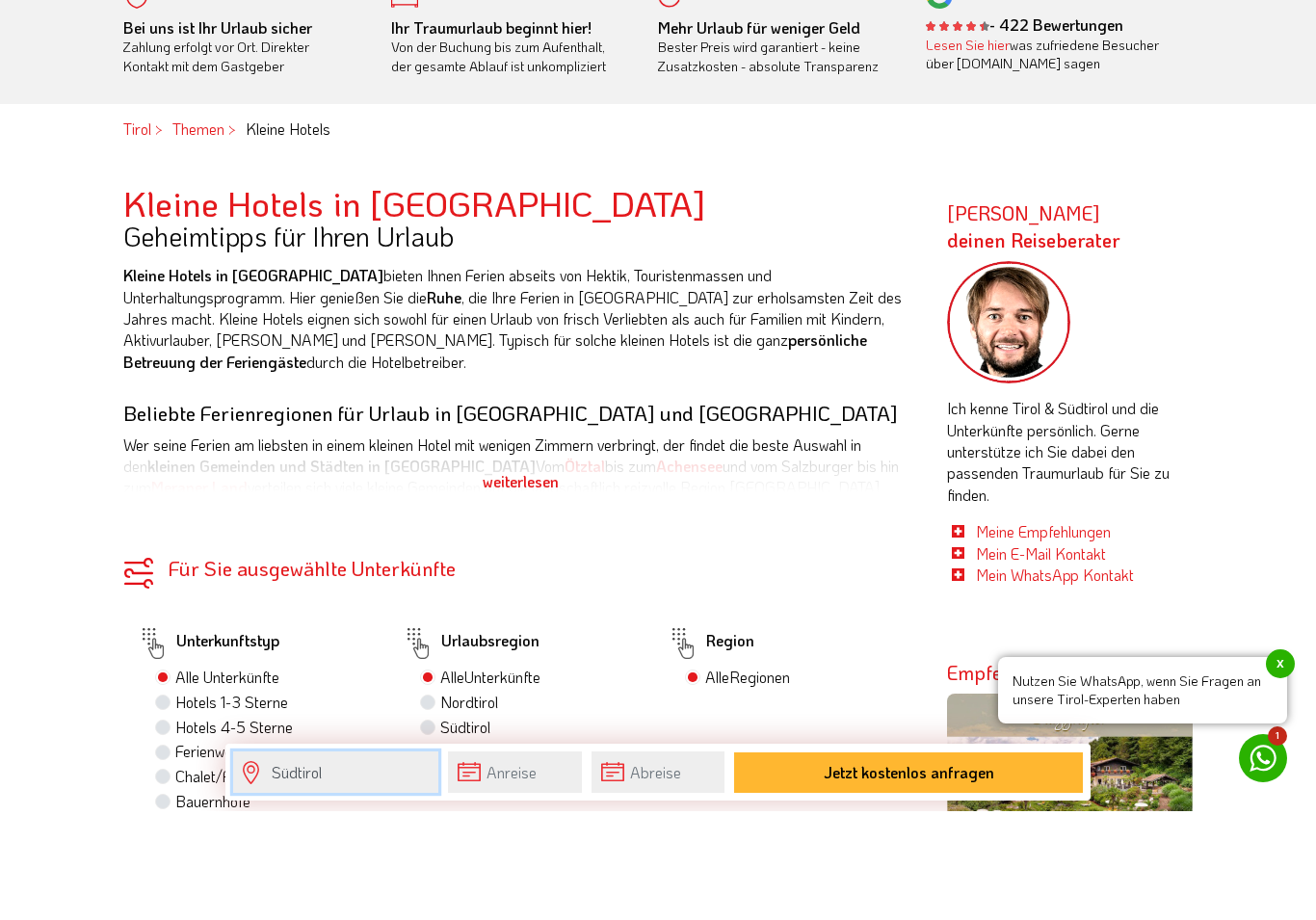 scroll, scrollTop: 740, scrollLeft: 0, axis: vertical 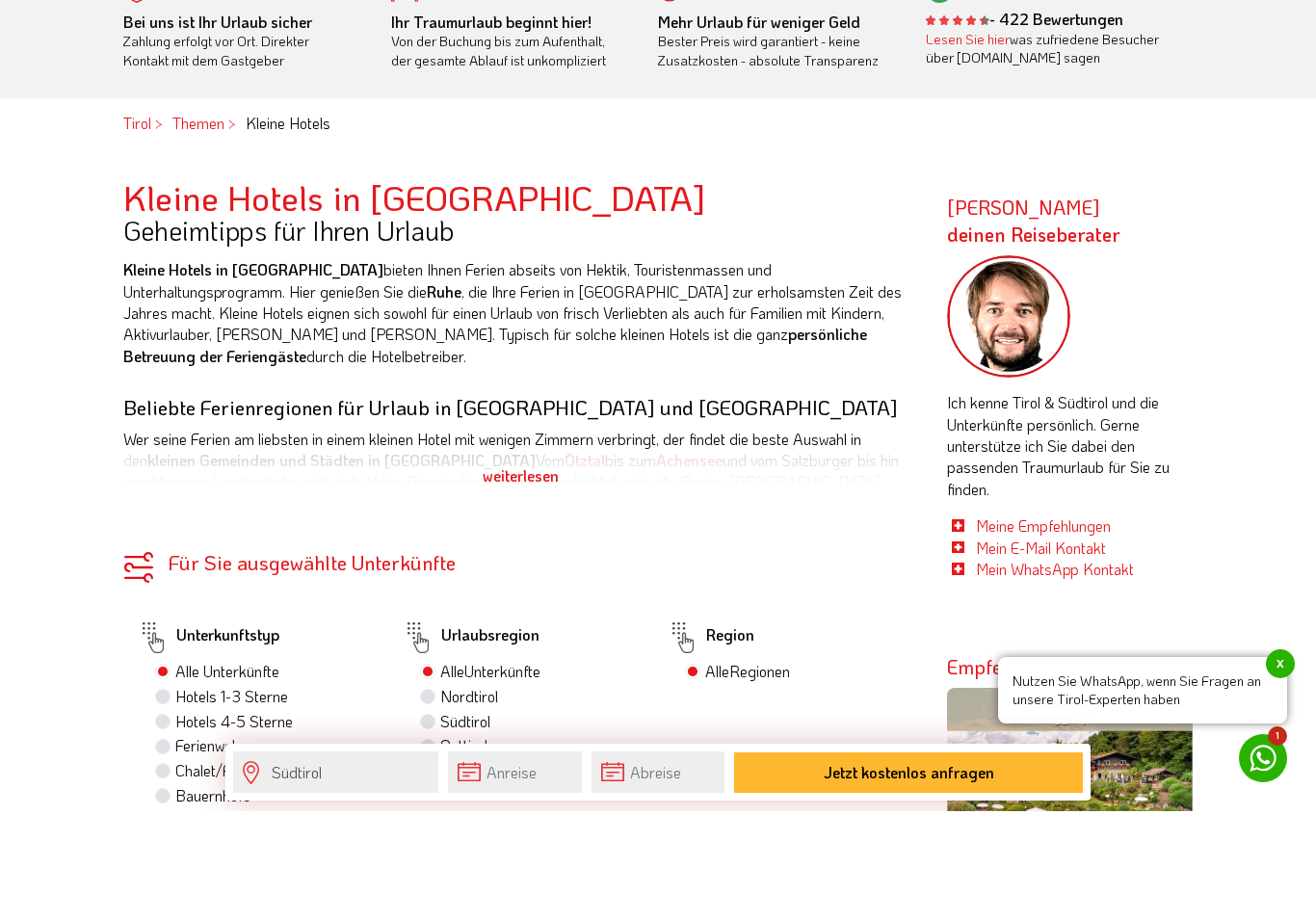 click on "x" at bounding box center [1280, 773] 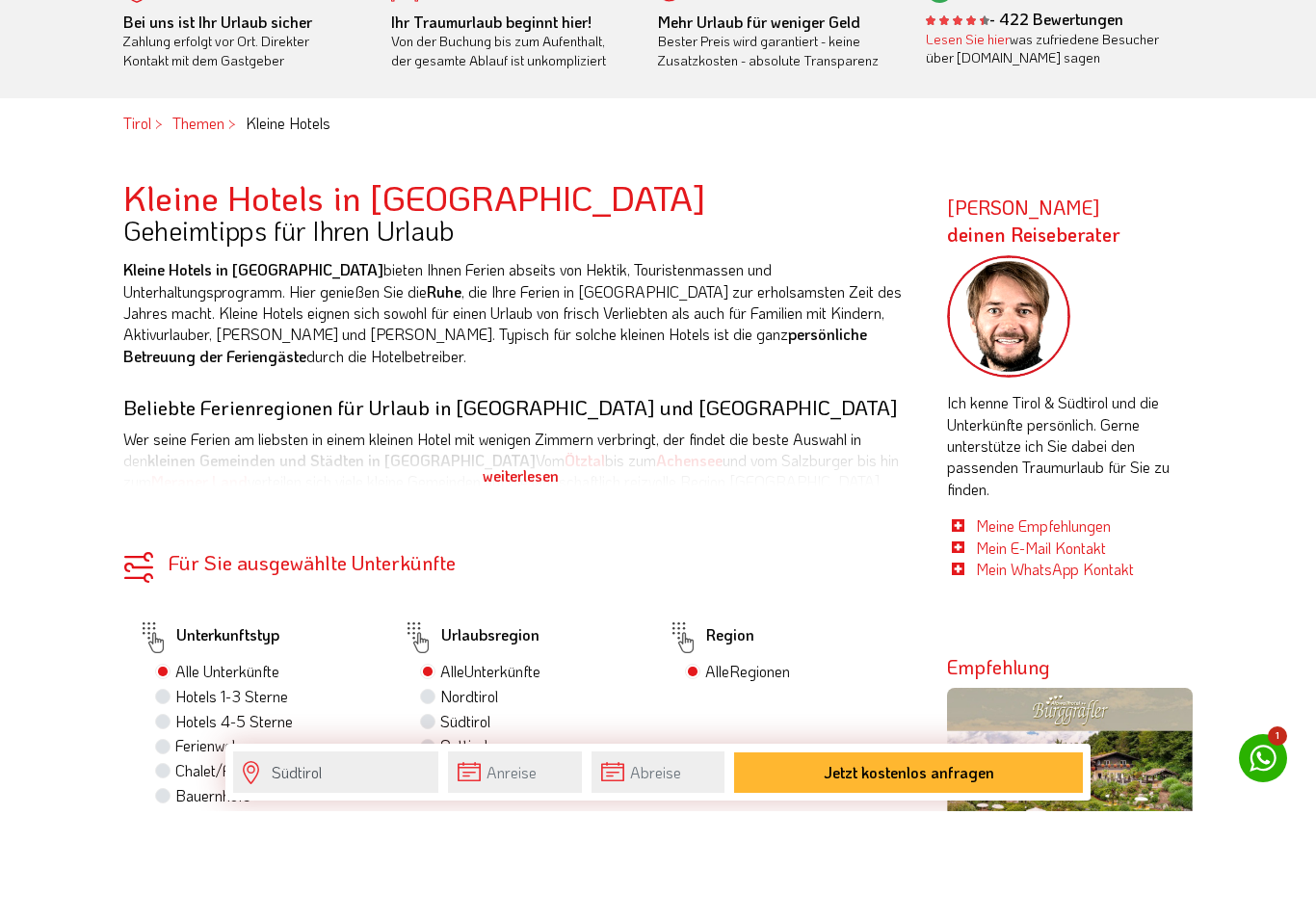 click on "Die Region Tirol  Nordtirol - Südtirol - Osttirol      Tirol/Nordtirol    Tirol/Nordtirol      Achensee      Alpbachtal & Tiroler Seenland      Arlberg      Ferienregion Imst      Ferienregion Reutte      Hall-Wattens      Innsbruck und seine Feriendörfer      Kaiserwinkl      Kitzbühel      Kitzbüheler Alpen      Kufsteinerland      Lechtal      Seefeld      Ötztal      Paznaun Ischgl      Pitztal      Serfaus Fiss Ladis      Silberregion Karwendel      Stubaital      Tannheimer Tal      Tirol West      Tiroler Oberland / Reschenpass      Tiroler Zugspitz Arena      Wilder Kaiser      Wildschönau      Wipptal      Zillertal      Osttirol    Osttirol      Defereggental      Hochpustertal      Lienzer Dolomiten      Nationalparkregion      Südtirol    Südtirol      Ahrntal      Alta Badia      Bozen und Umgebung      Dolomiten      Eisacktal      Gröden / Val Gardena" at bounding box center [658, -280] 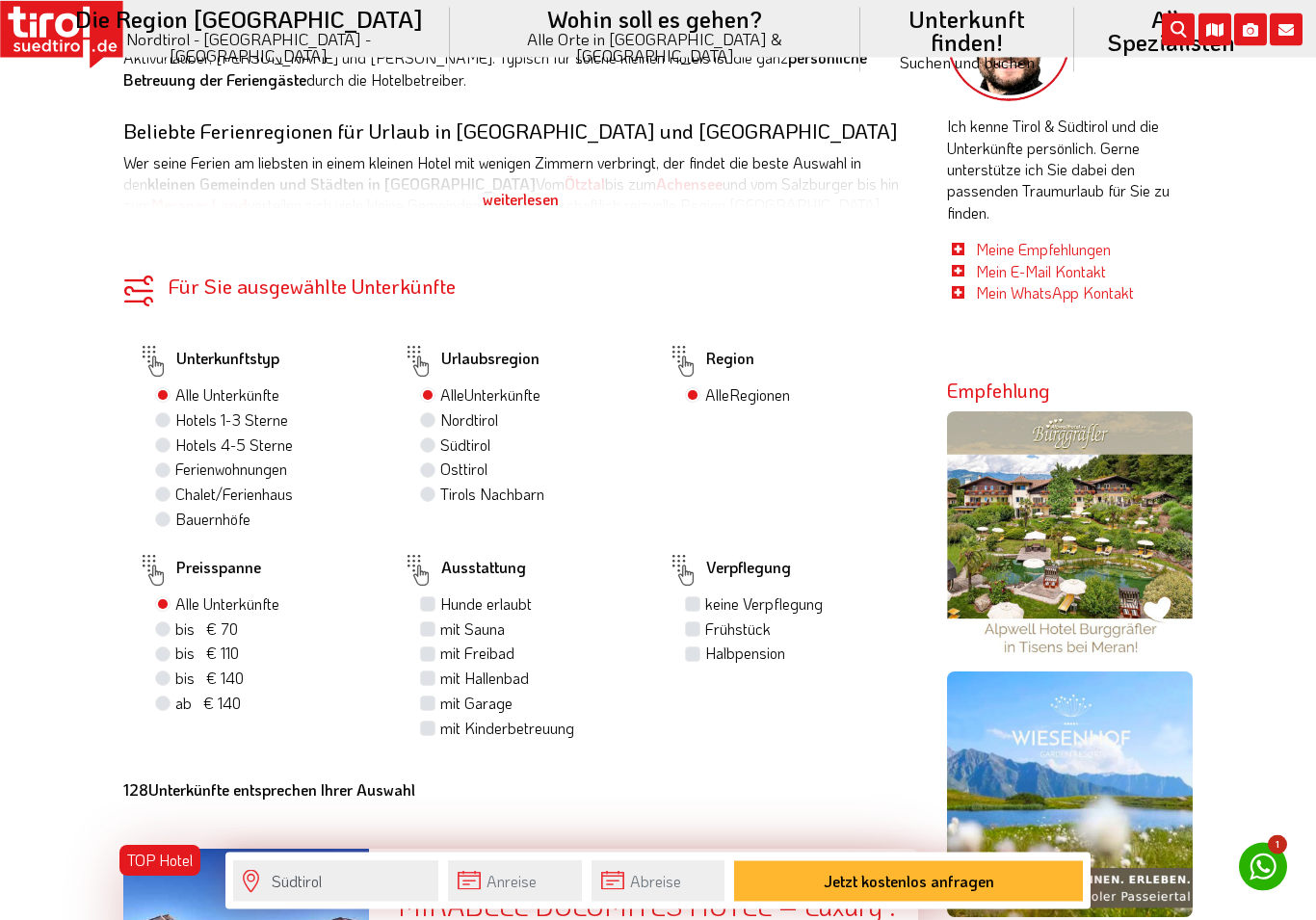 scroll, scrollTop: 1127, scrollLeft: 0, axis: vertical 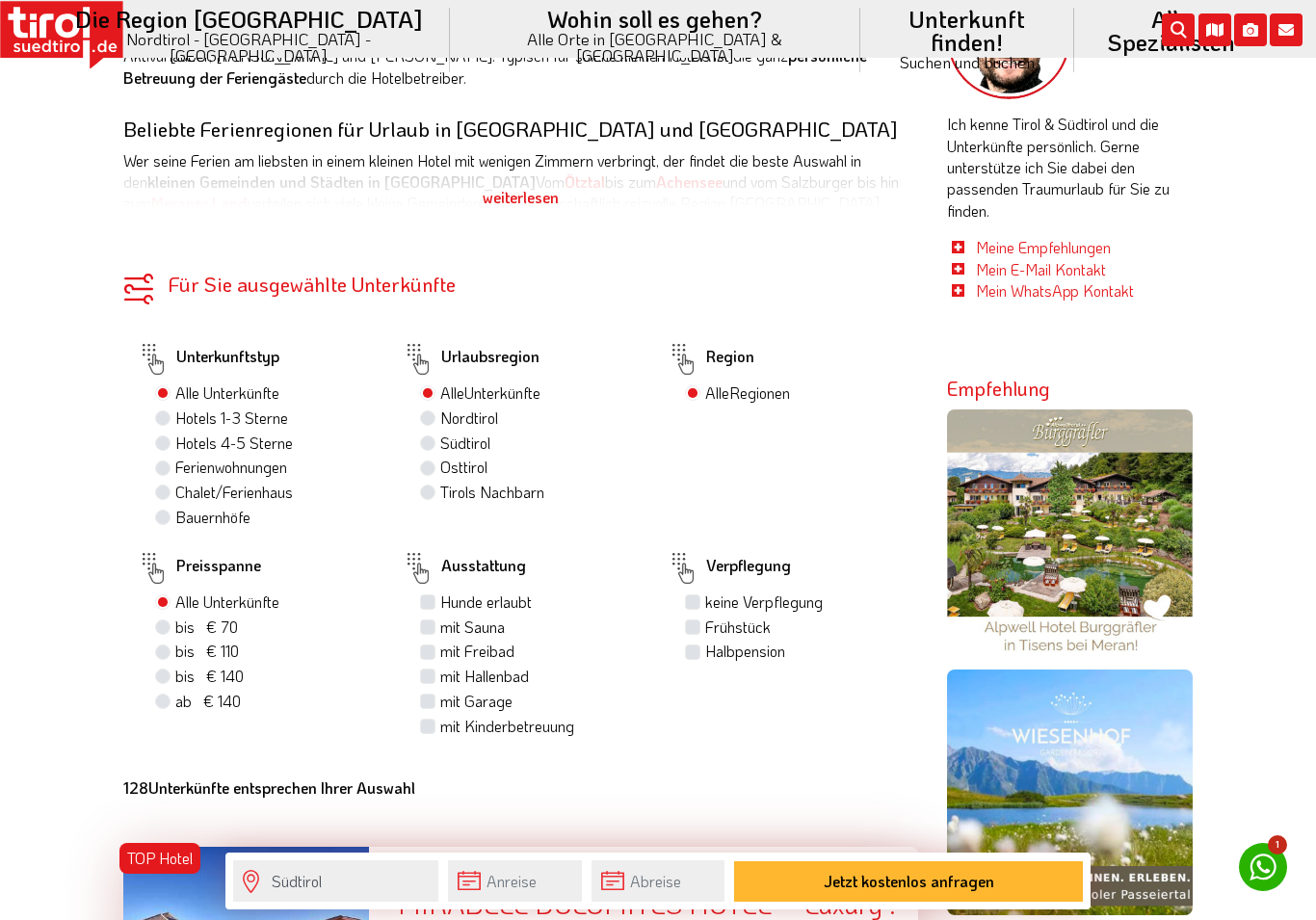 click on "Halbpension" at bounding box center [745, 651] 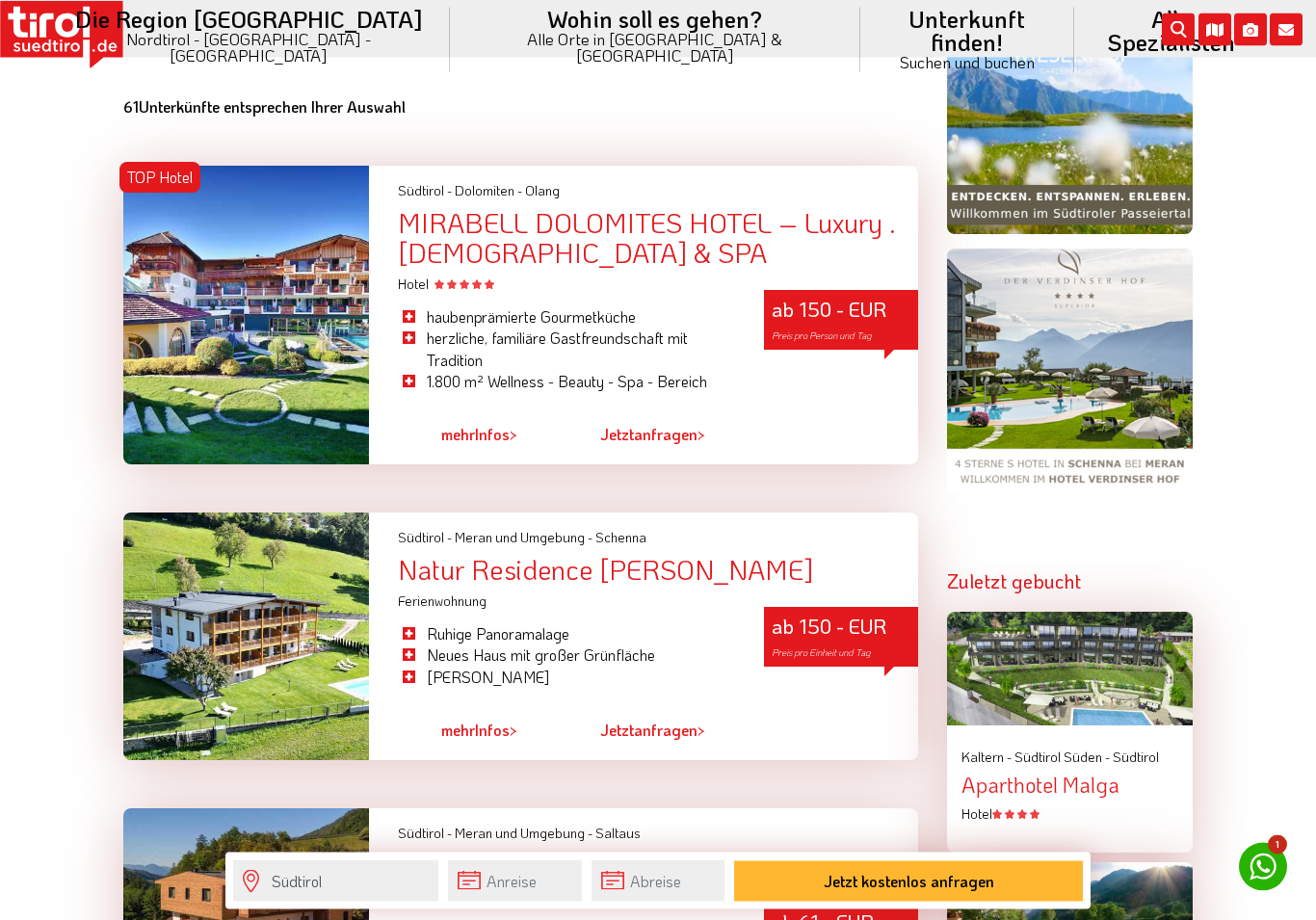 scroll, scrollTop: 1808, scrollLeft: 0, axis: vertical 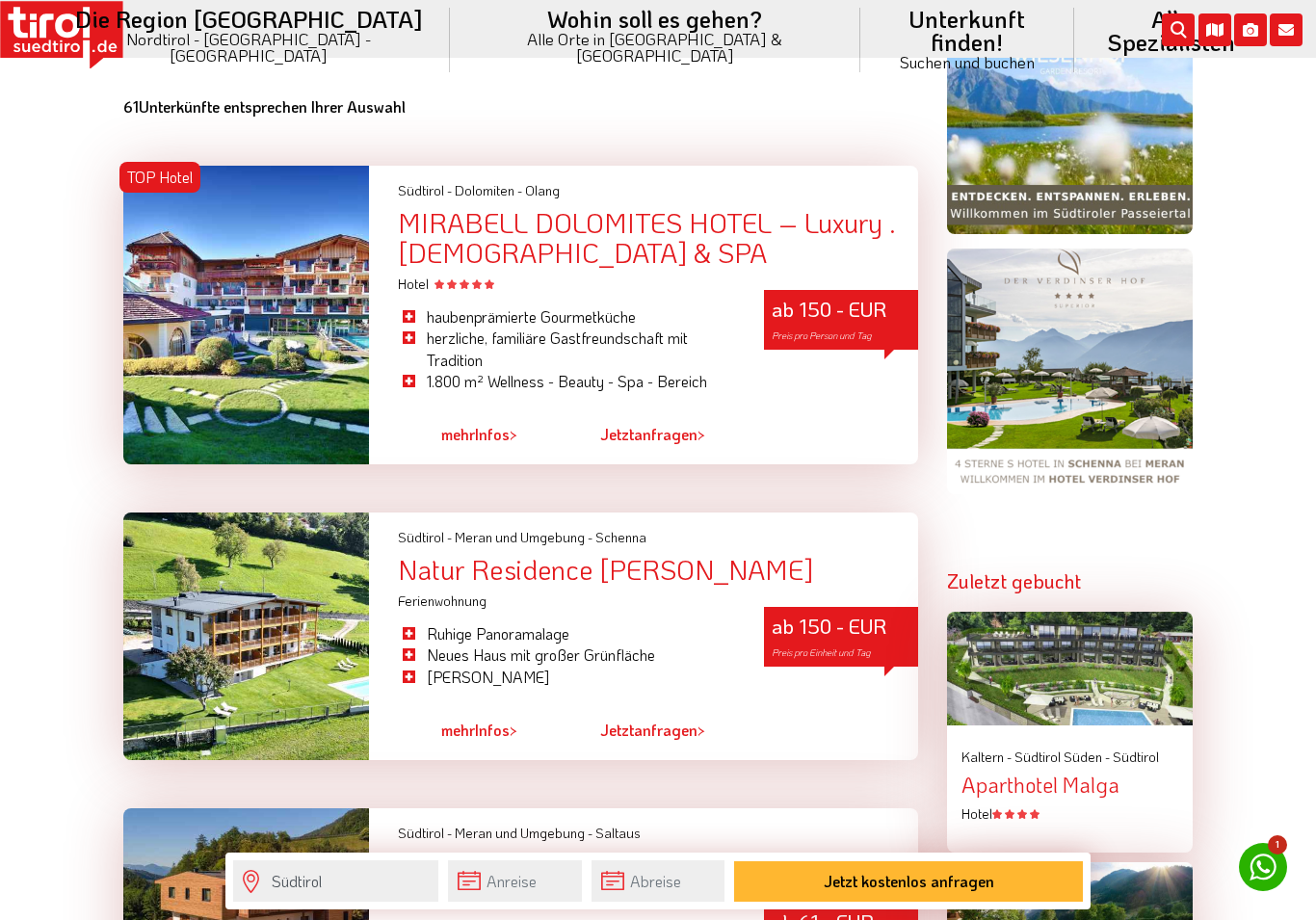 click at bounding box center [246, 636] 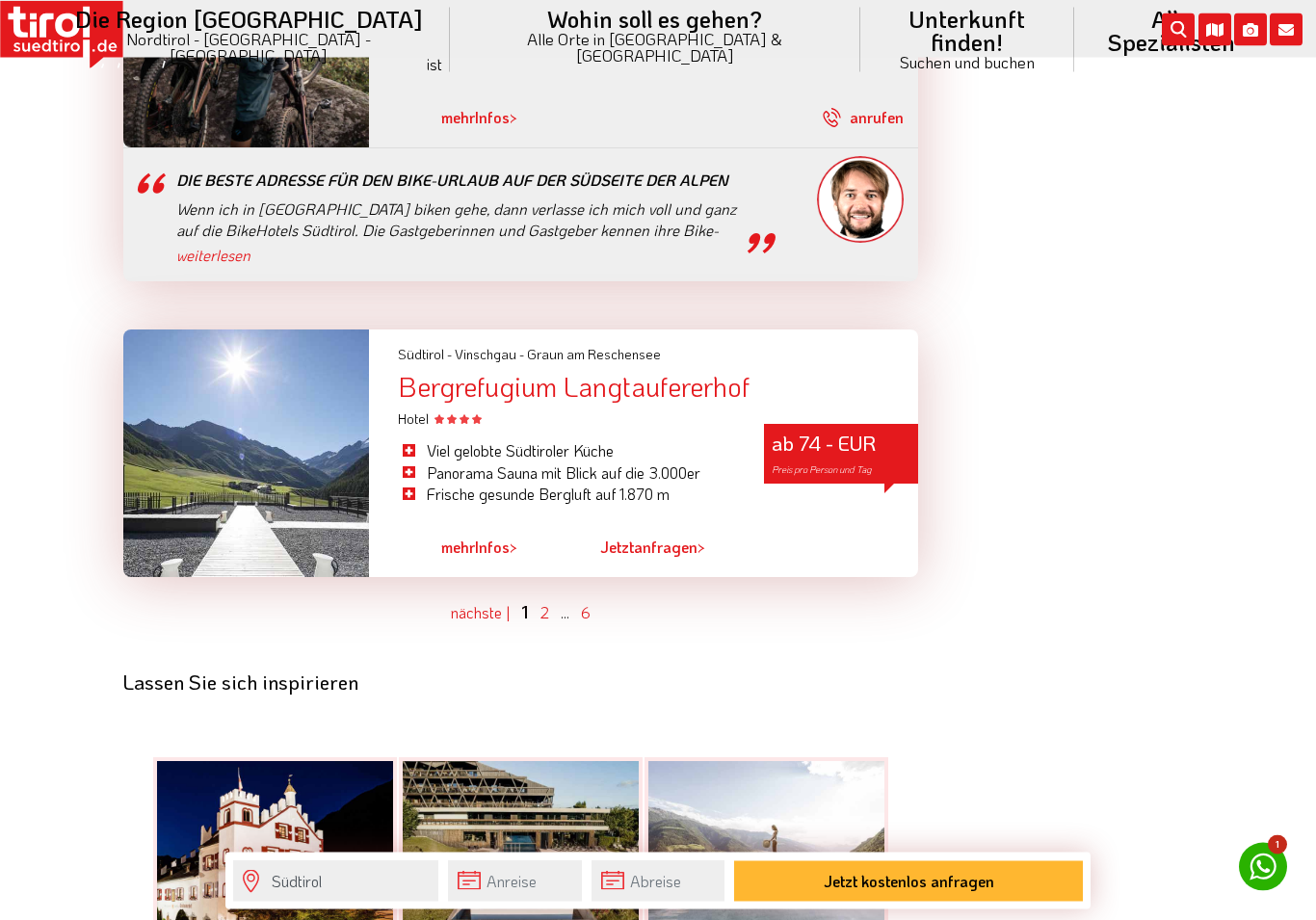 scroll, scrollTop: 5823, scrollLeft: 0, axis: vertical 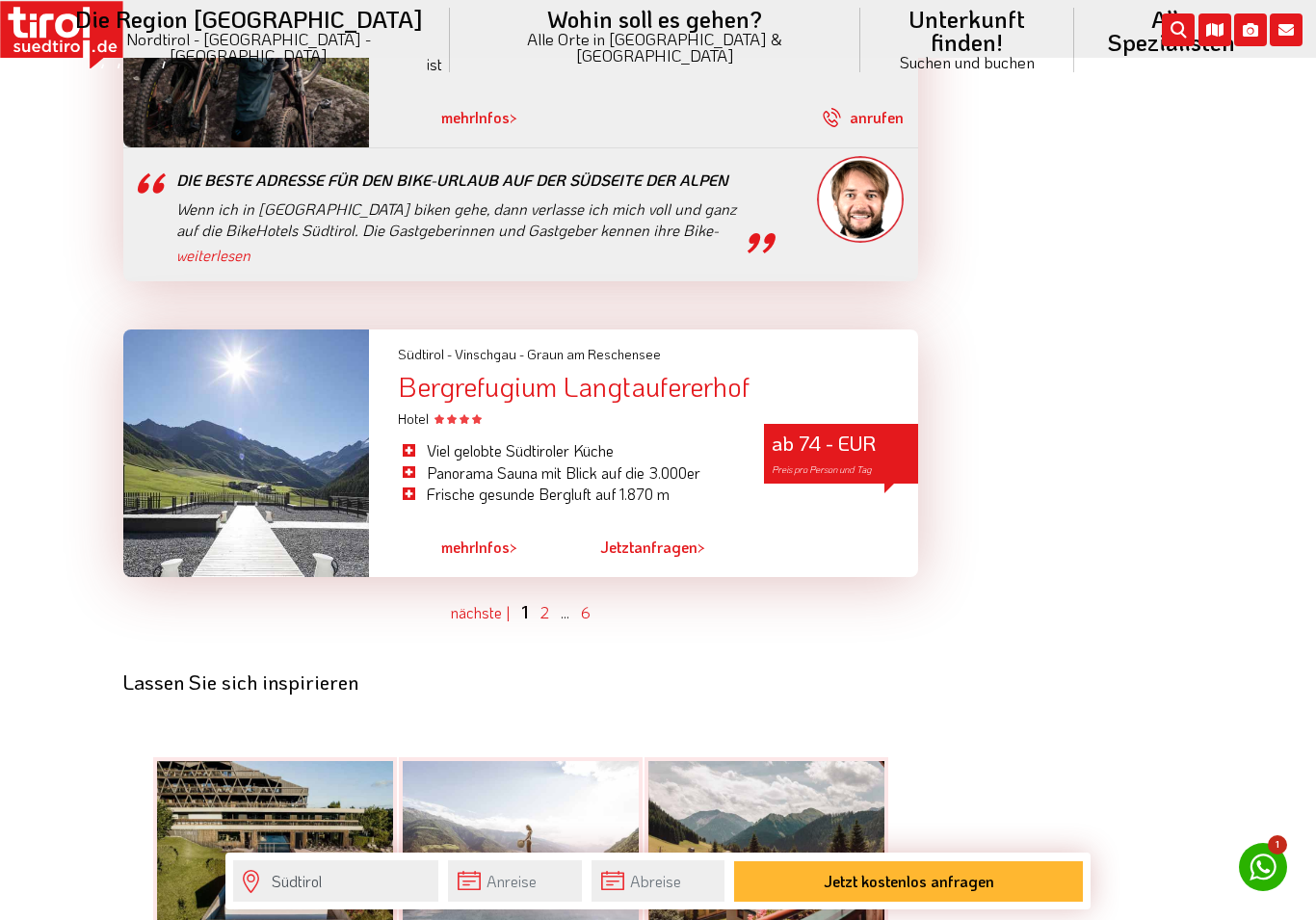click on "mehr" at bounding box center [458, 546] 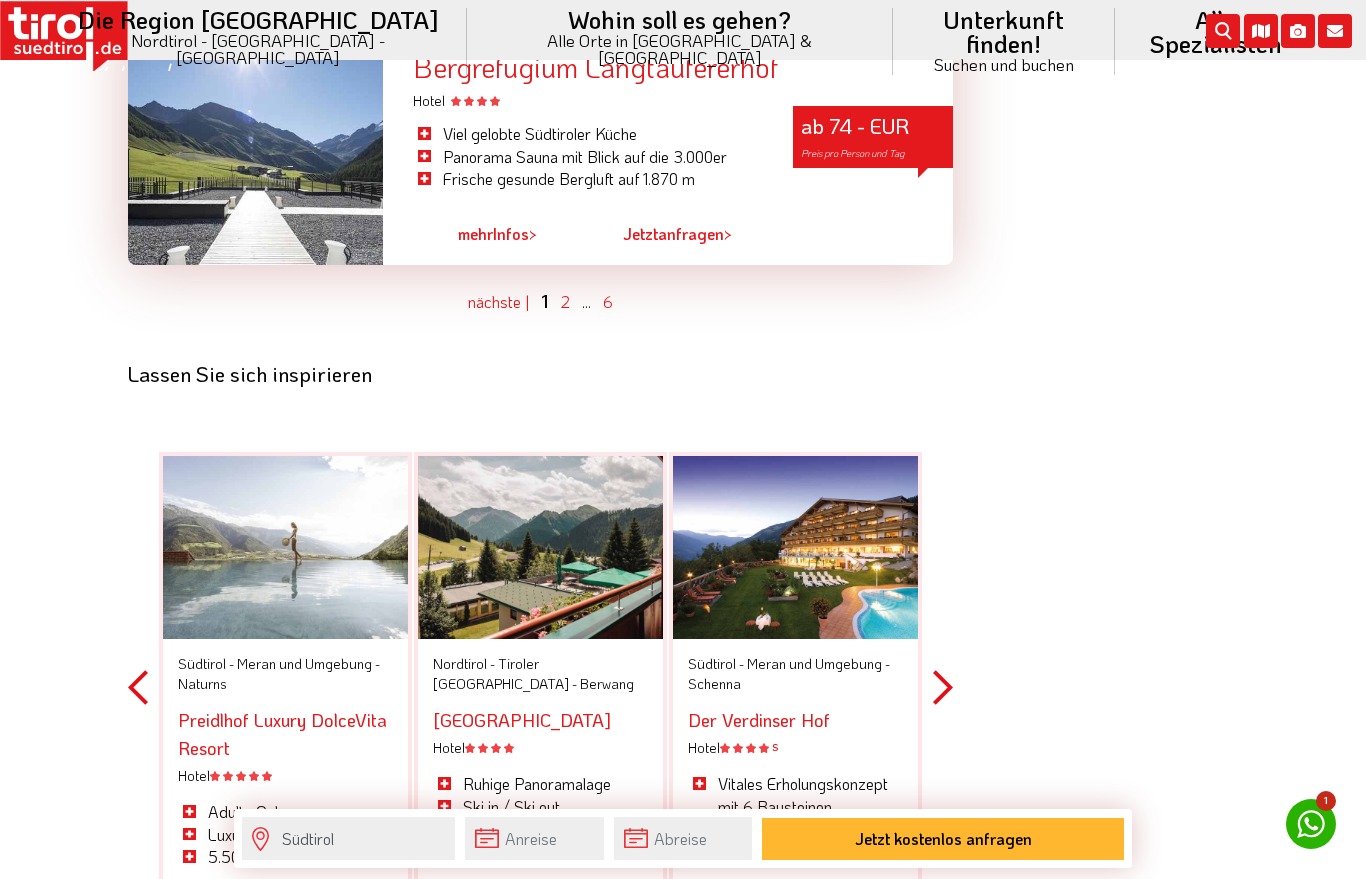 scroll, scrollTop: 6302, scrollLeft: 0, axis: vertical 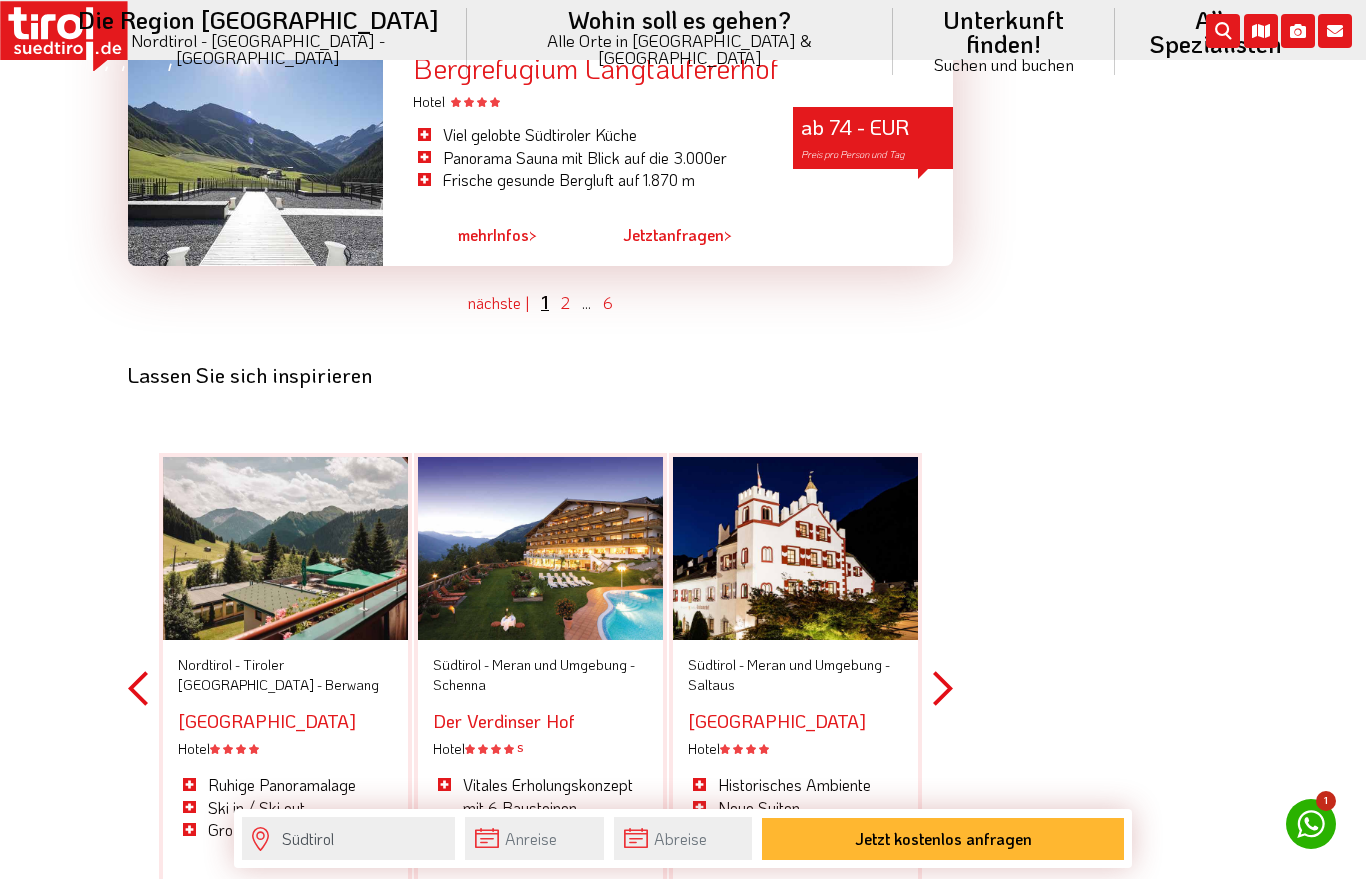 click on "1" at bounding box center [545, 302] 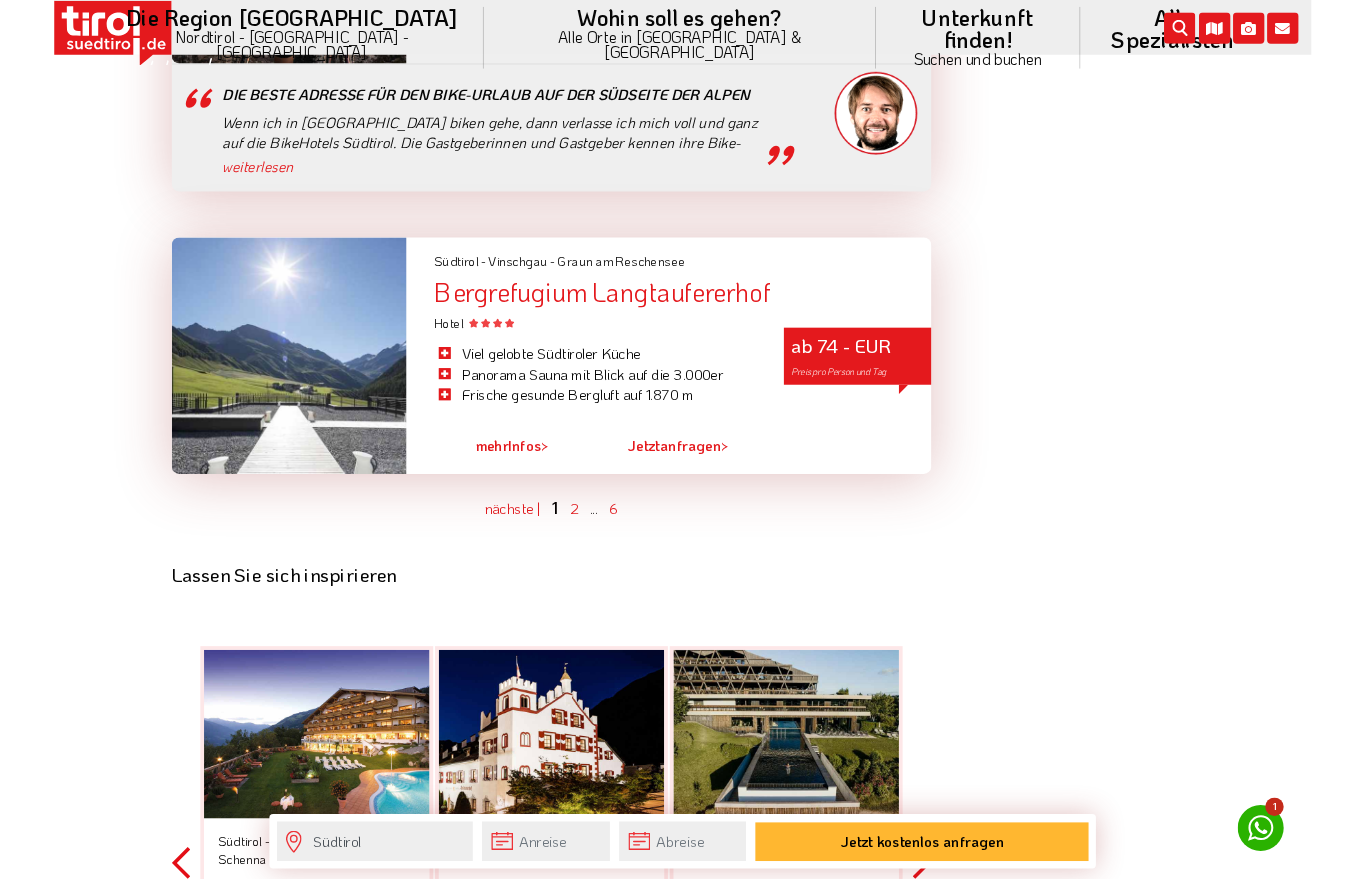 scroll, scrollTop: 6159, scrollLeft: 0, axis: vertical 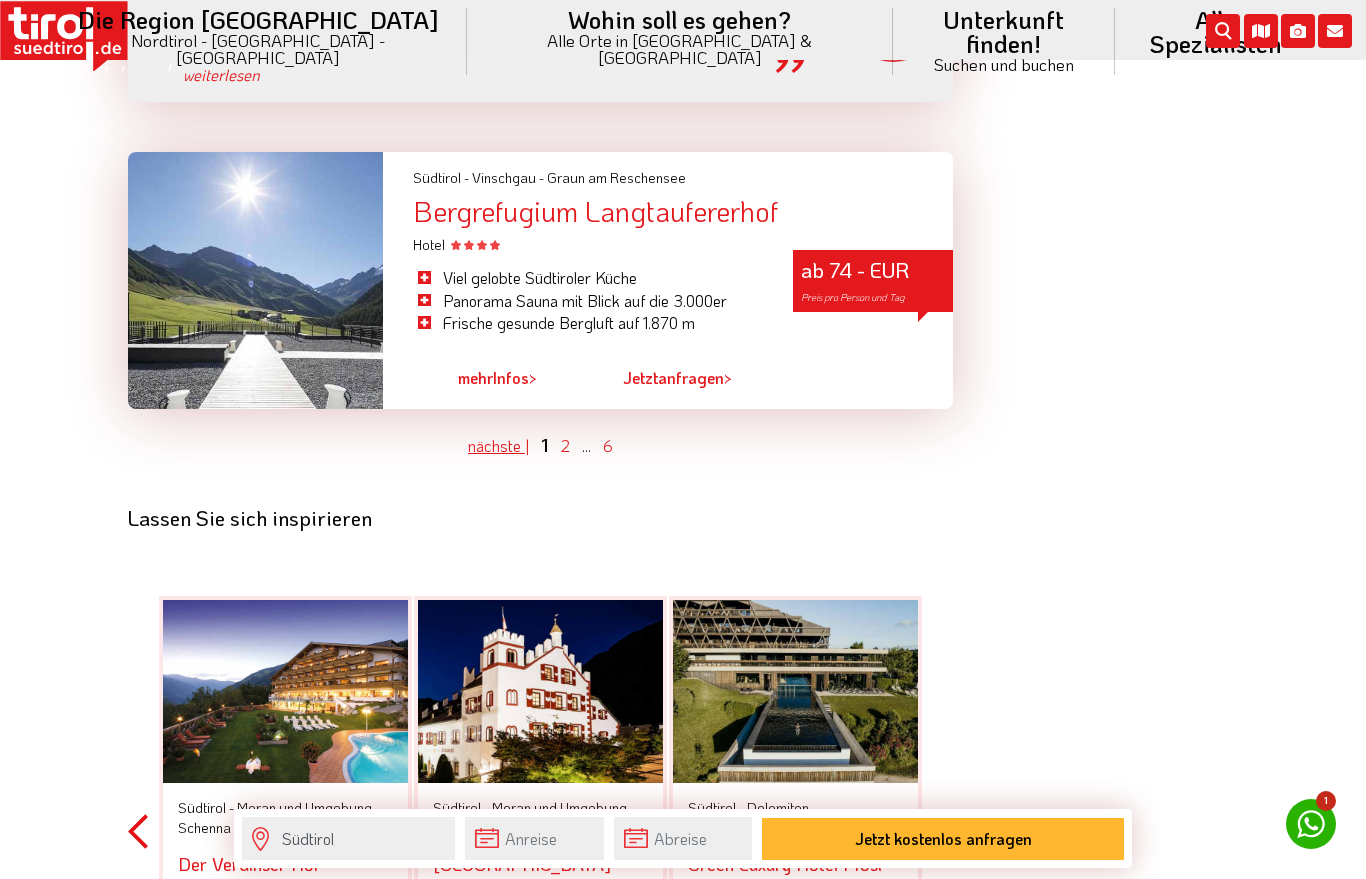 click on "nächste |" at bounding box center (498, 445) 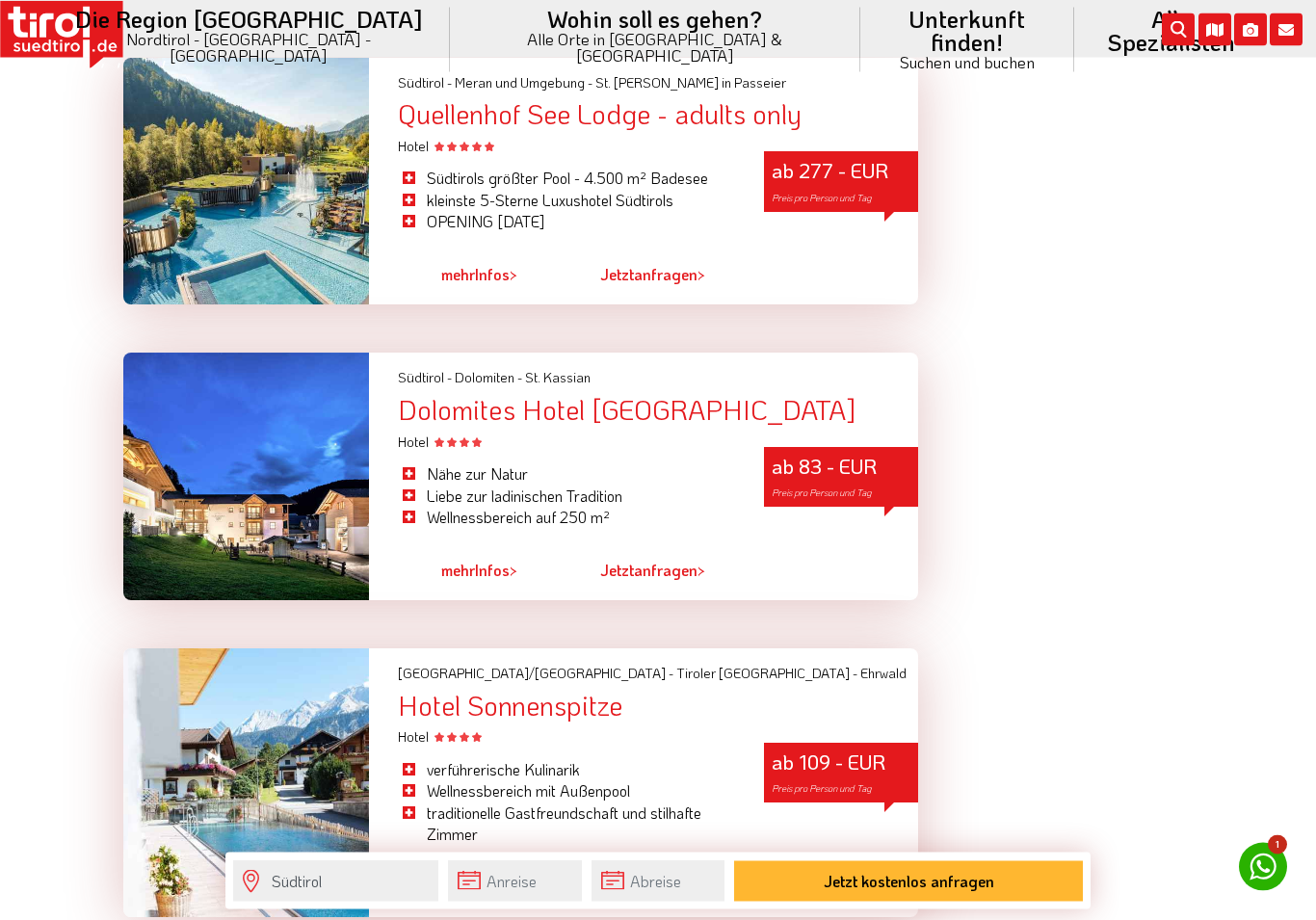 scroll, scrollTop: 5203, scrollLeft: 0, axis: vertical 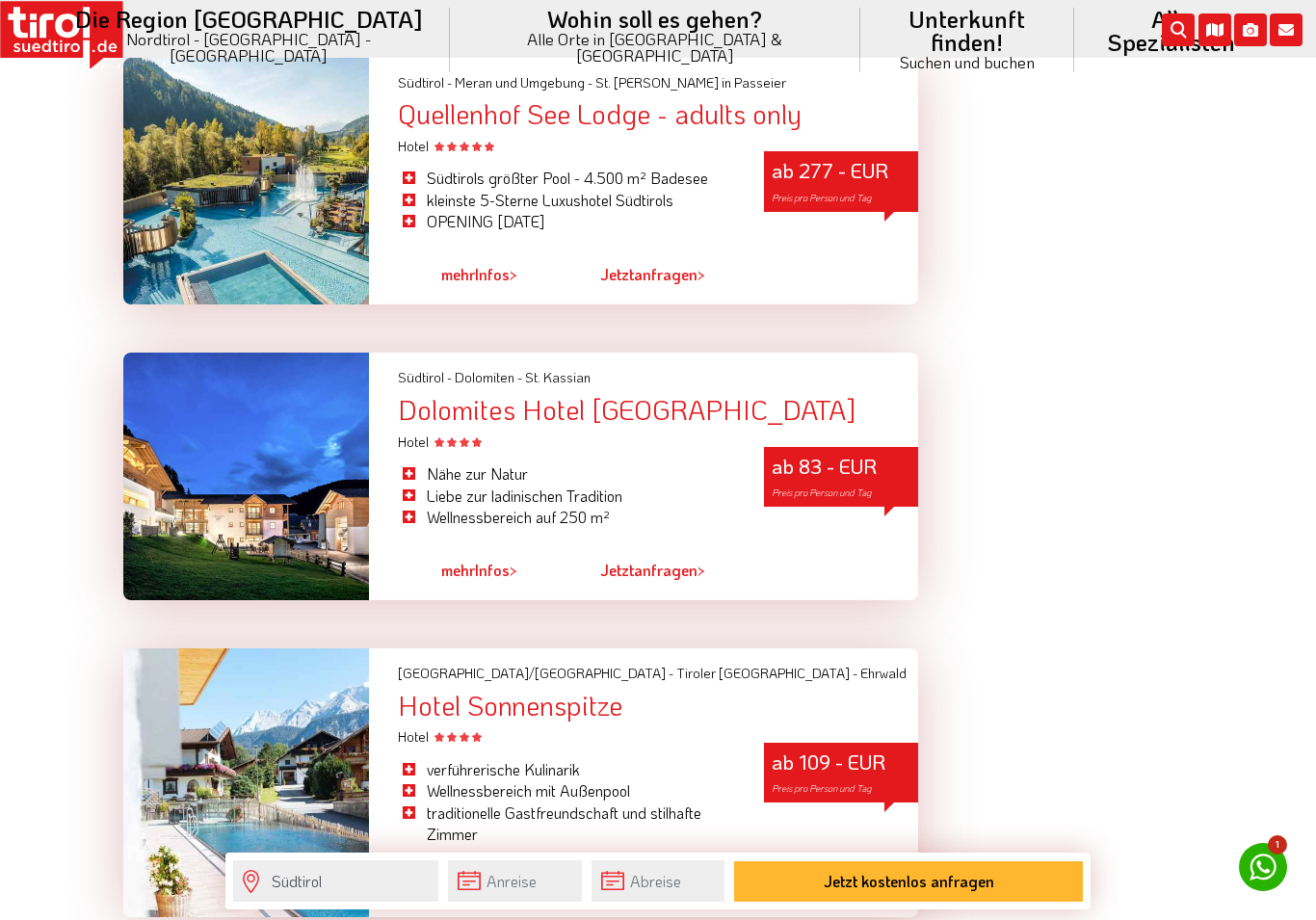click on "mehr" at bounding box center (458, 569) 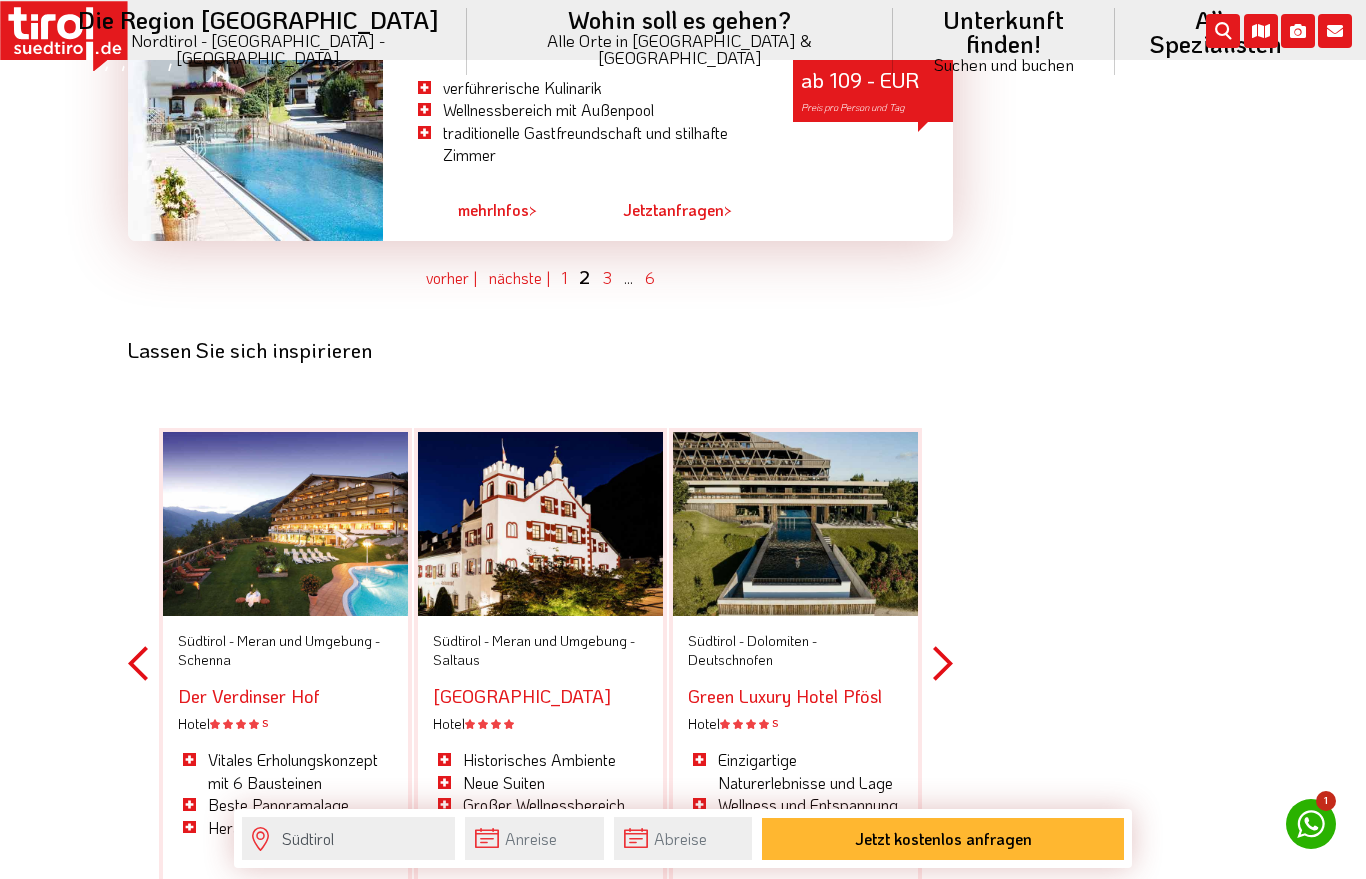 scroll, scrollTop: 6010, scrollLeft: 0, axis: vertical 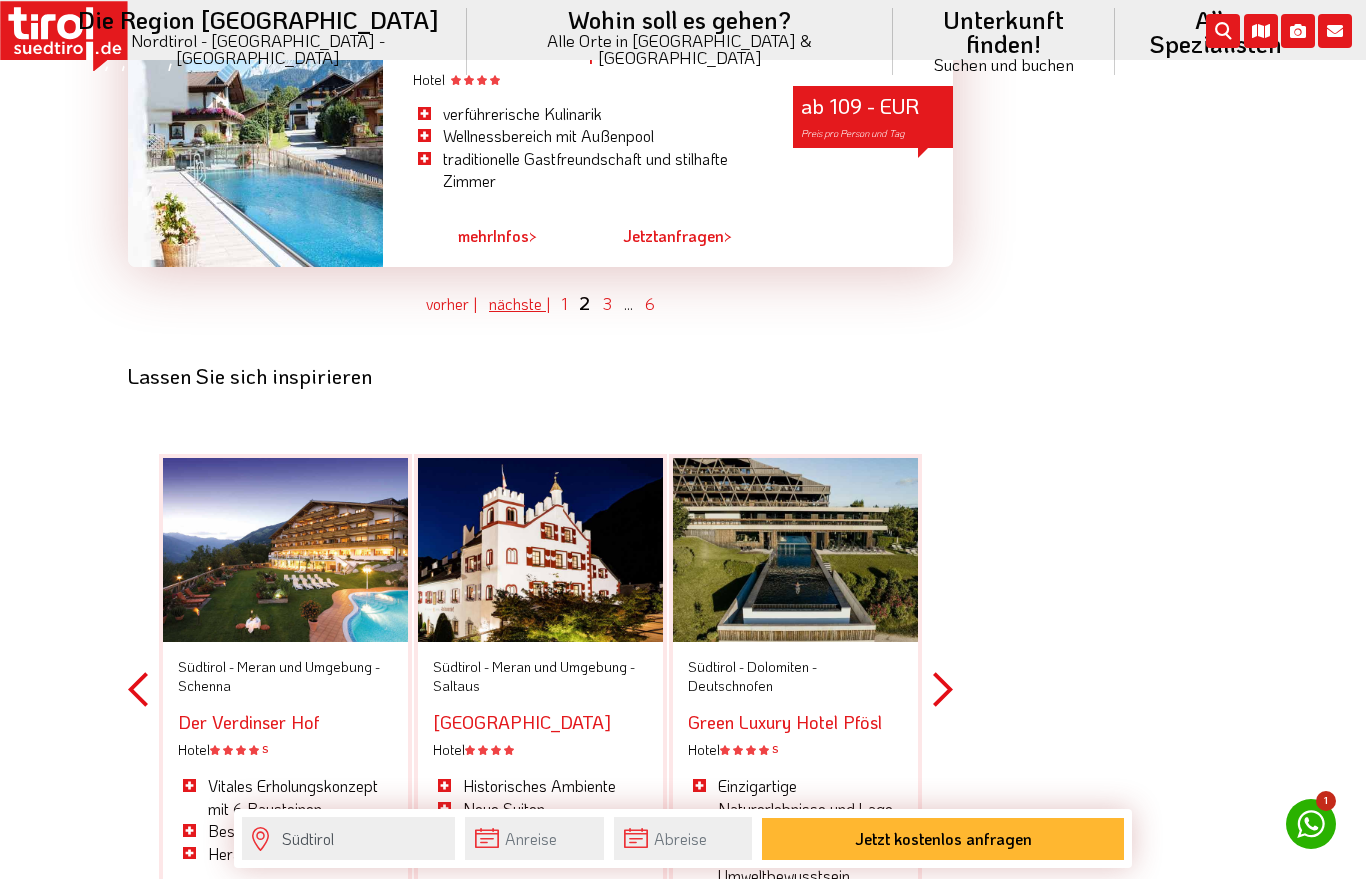 click on "nächste |" at bounding box center [519, 303] 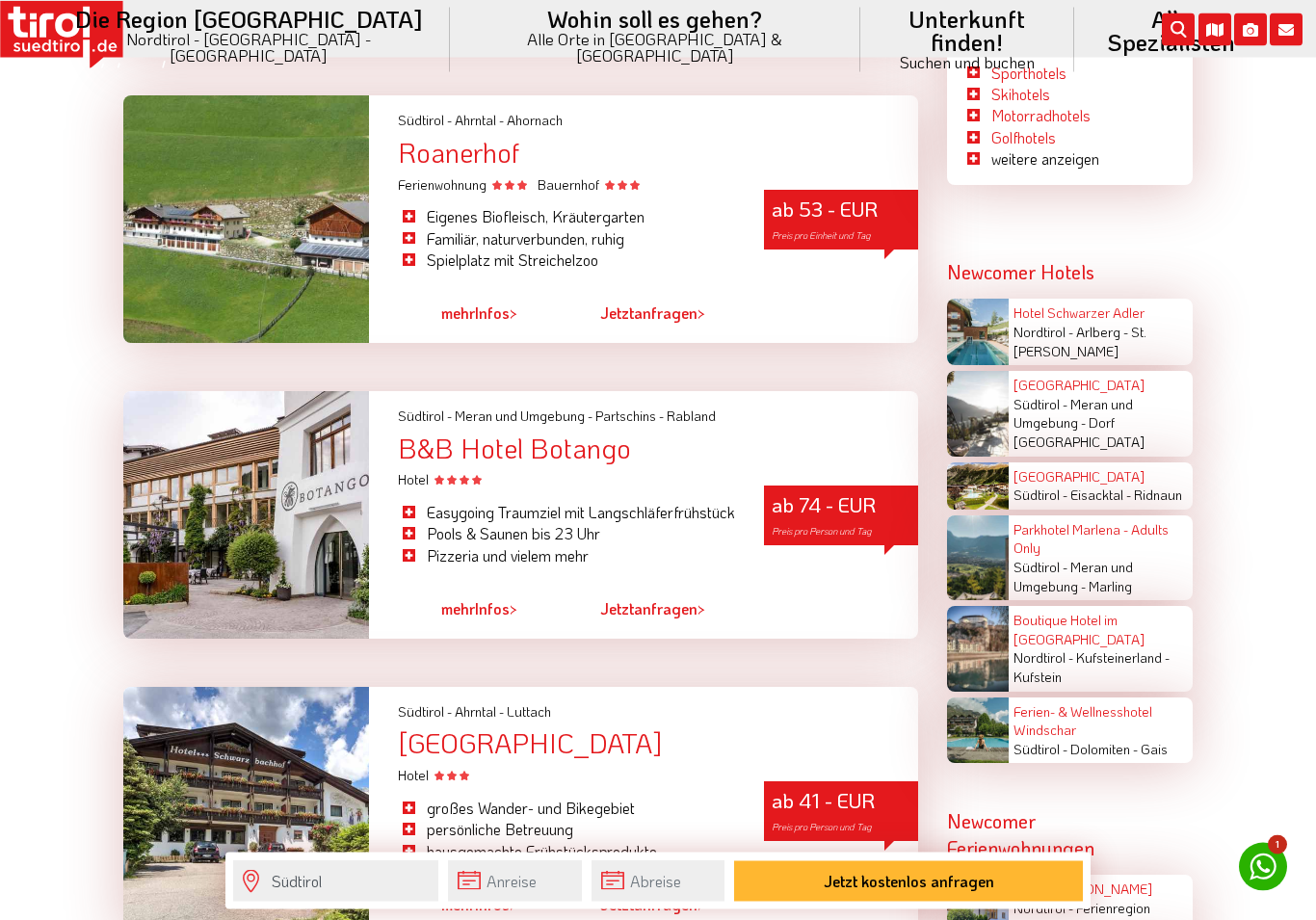 scroll, scrollTop: 3378, scrollLeft: 0, axis: vertical 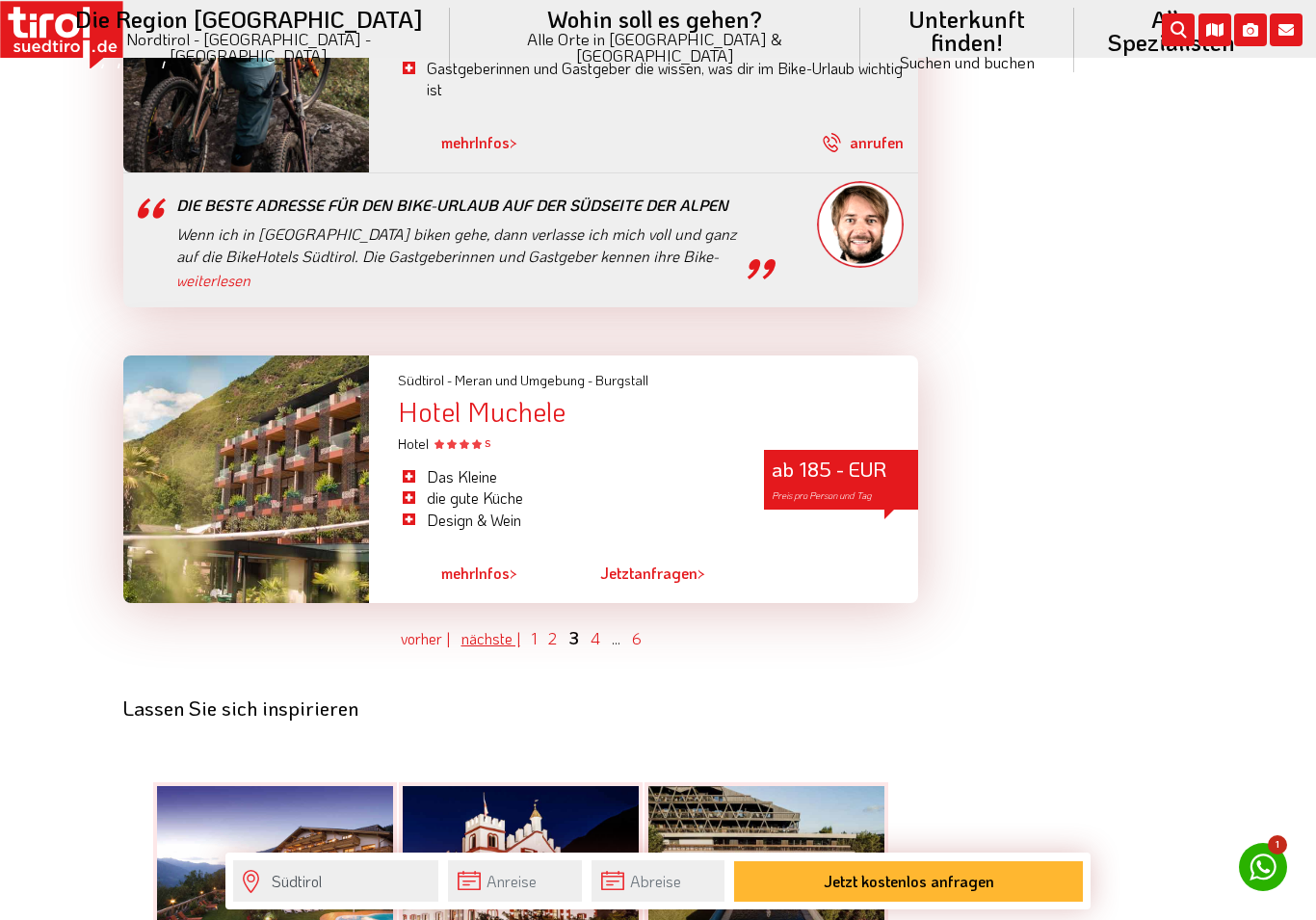 click on "nächste |" at bounding box center (490, 638) 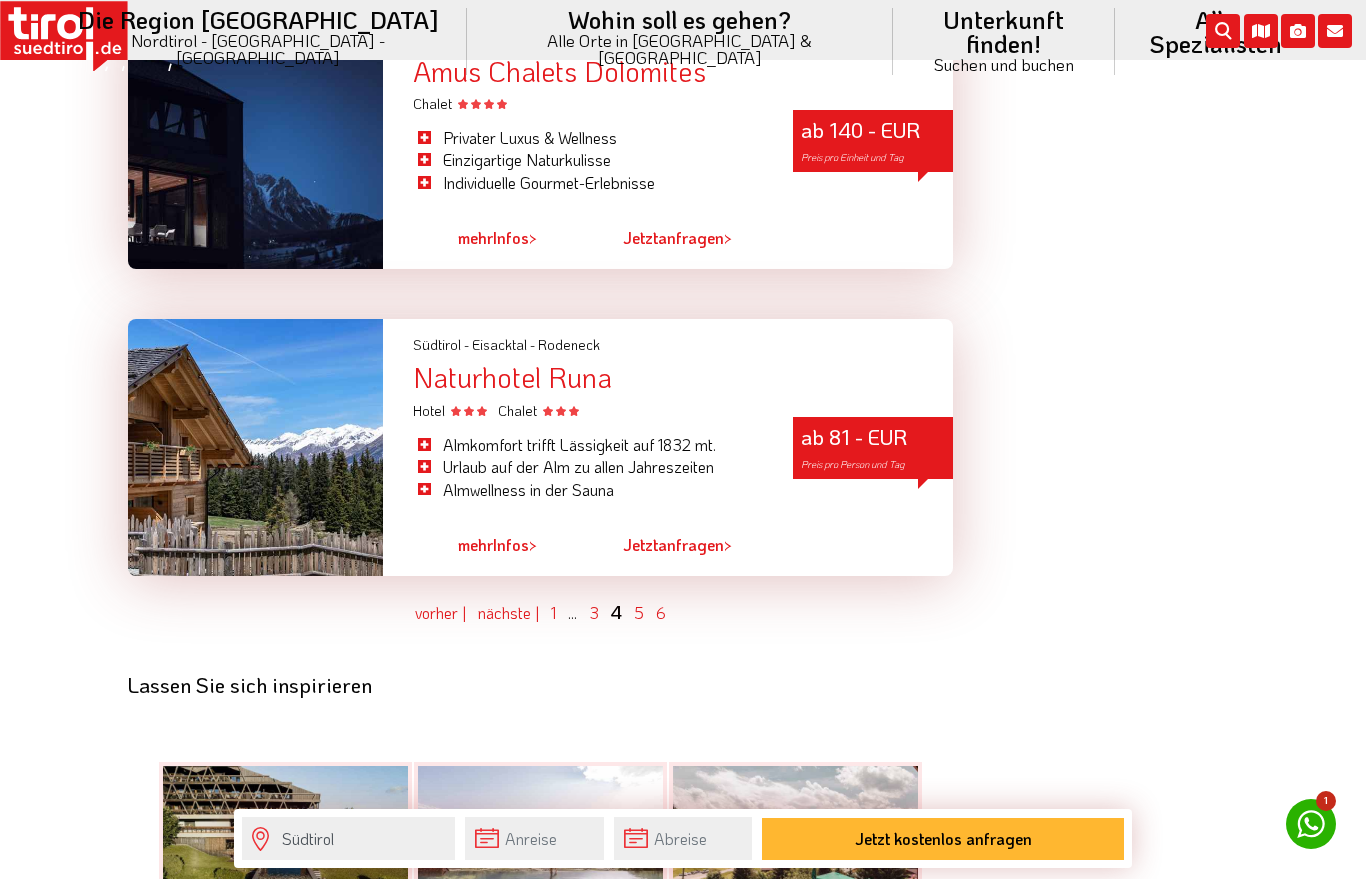 scroll, scrollTop: 5709, scrollLeft: 0, axis: vertical 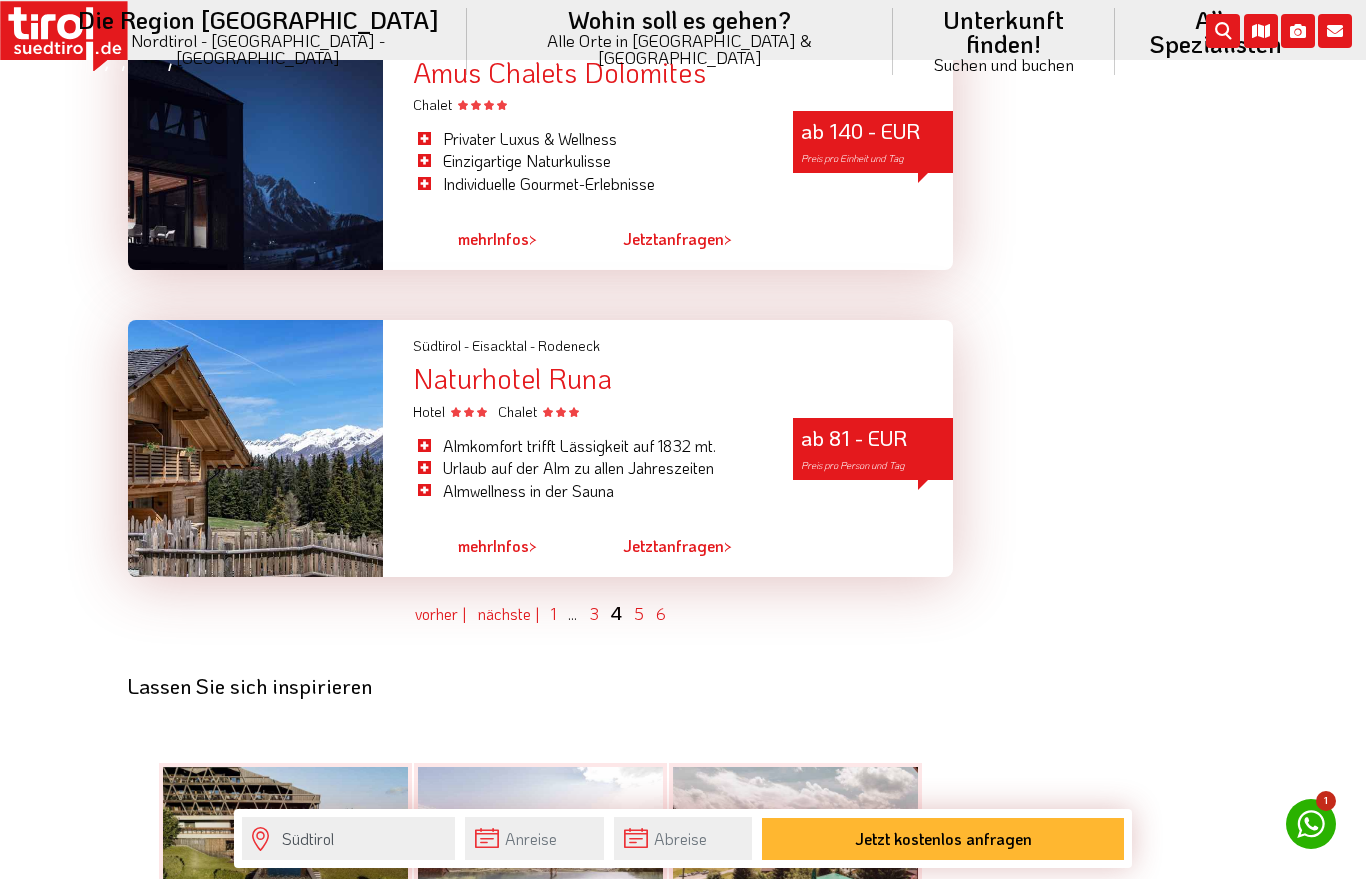 click on "mehr" at bounding box center [475, 545] 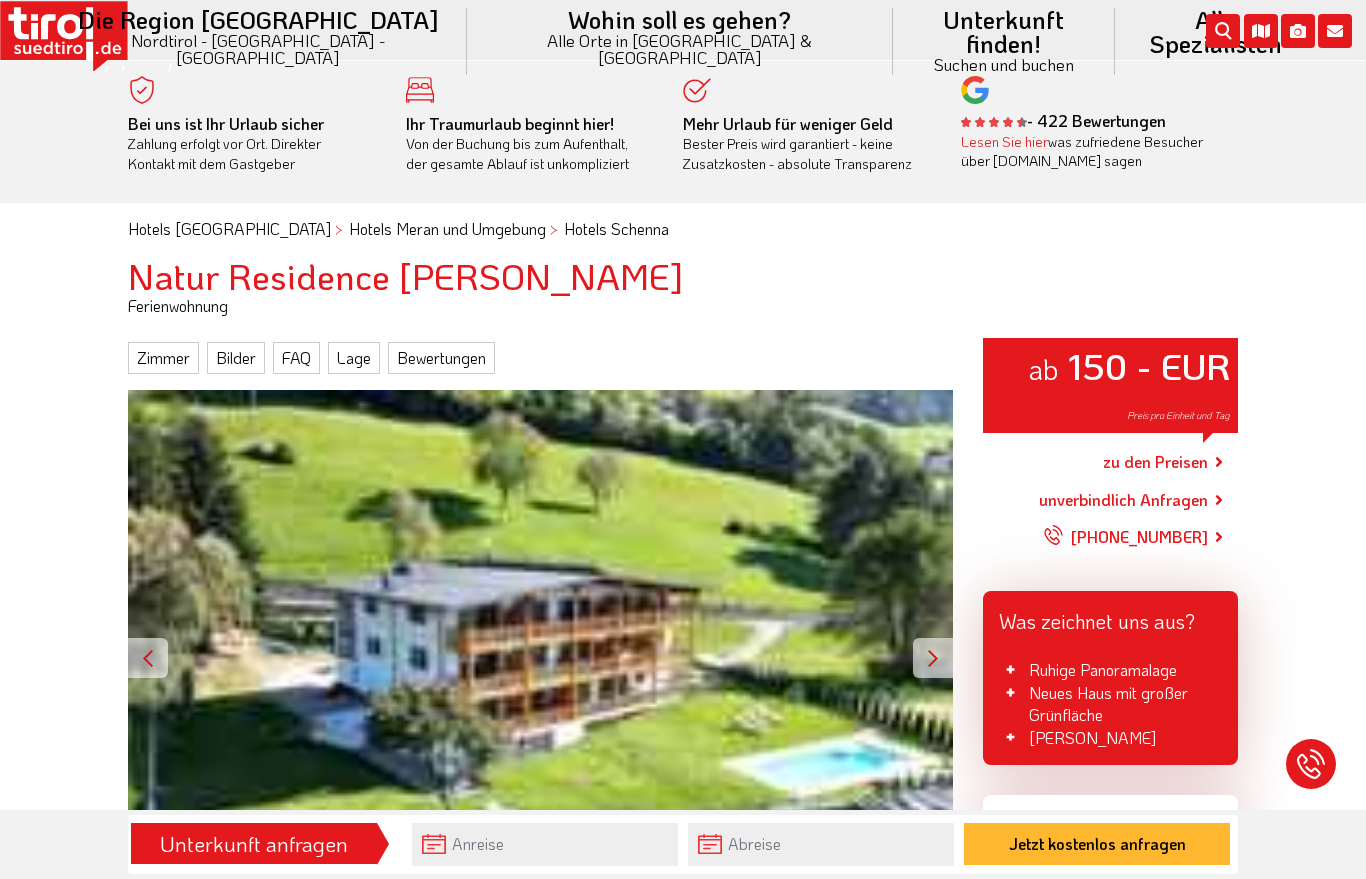 scroll, scrollTop: 0, scrollLeft: 0, axis: both 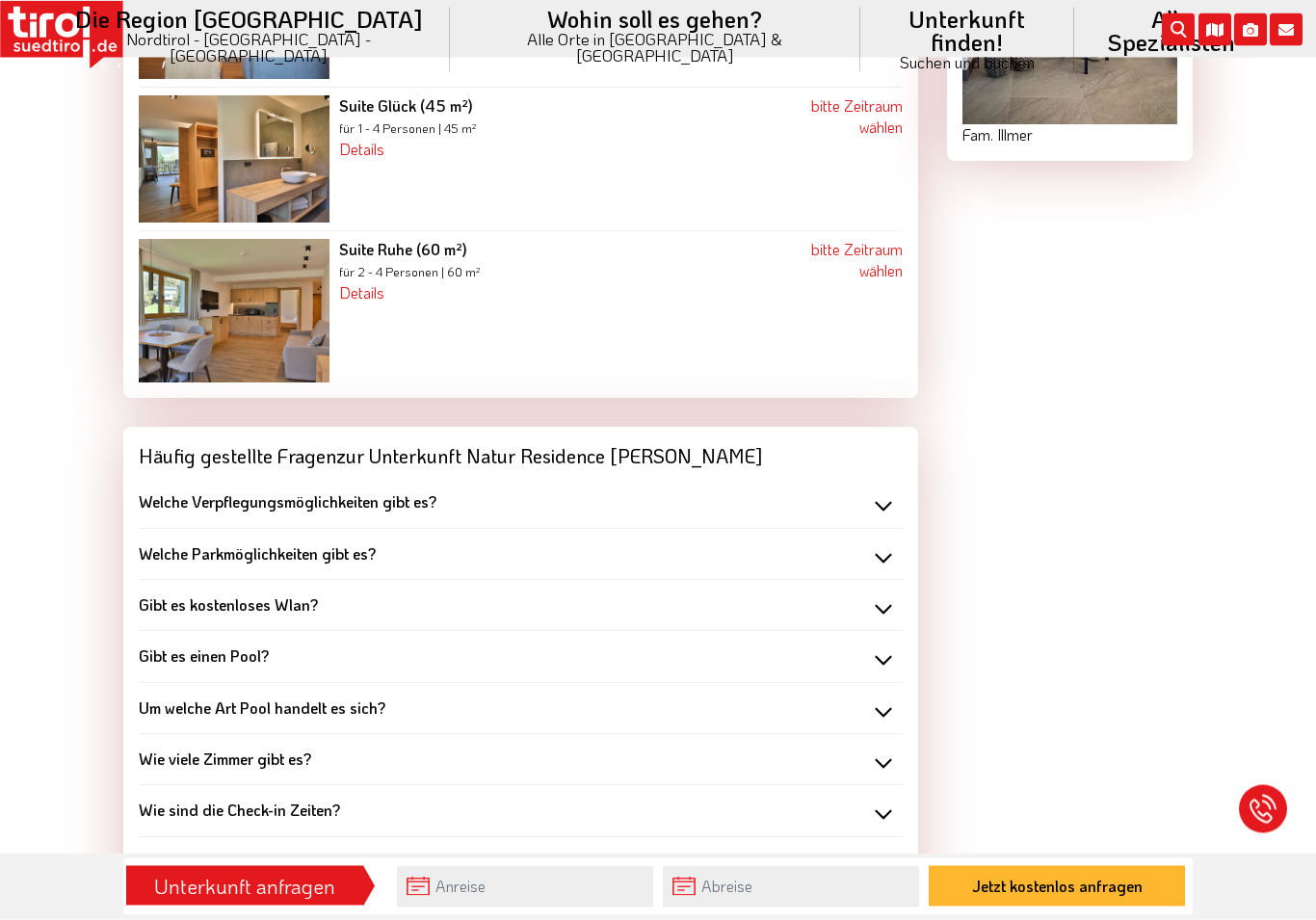 click on "Welche Verpflegungsmöglichkeiten gibt es?" at bounding box center [520, 503] 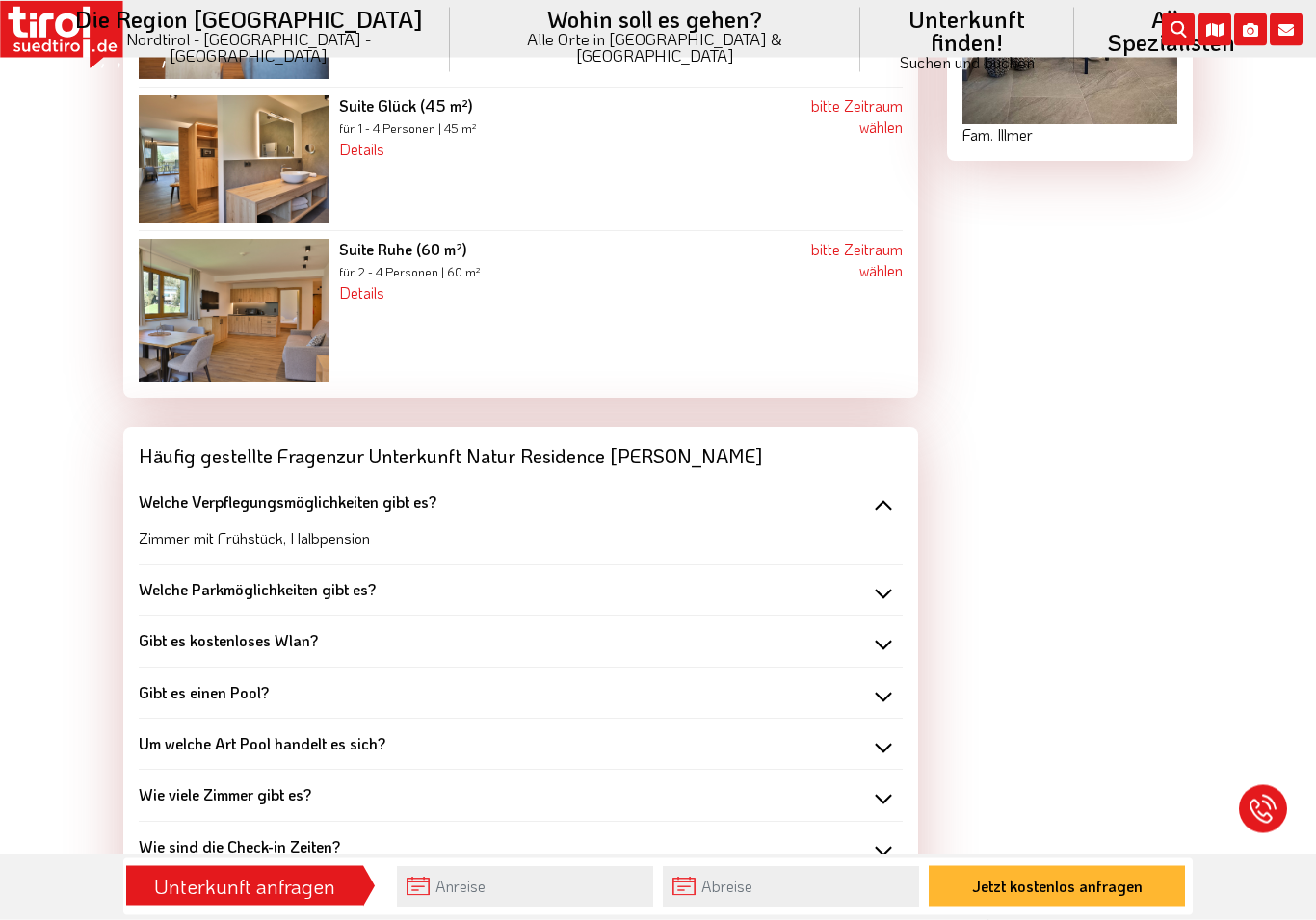 scroll, scrollTop: 2143, scrollLeft: 0, axis: vertical 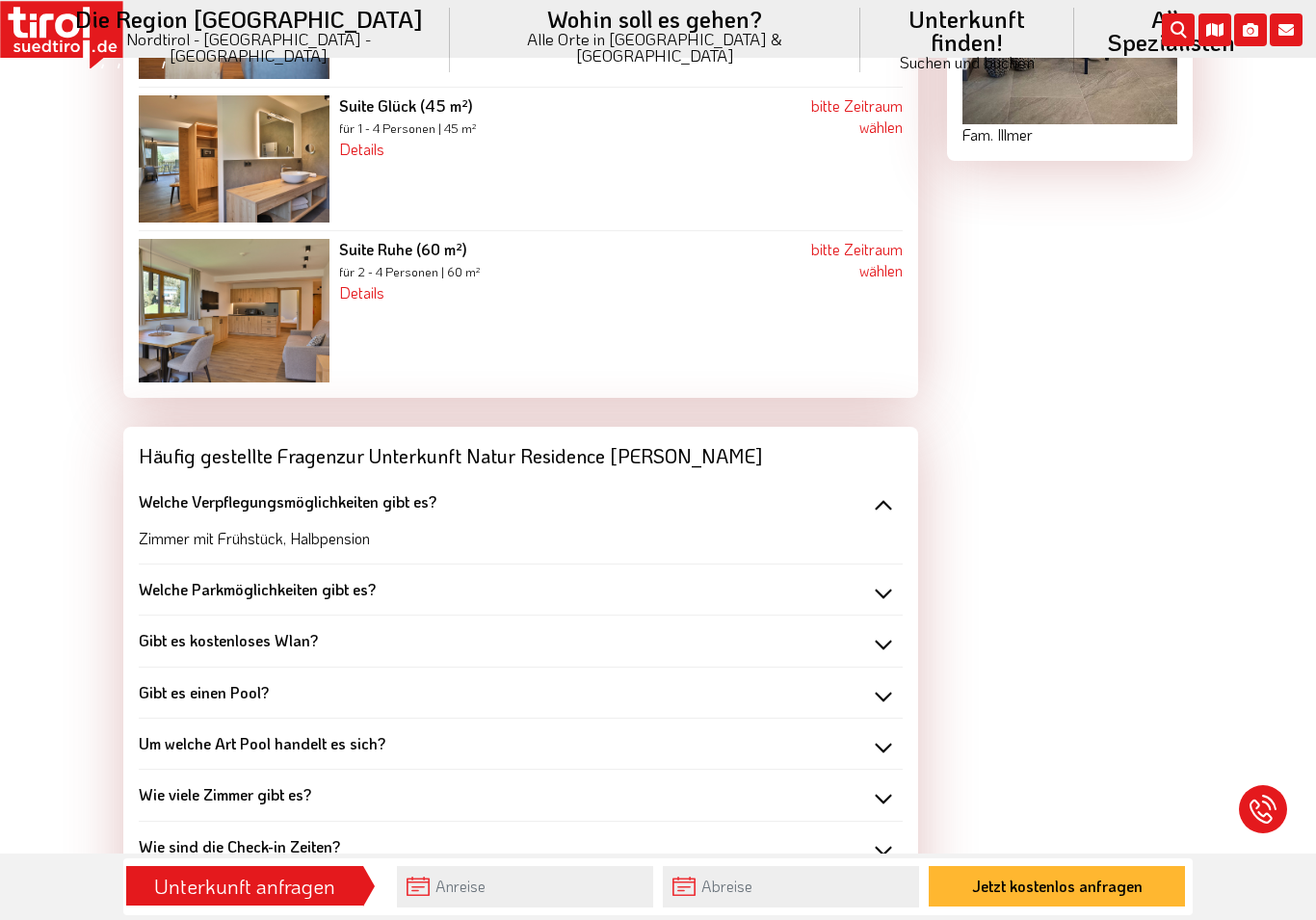 click on "Welche Verpflegungsmöglichkeiten gibt es?" at bounding box center (520, 502) 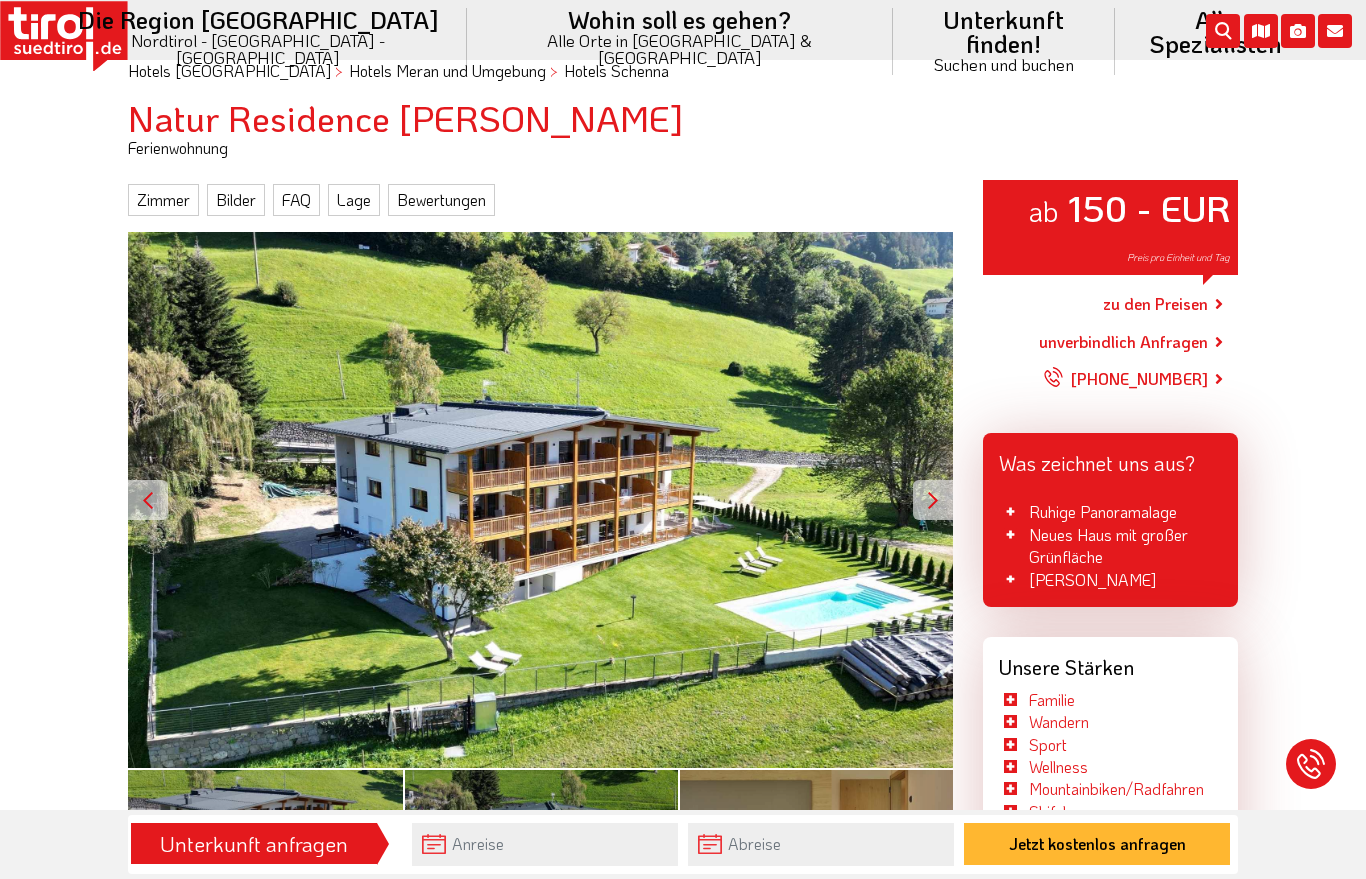 scroll, scrollTop: 157, scrollLeft: 0, axis: vertical 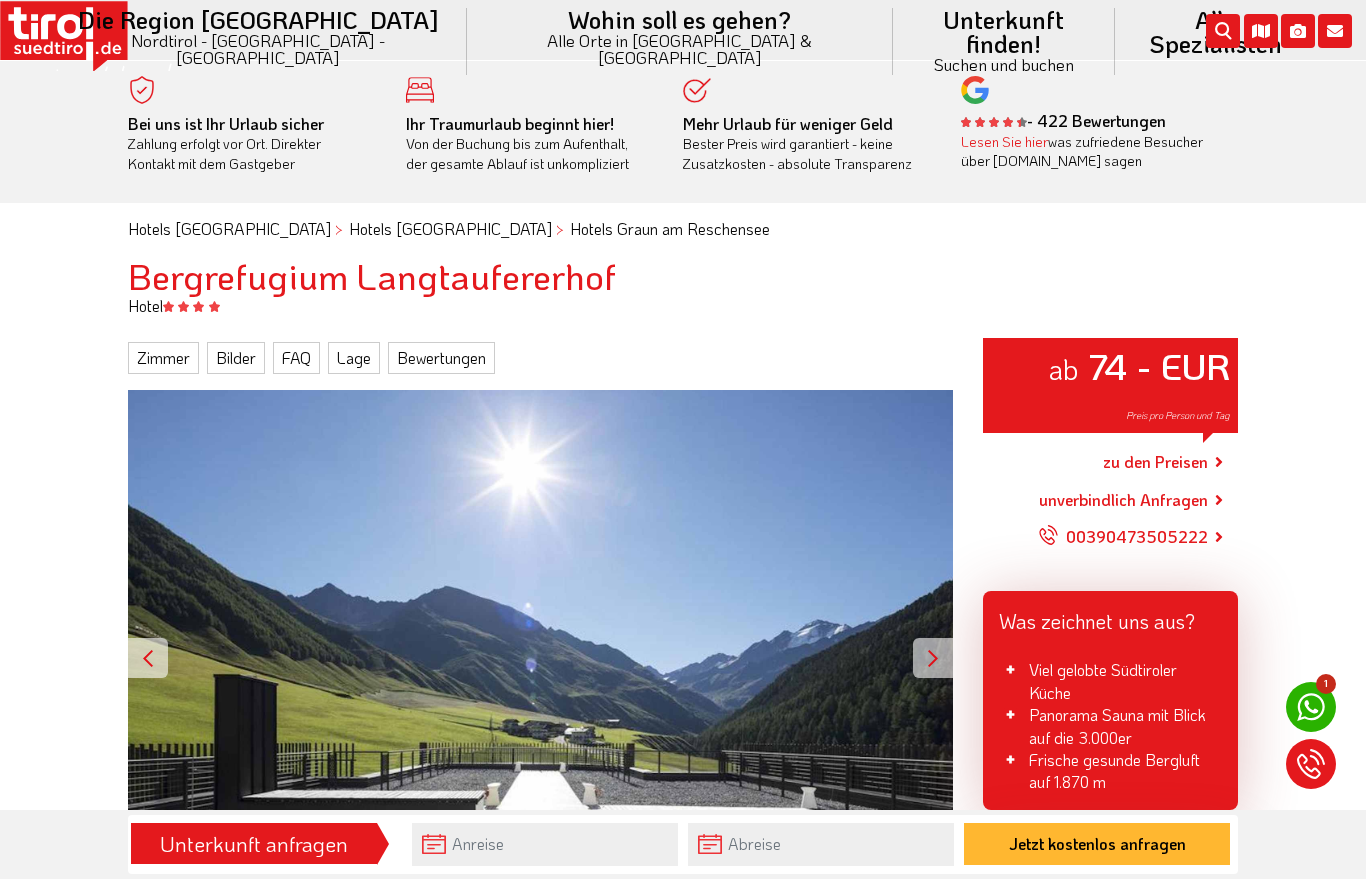 click at bounding box center (933, 658) 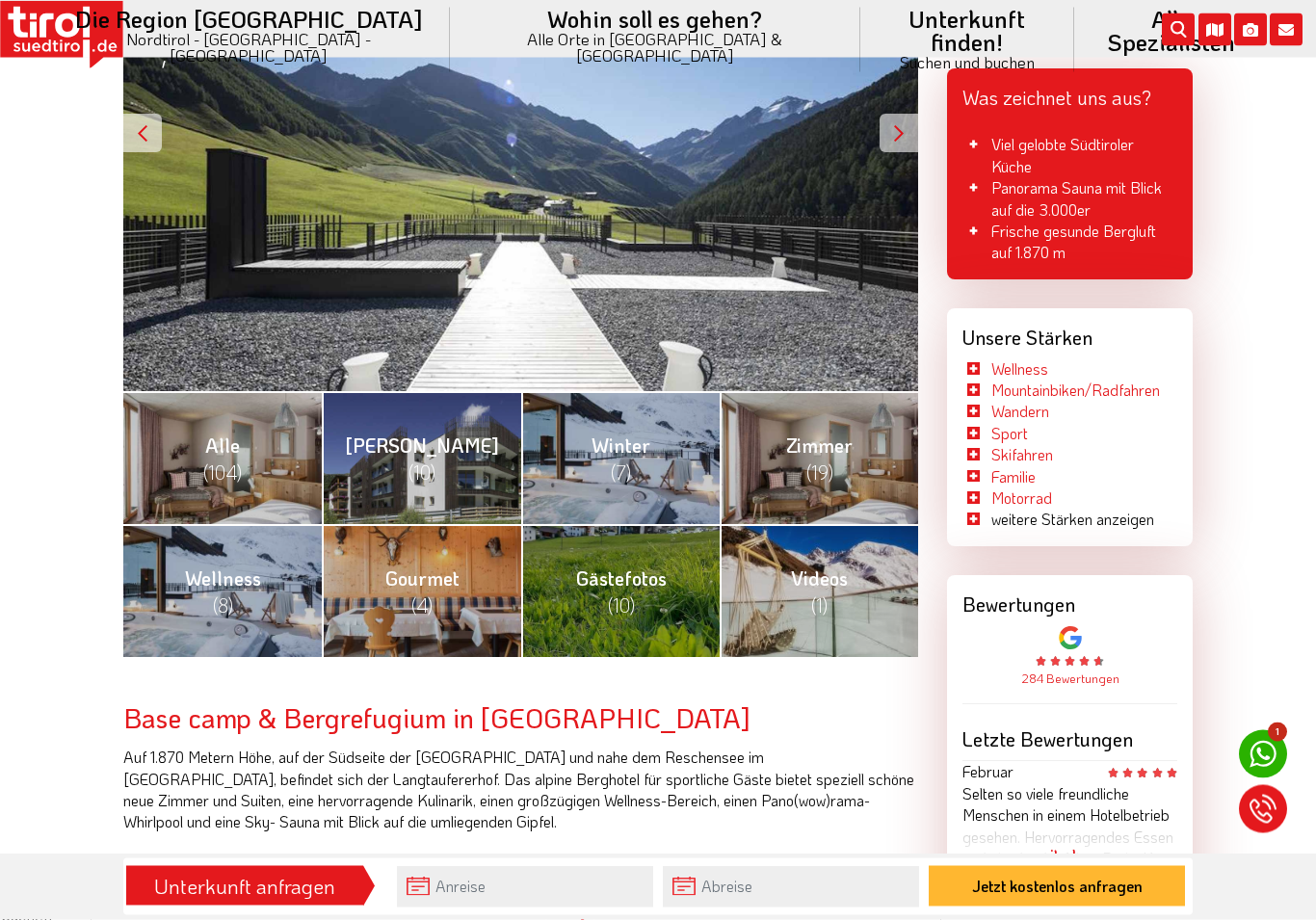 scroll, scrollTop: 501, scrollLeft: 0, axis: vertical 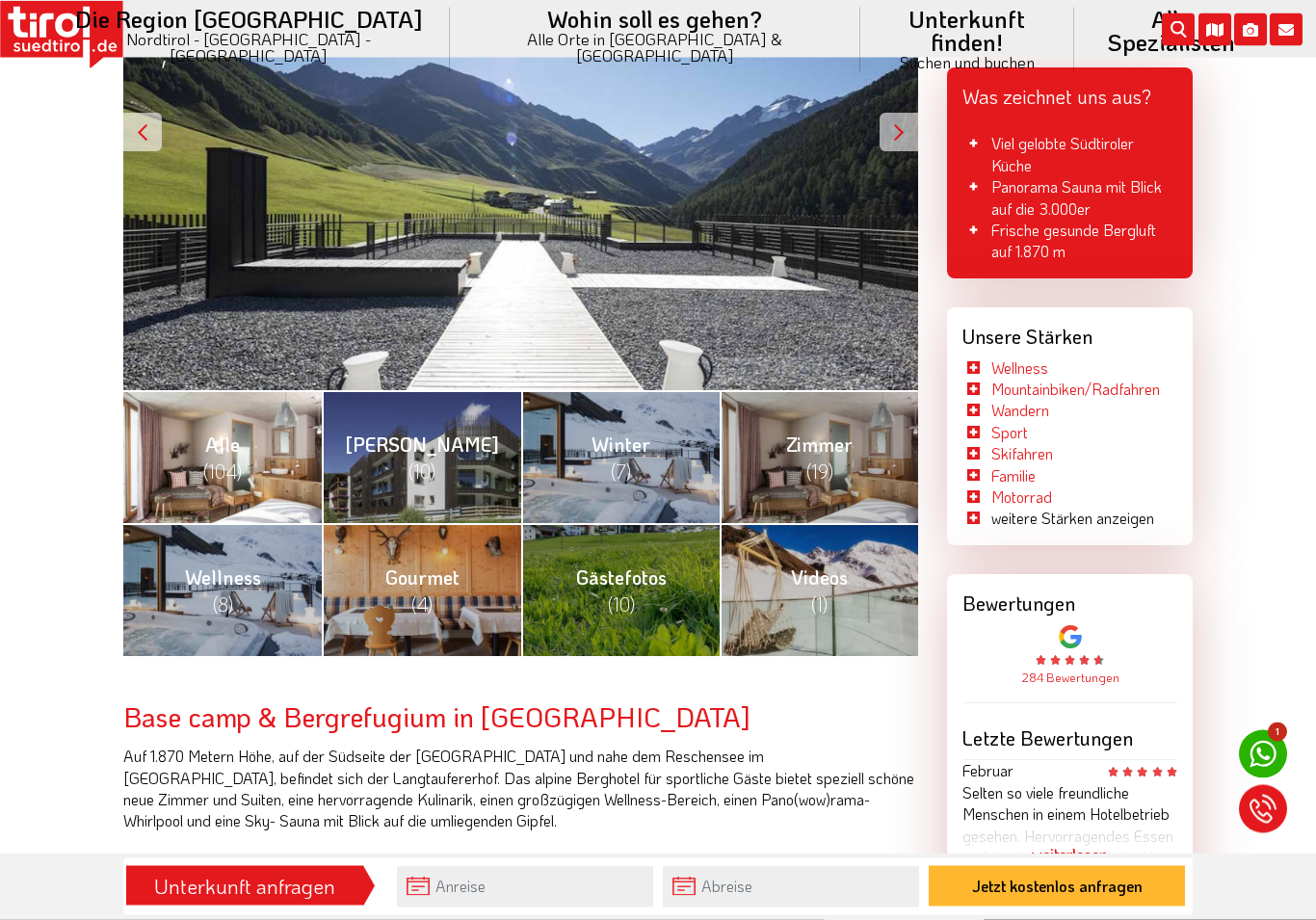 click on "(104)" at bounding box center (223, 472) 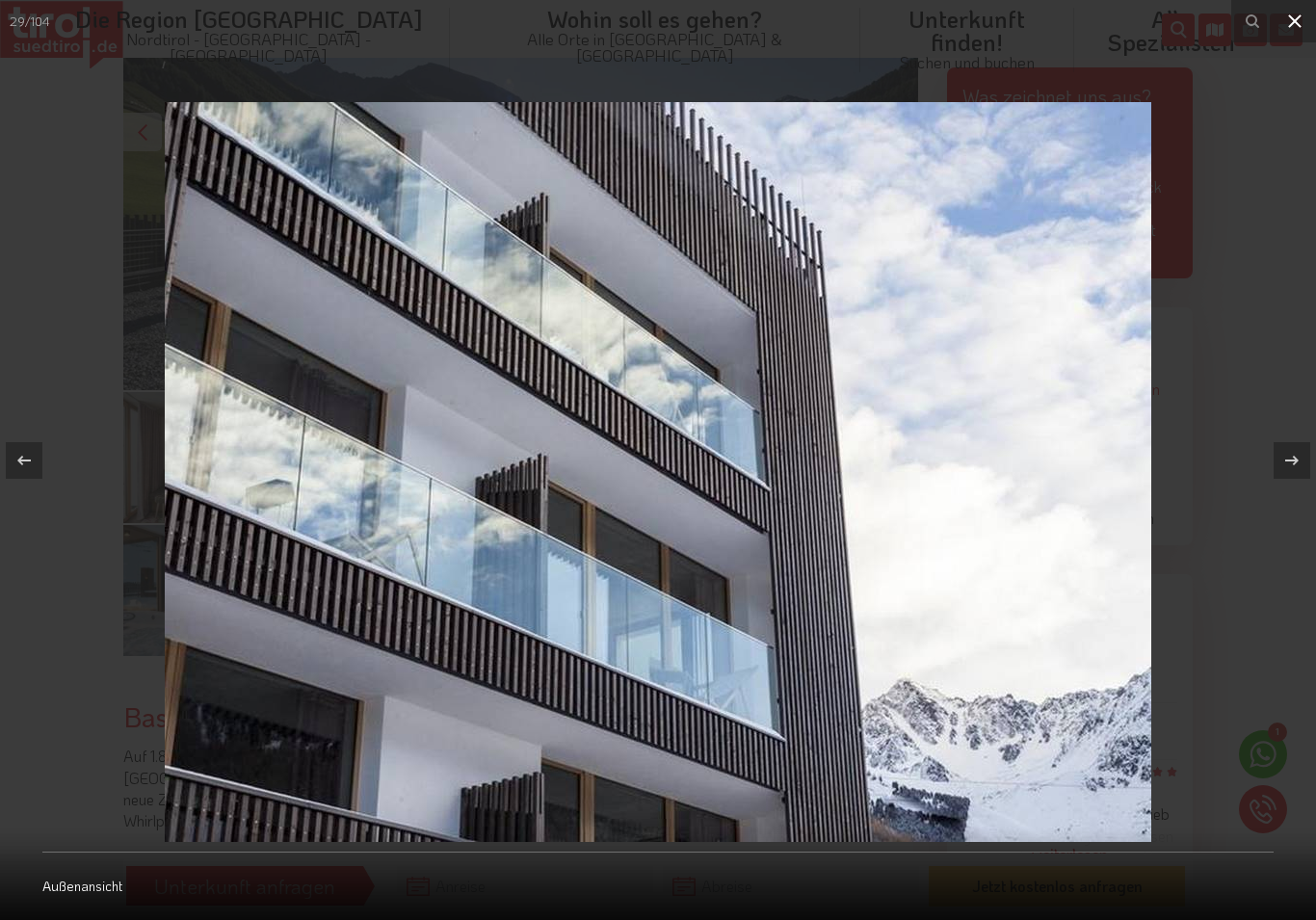 click 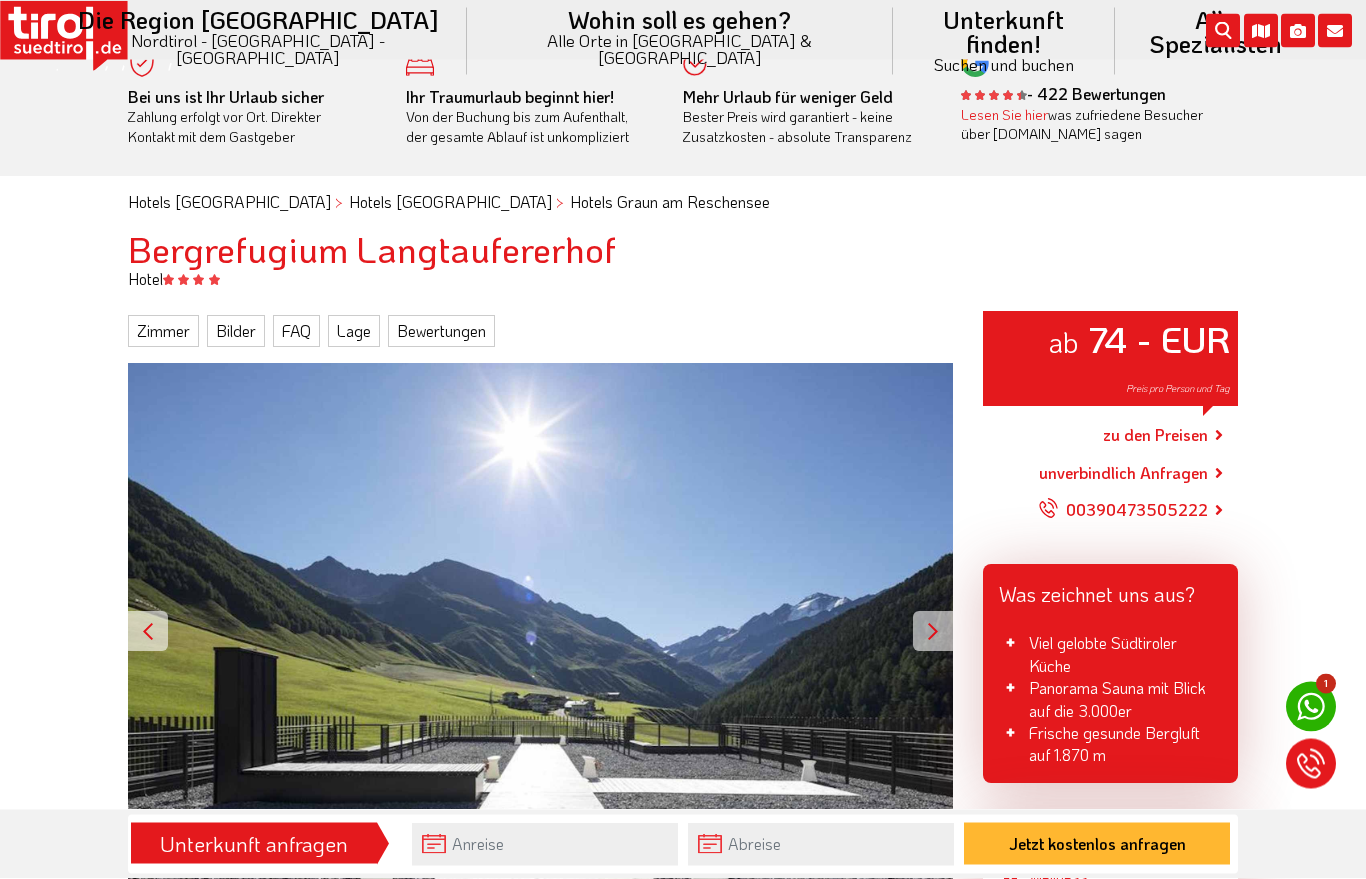 scroll, scrollTop: 0, scrollLeft: 0, axis: both 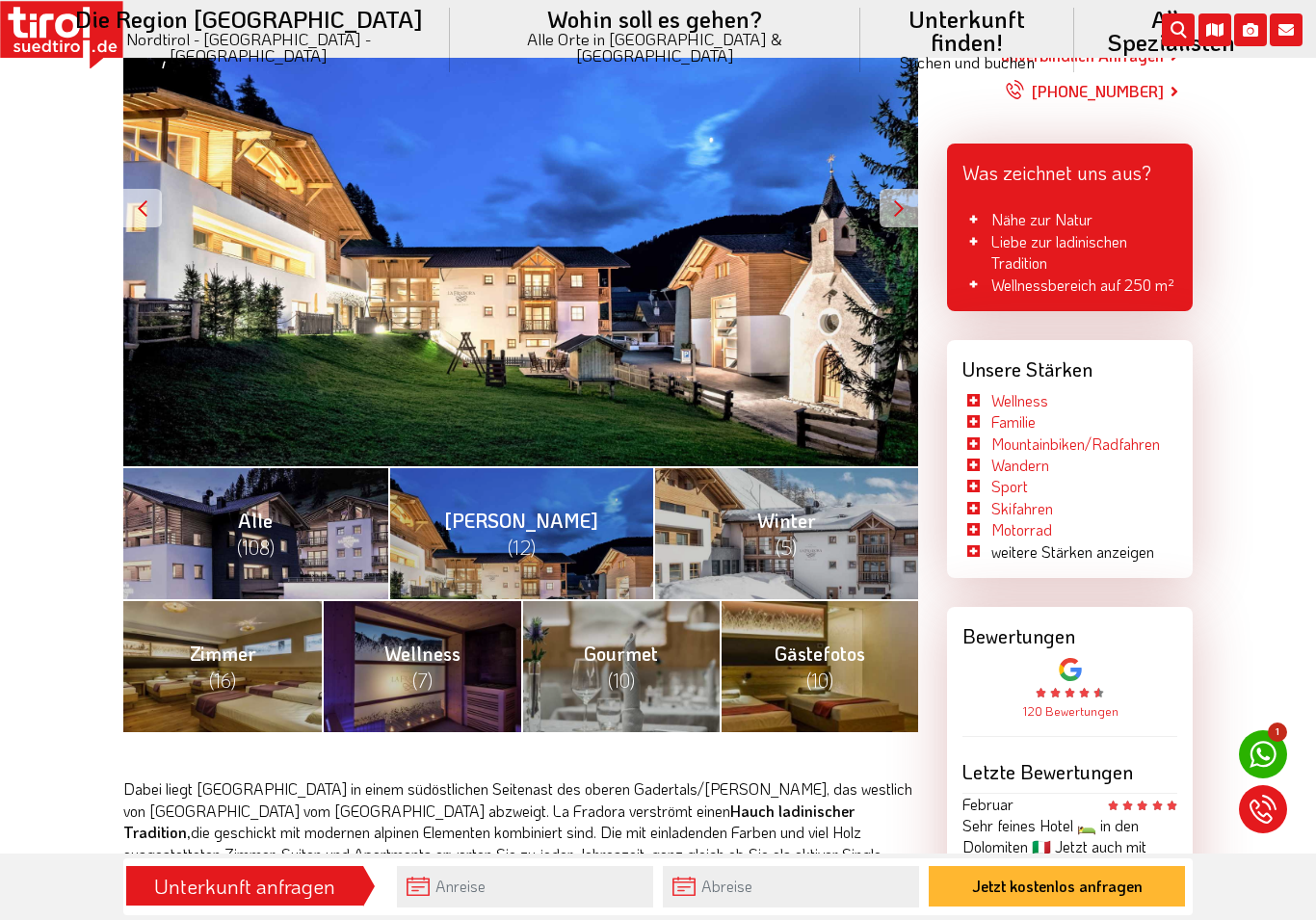 click on "Alle   (108)" at bounding box center [255, 533] 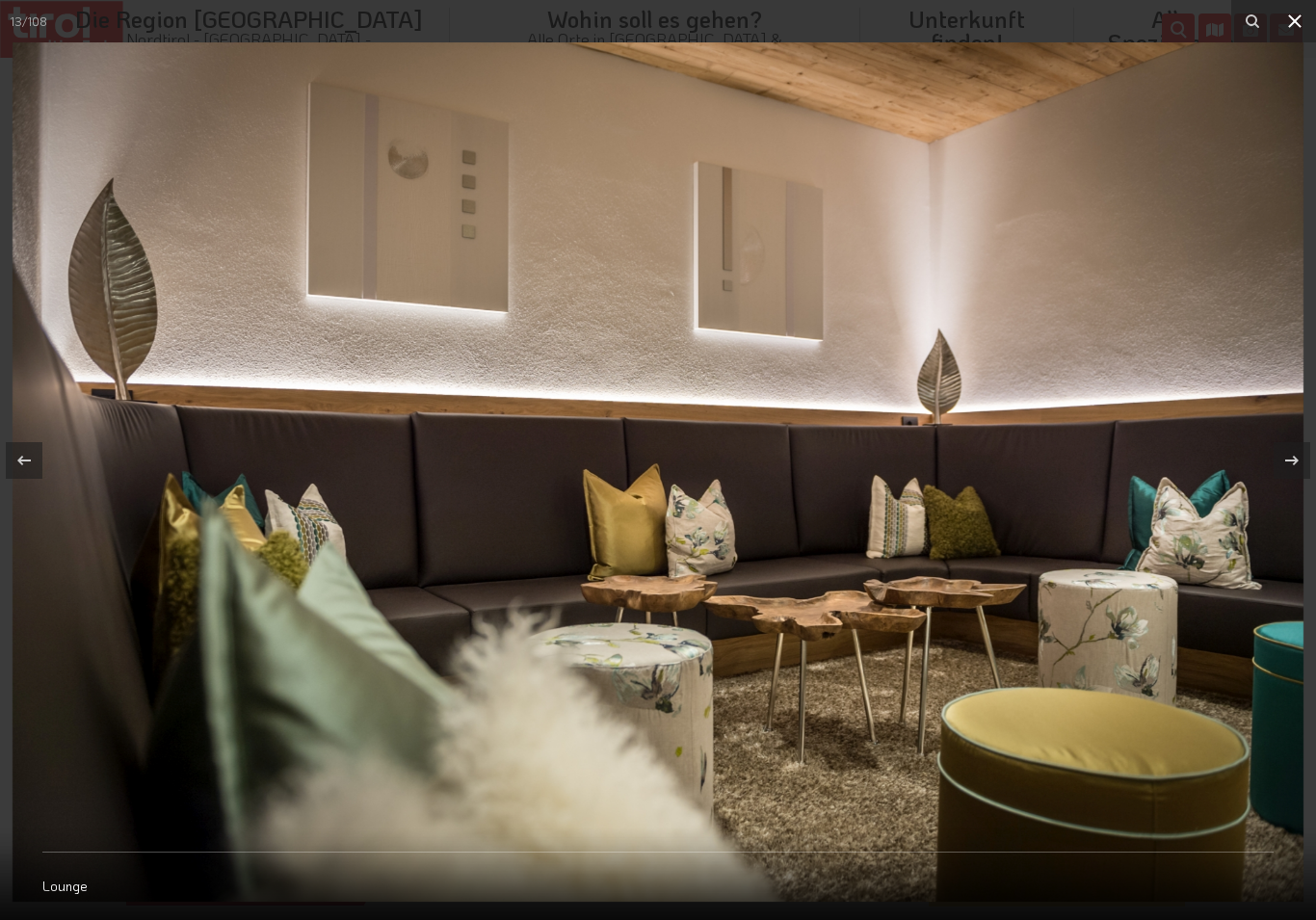 click 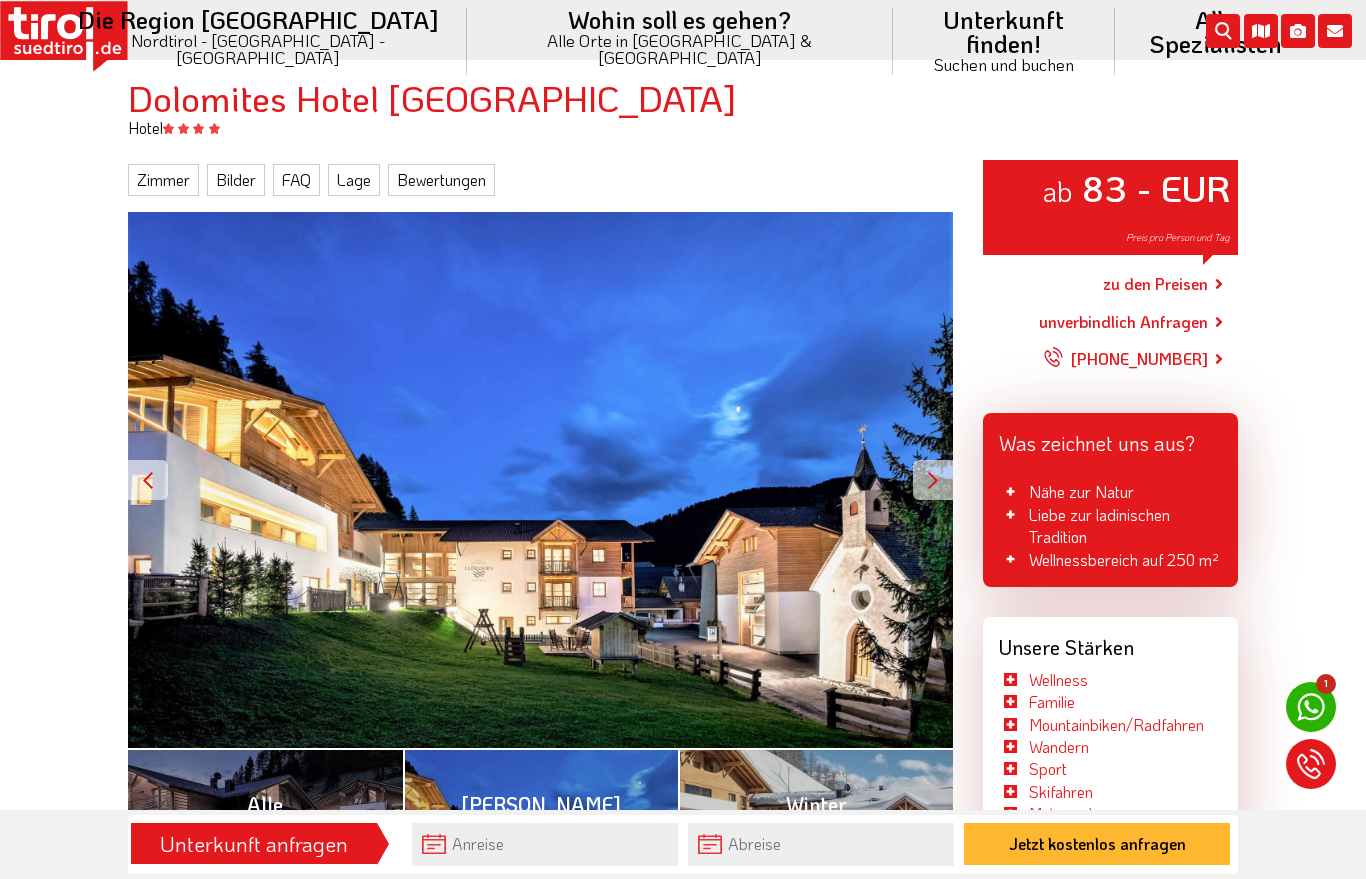 scroll, scrollTop: 172, scrollLeft: 0, axis: vertical 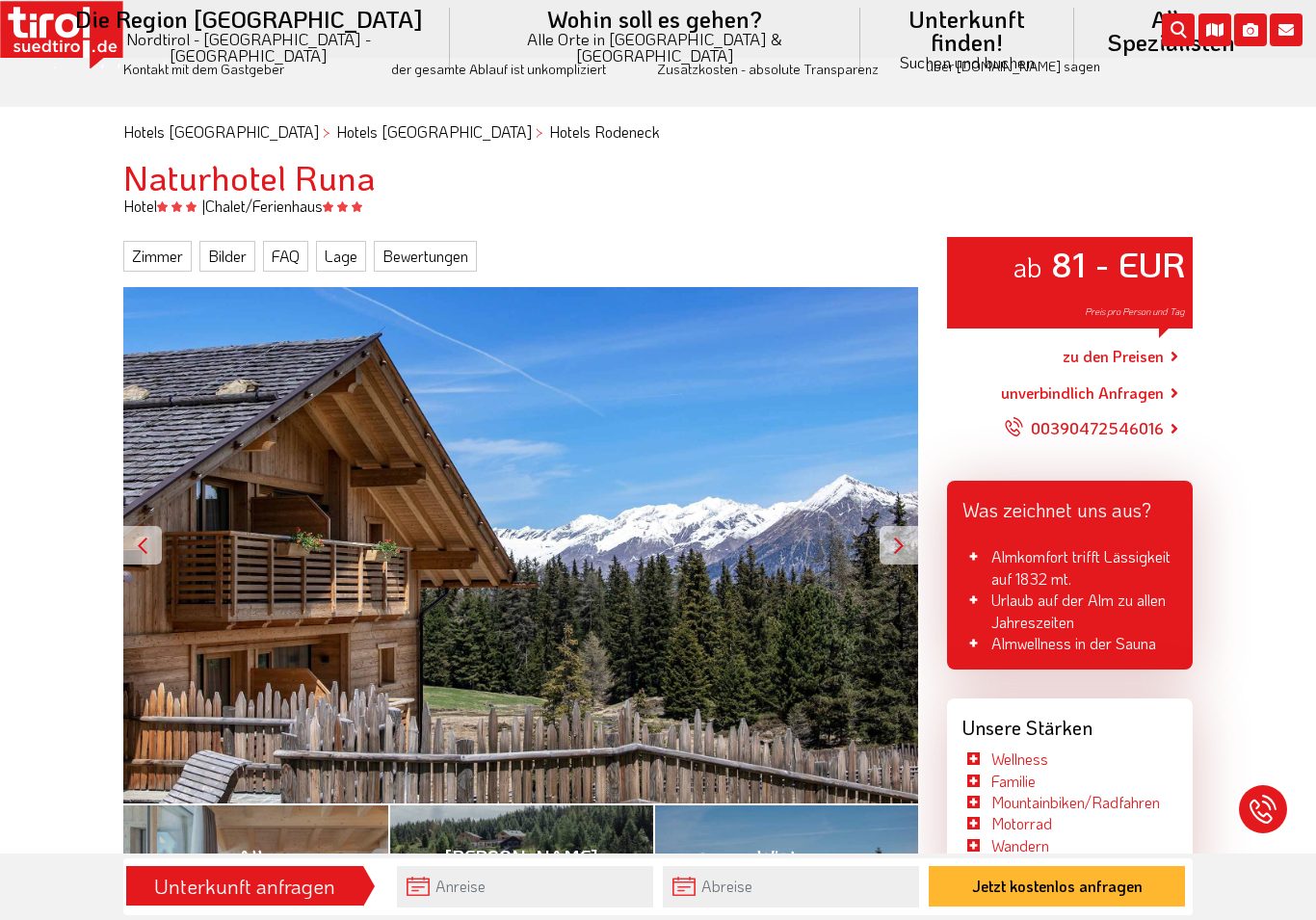 click at bounding box center (899, 545) 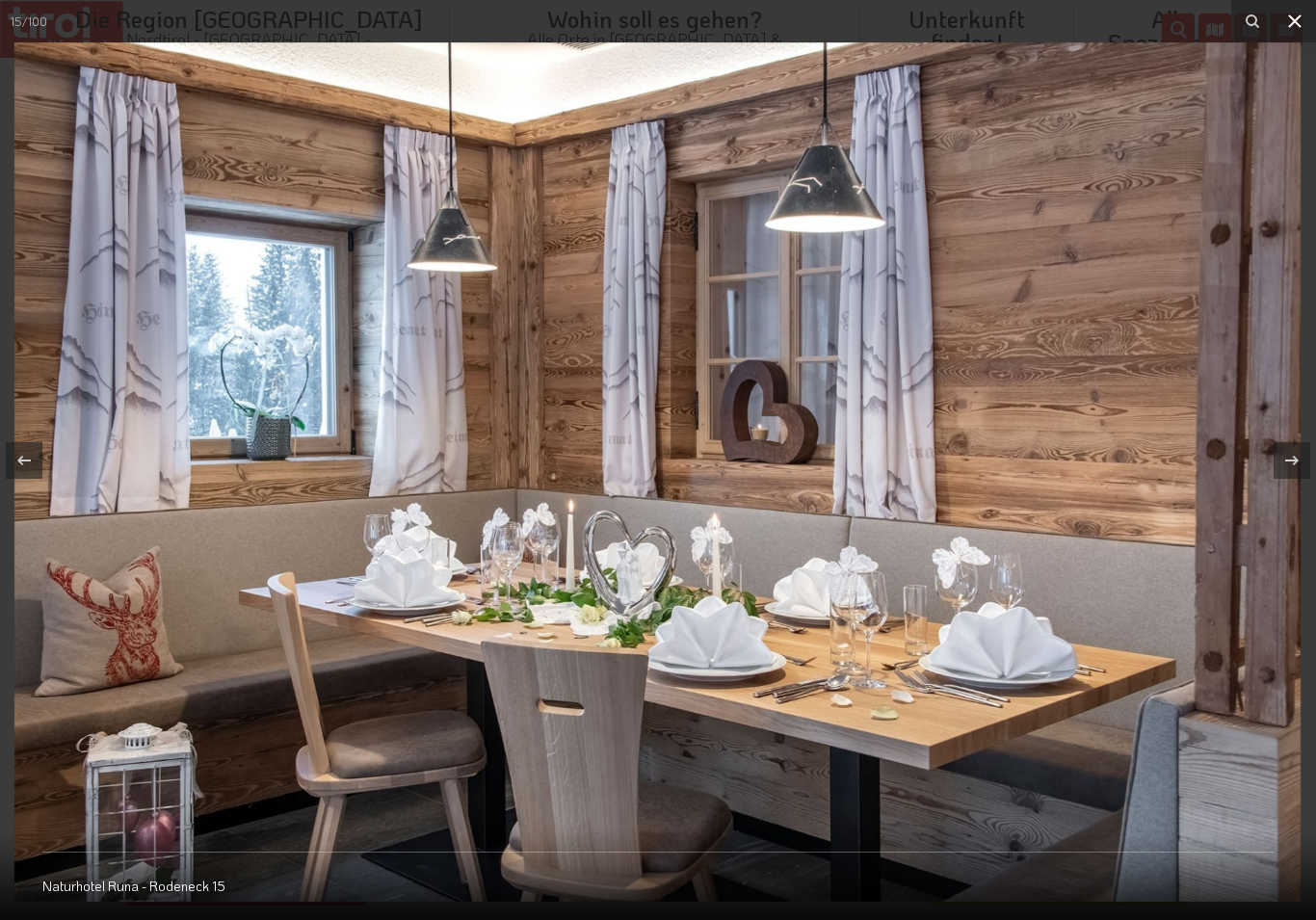 click at bounding box center (1295, 21) 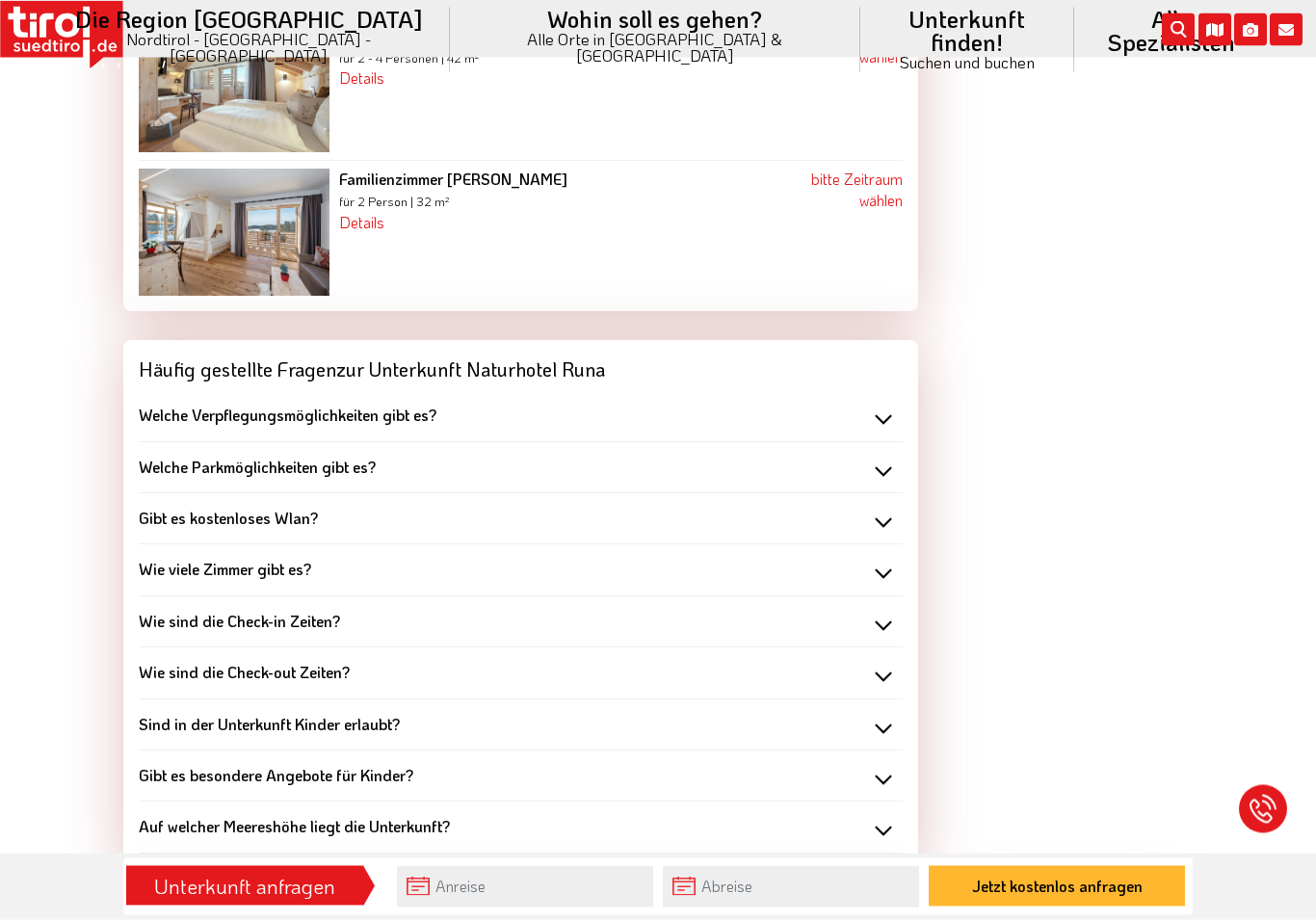 scroll, scrollTop: 2821, scrollLeft: 0, axis: vertical 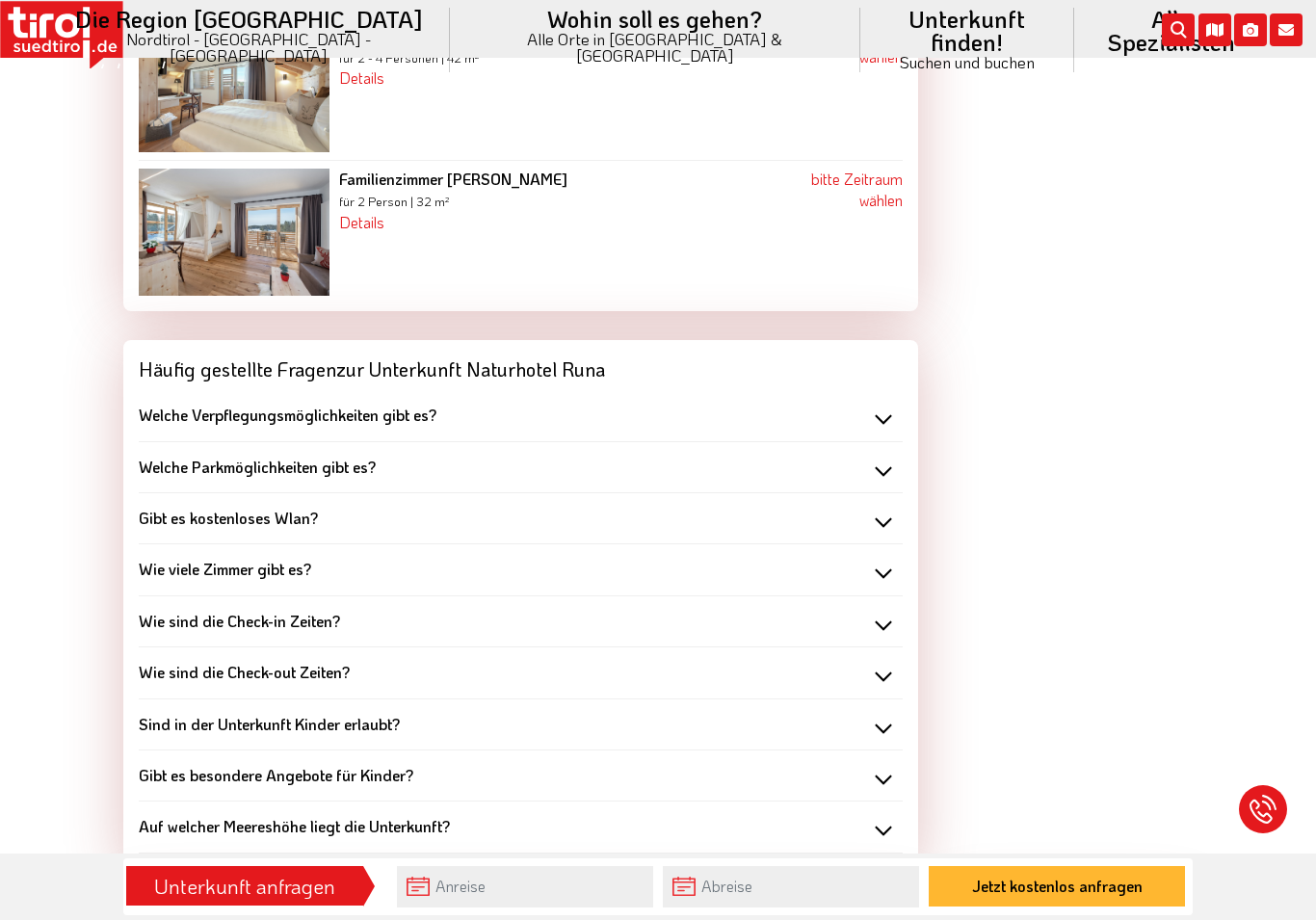click on "Welche Verpflegungsmöglichkeiten gibt es?" at bounding box center [520, 415] 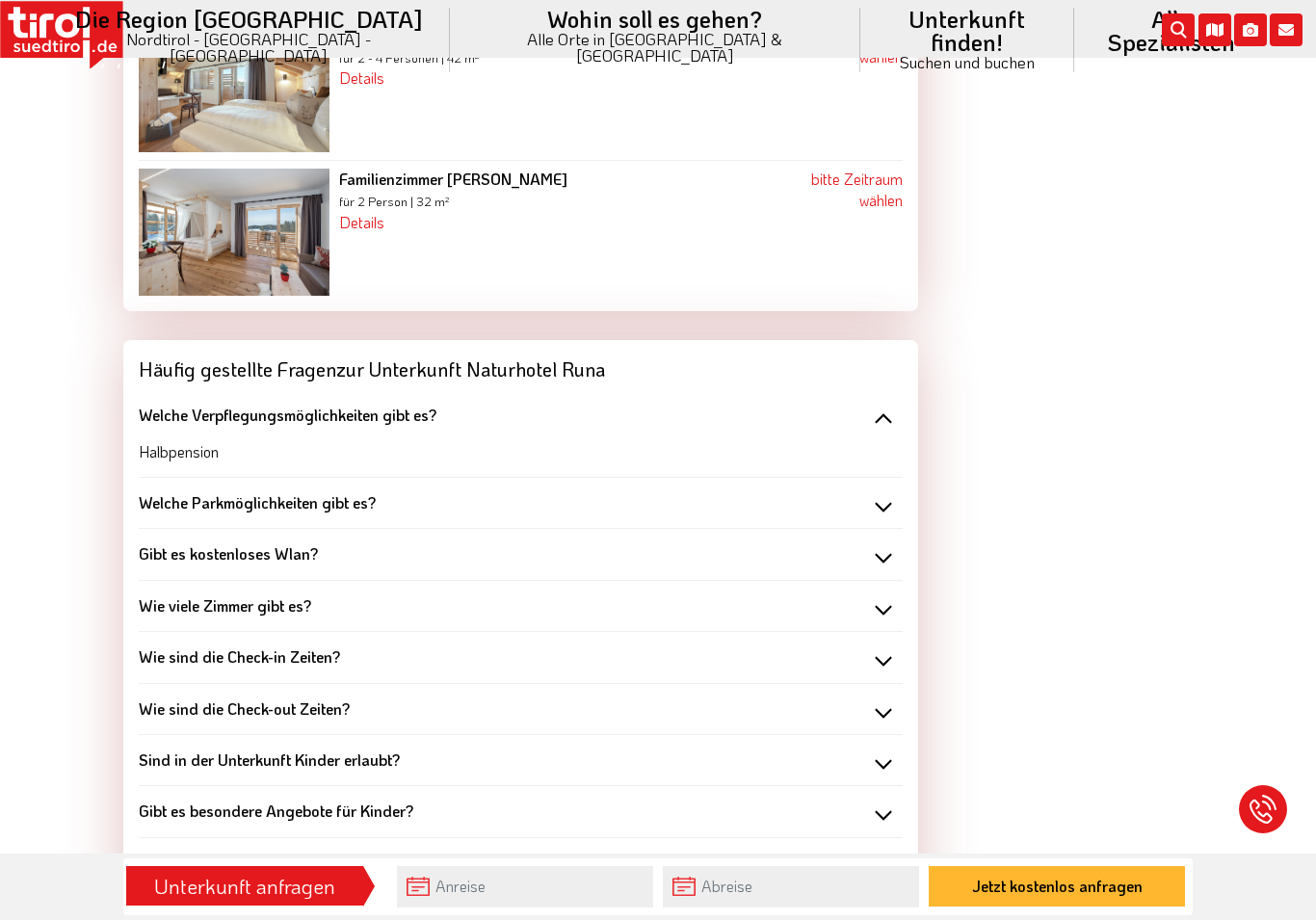 click on "Welche Verpflegungsmöglichkeiten gibt es?" at bounding box center (520, 415) 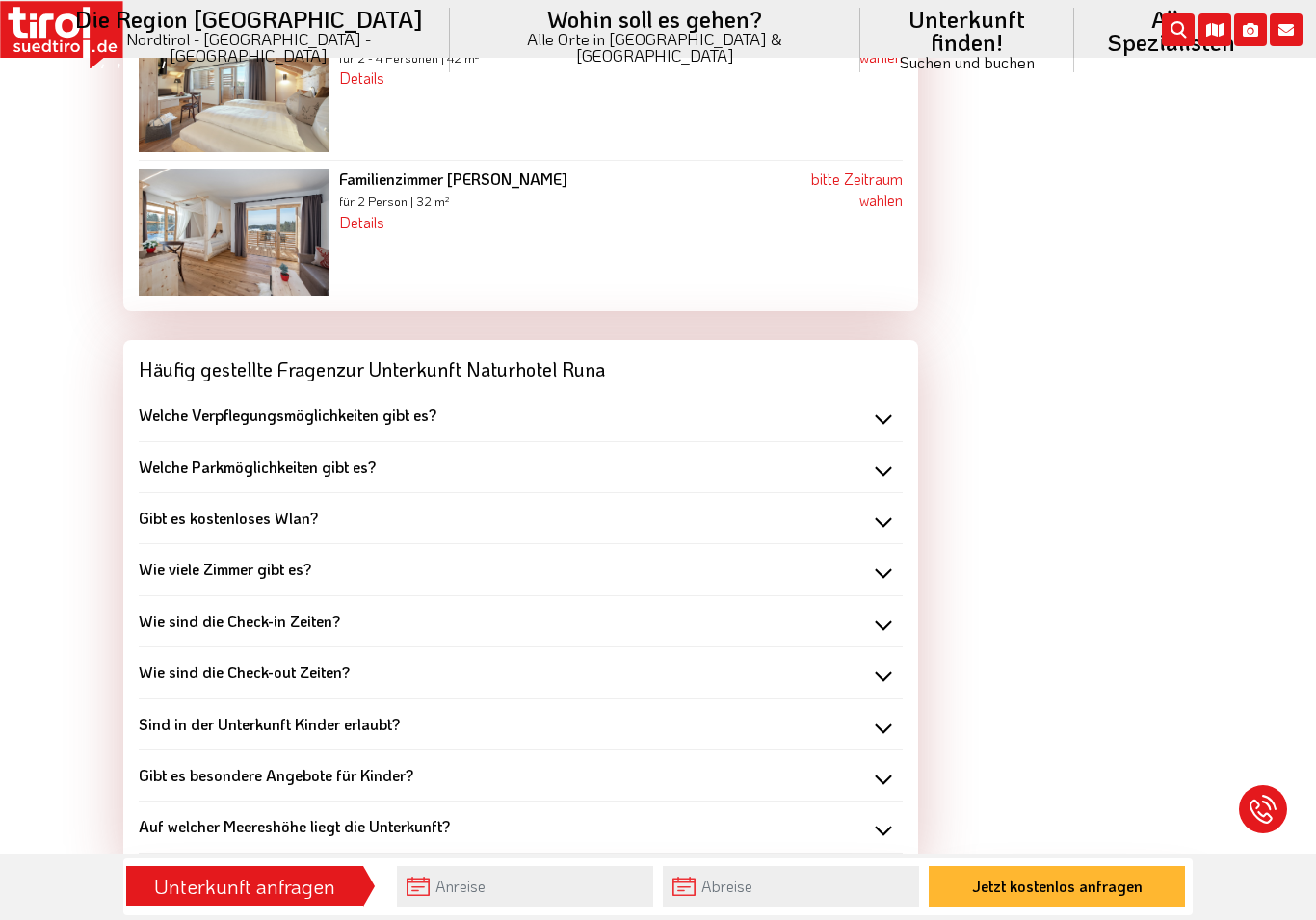 click on "Welche Parkmöglichkeiten gibt es?" at bounding box center (520, 467) 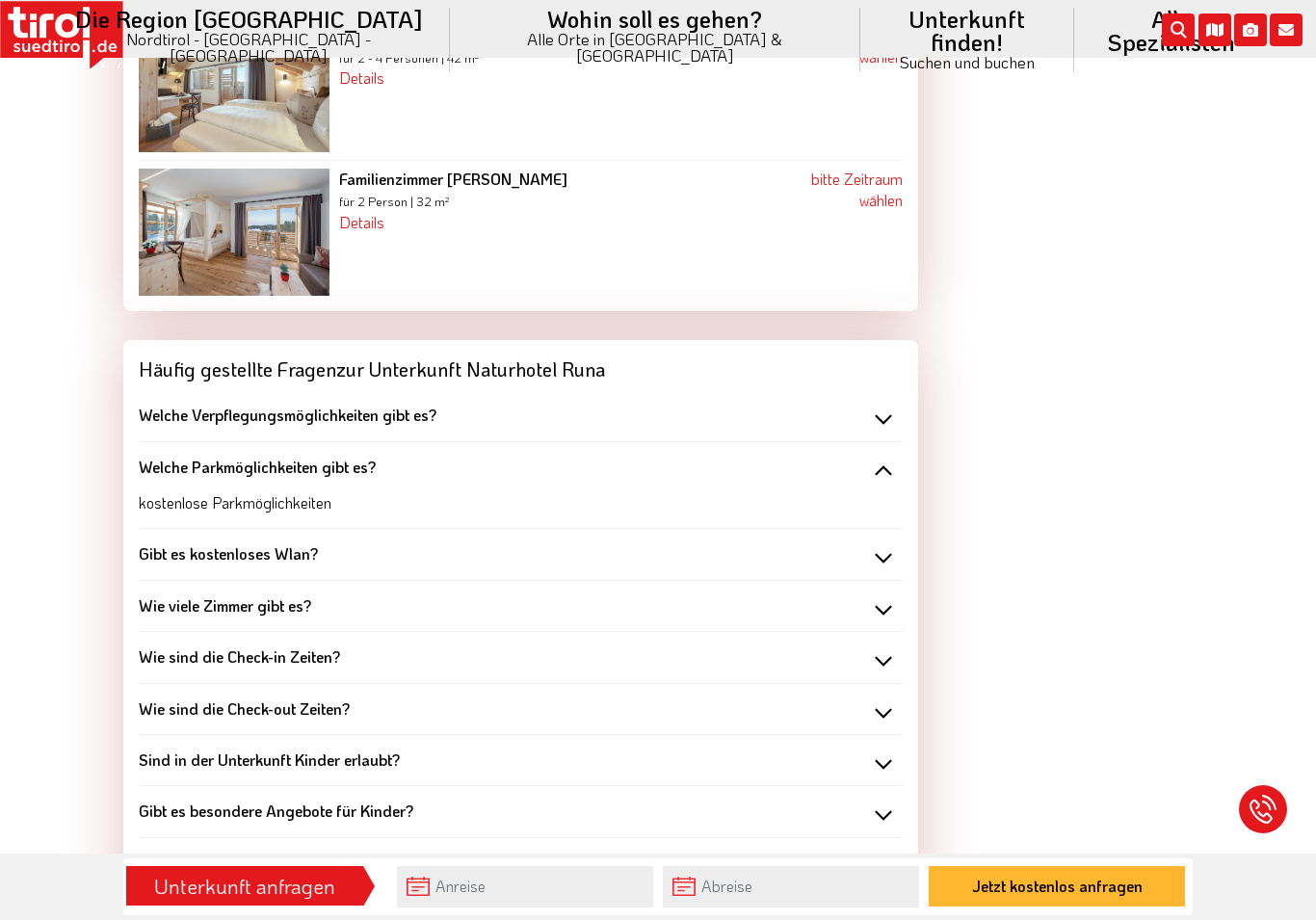 click on "Welche Parkmöglichkeiten gibt es?" at bounding box center [520, 467] 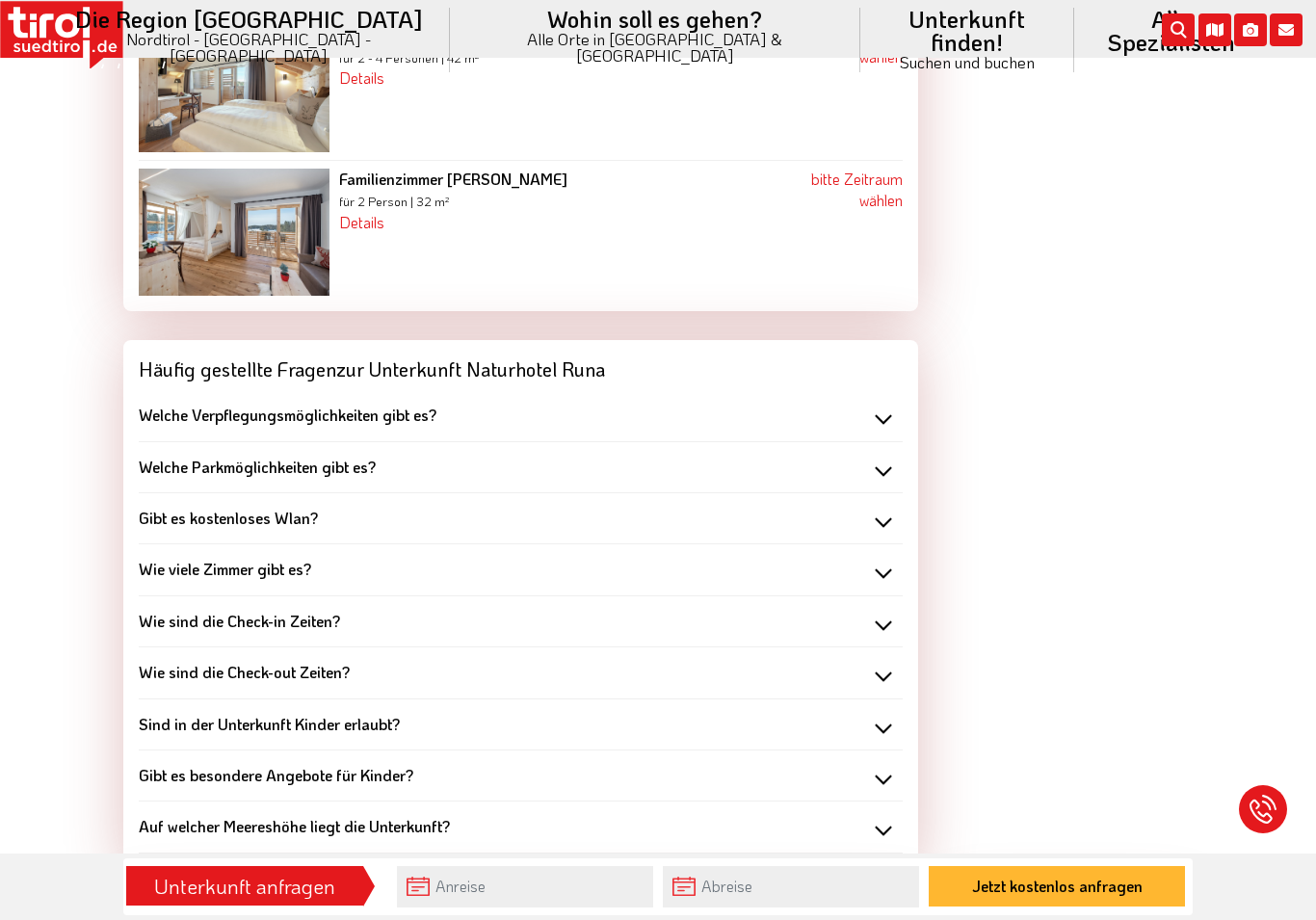 click on "Sind in der Unterkunft Kinder erlaubt?" at bounding box center [520, 724] 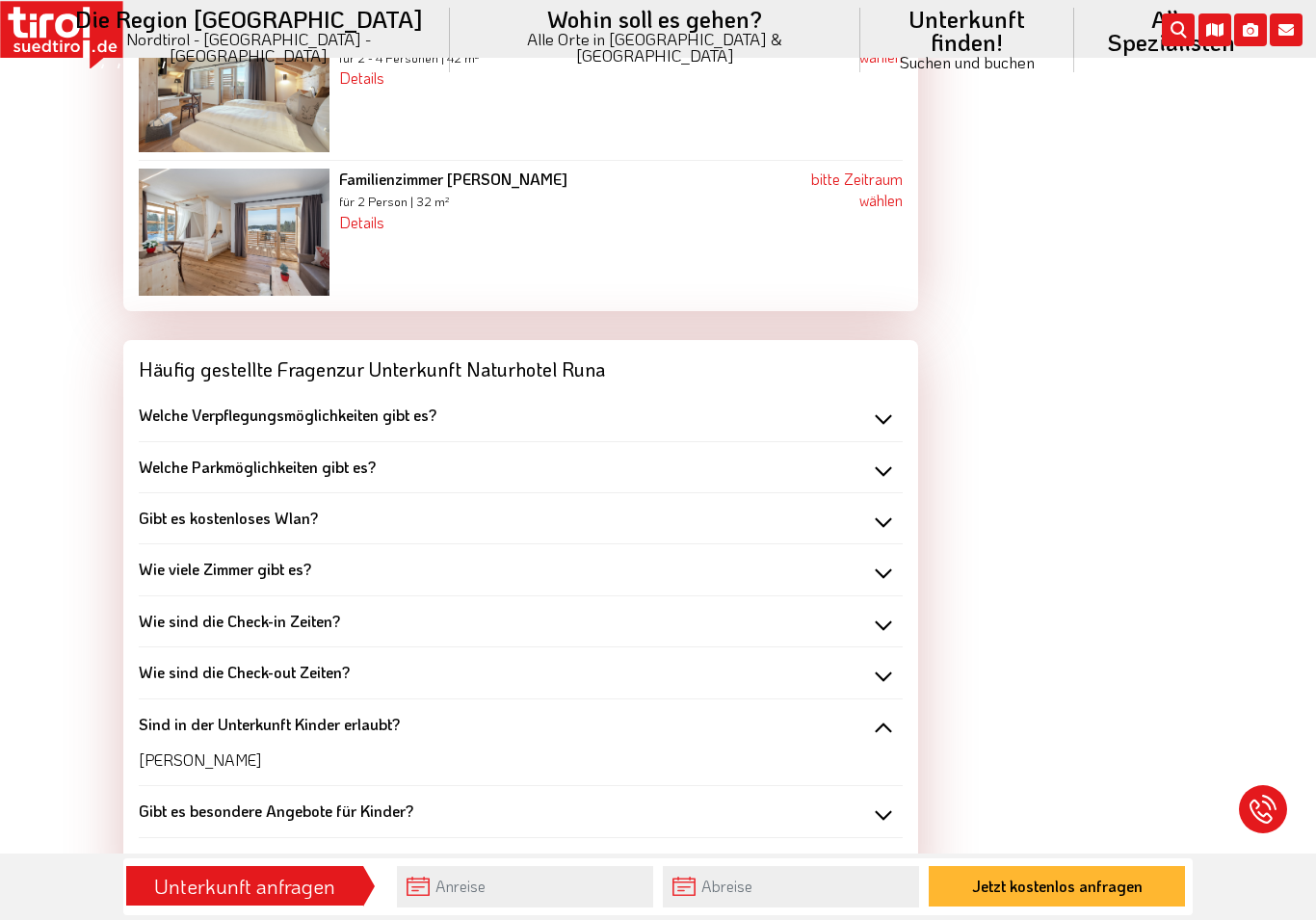 click on "Sind in der Unterkunft Kinder erlaubt?" at bounding box center [520, 724] 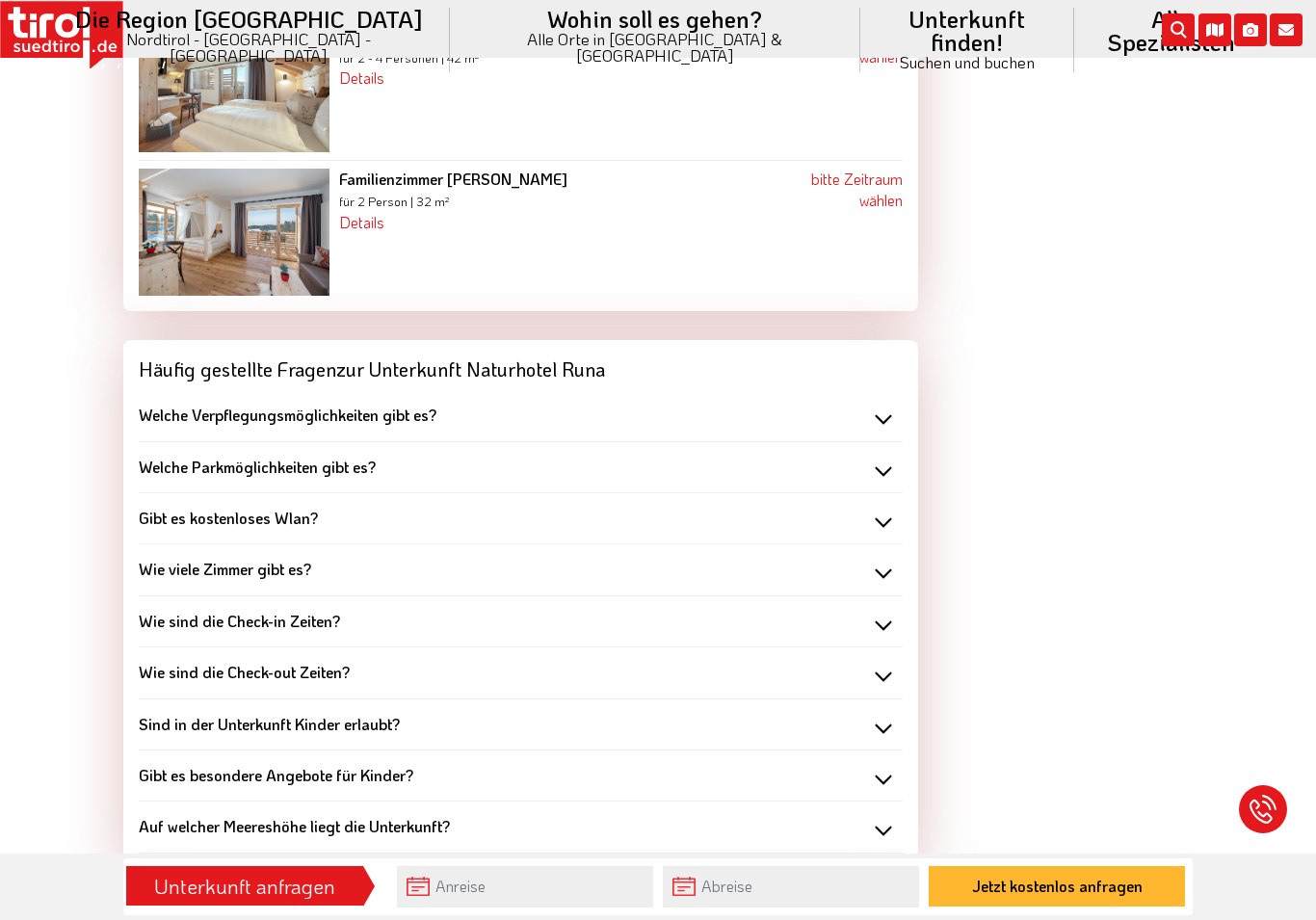 click on "Auf welcher Meereshöhe liegt die Unterkunft?" at bounding box center [520, 827] 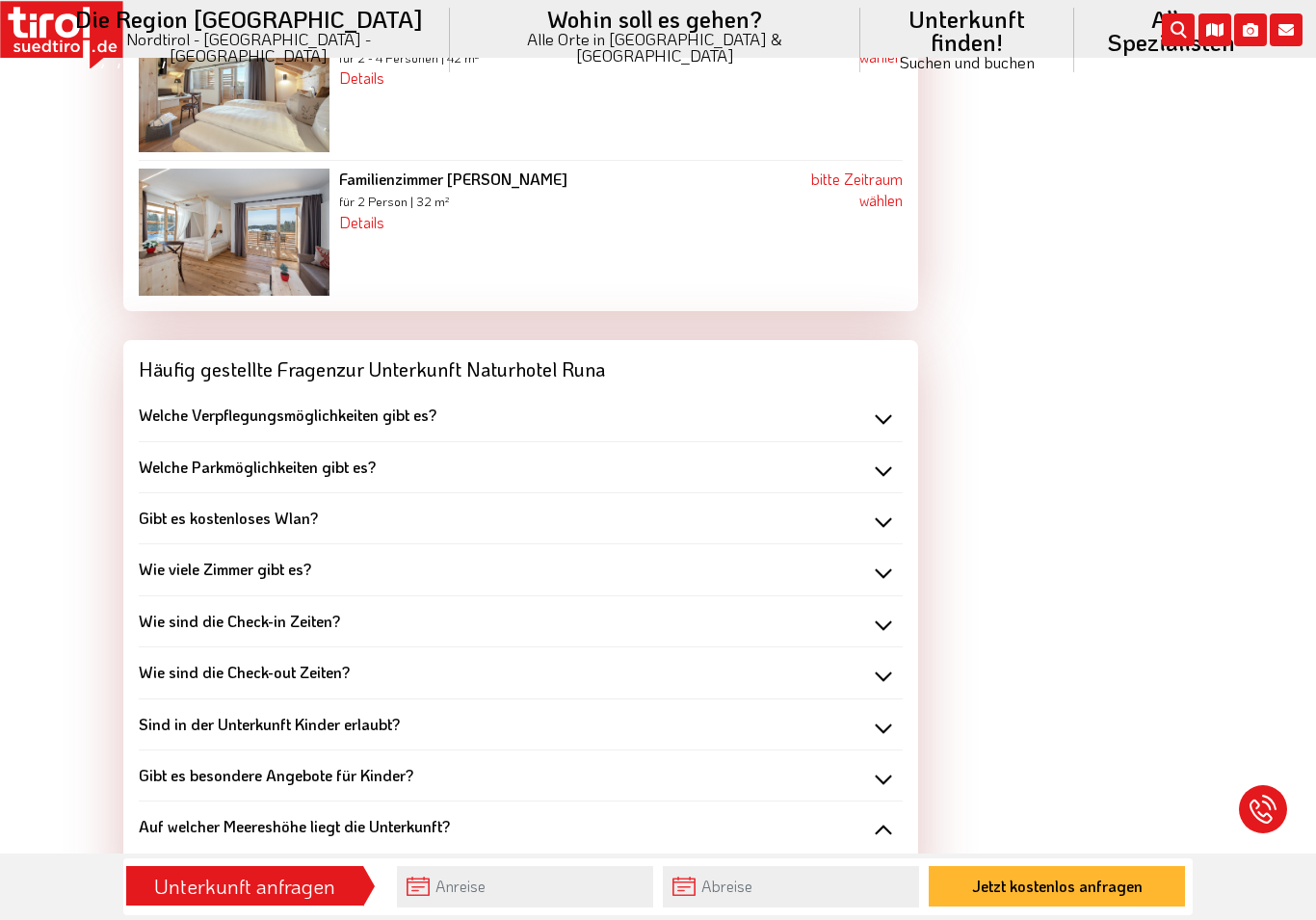 click on "Auf welcher Meereshöhe liegt die Unterkunft?" at bounding box center [520, 827] 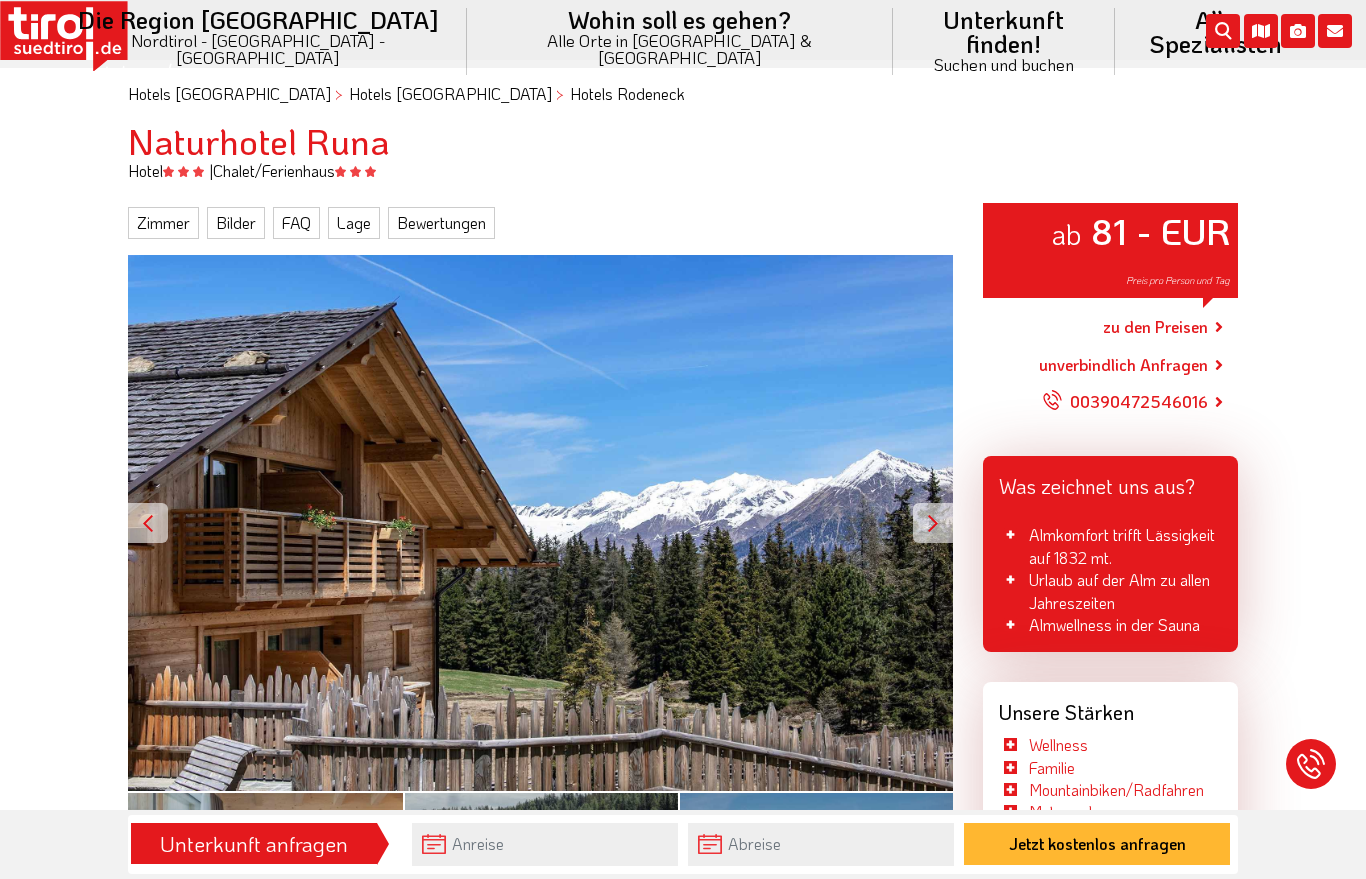 scroll, scrollTop: 0, scrollLeft: 0, axis: both 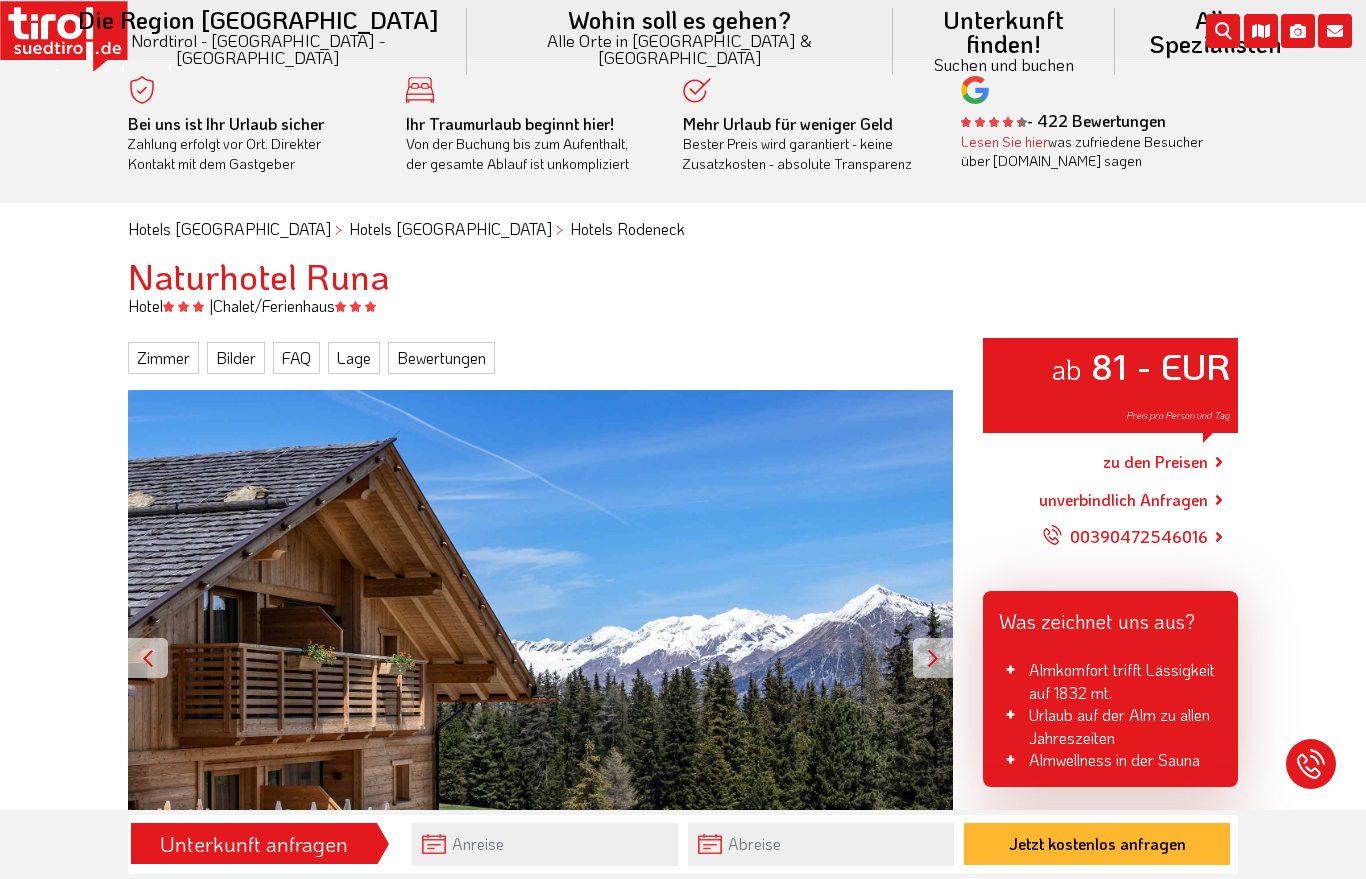 click on "Hotels Südtirol   Hotels Eisacktal   Hotels Rodeneck                 Naturhotel Runa      Hotel         |   Chalet/Ferienhaus                Zimmer   Bilder   FAQ   Lage   Bewertungen                 ab   81 - EUR   Preis pro Person und Tag                Alle   (100)                                                                                                                                                                                                      Sommer   (1)              Winter   (3)                      Zimmer   (13)                                                              Wellness   (9)                                              Gourmet   (17)                                                                              Gästefotos   (10)                                                                             Jetzt kostenlos anfragen                     ALM-URLAUB VOM FEINSTEN   Das Urlaubs-Glück liegt auf der Alm! Und zwar im  Naturhotel Runa auf 1832 Metern,   Sauna" at bounding box center (683, 2802) 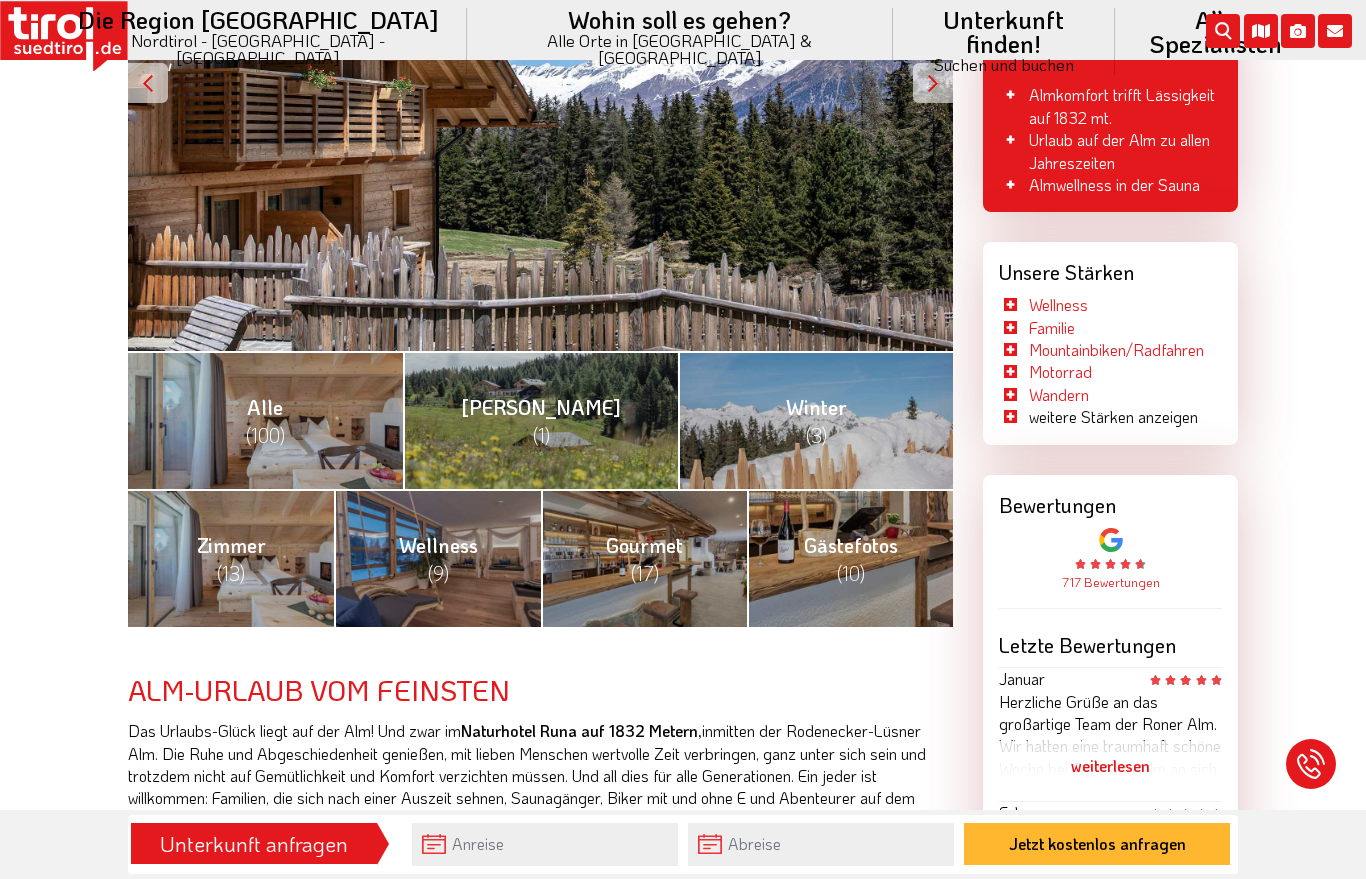 scroll, scrollTop: 574, scrollLeft: 0, axis: vertical 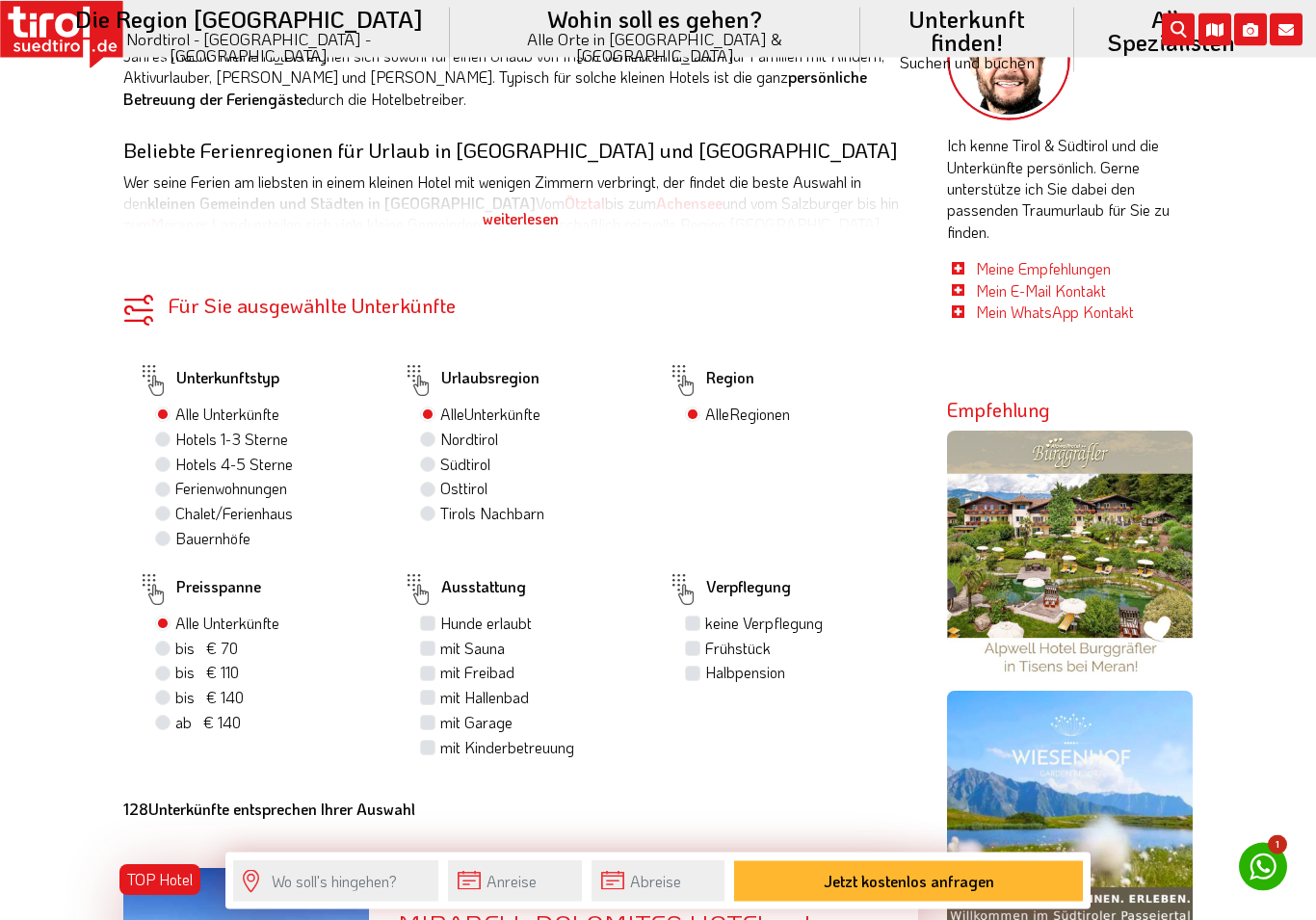 click on "Halbpension" at bounding box center (745, 673) 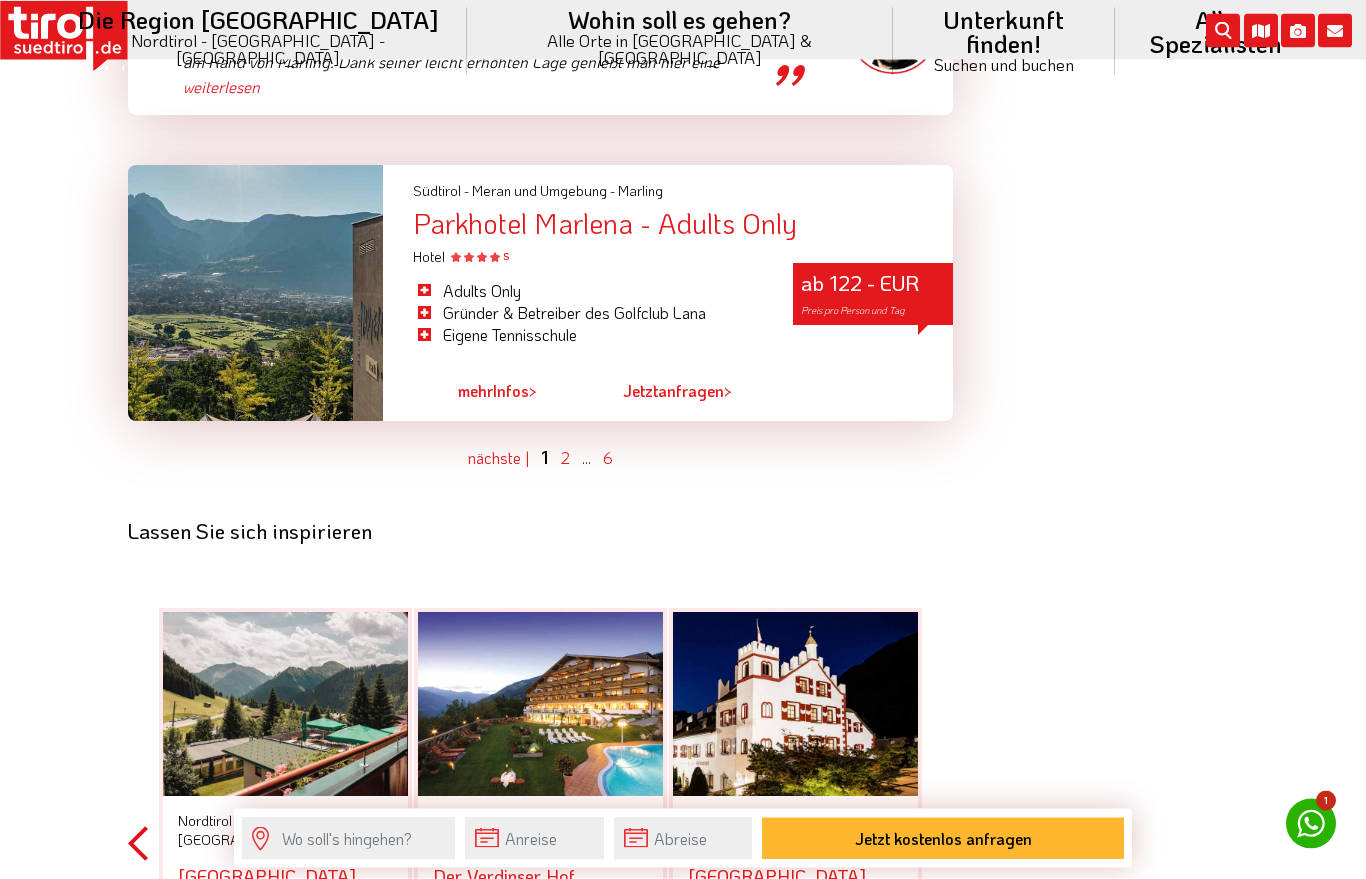 scroll, scrollTop: 6106, scrollLeft: 0, axis: vertical 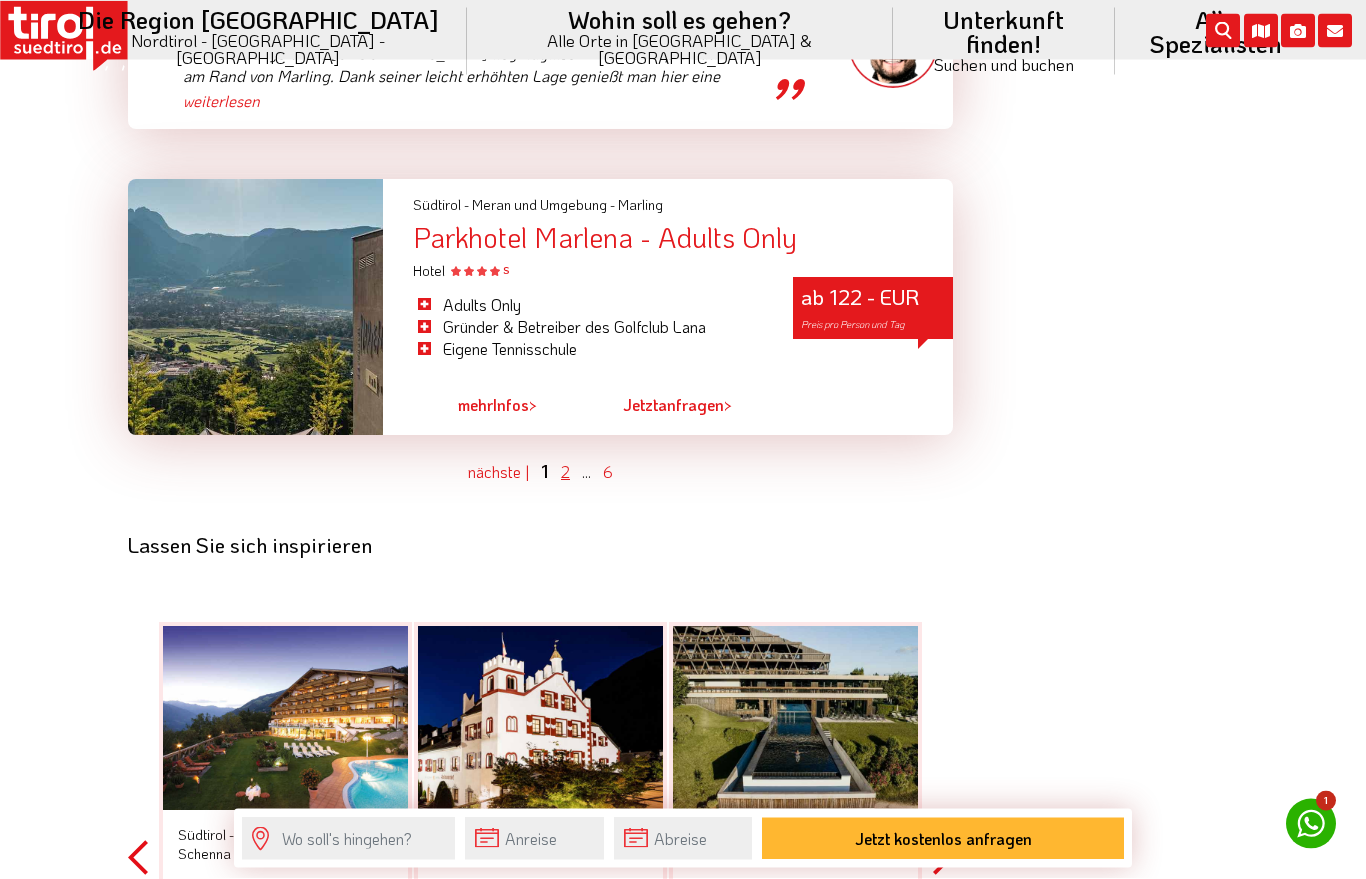 click on "2" at bounding box center [565, 472] 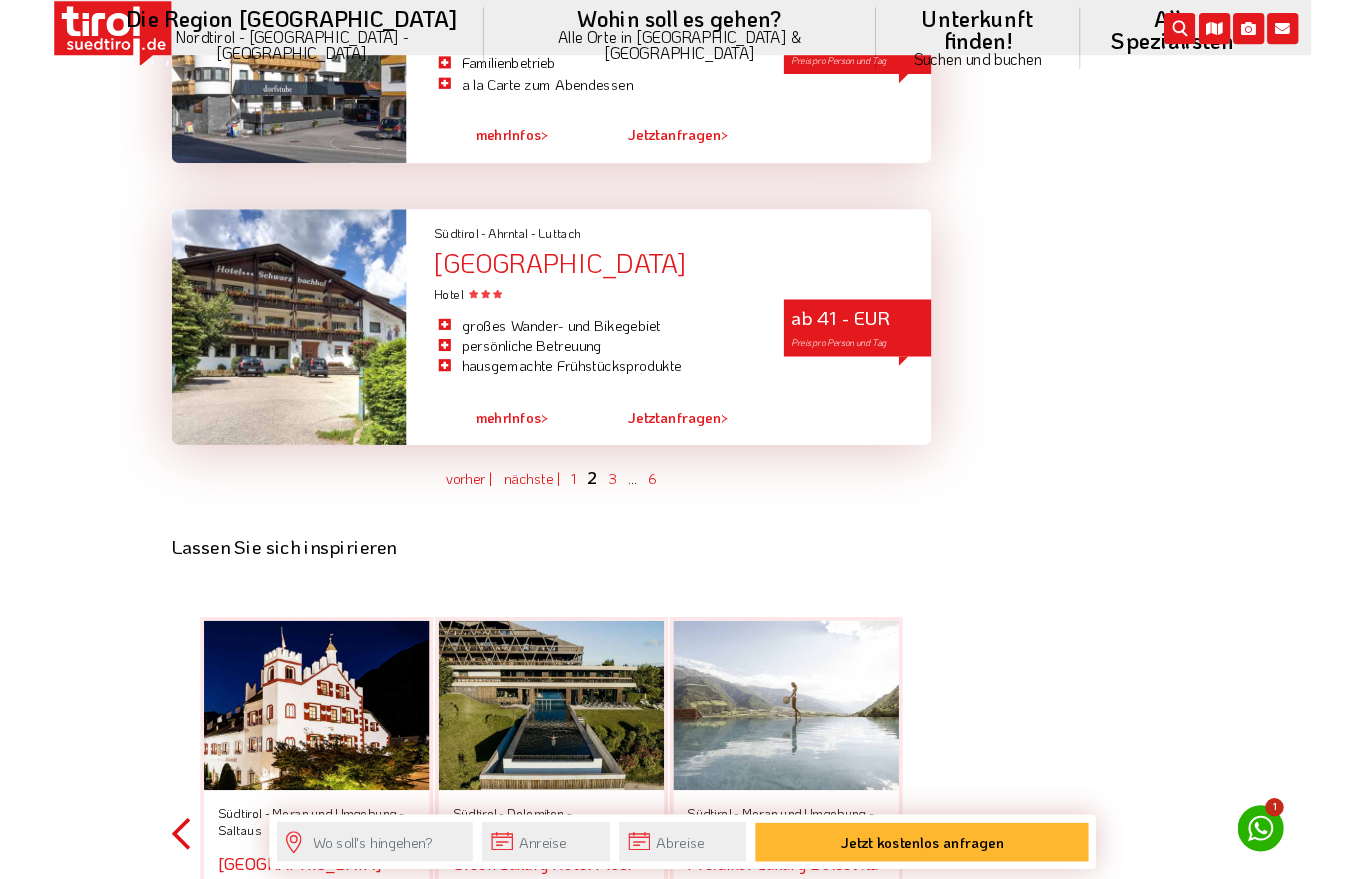 scroll, scrollTop: 5795, scrollLeft: 0, axis: vertical 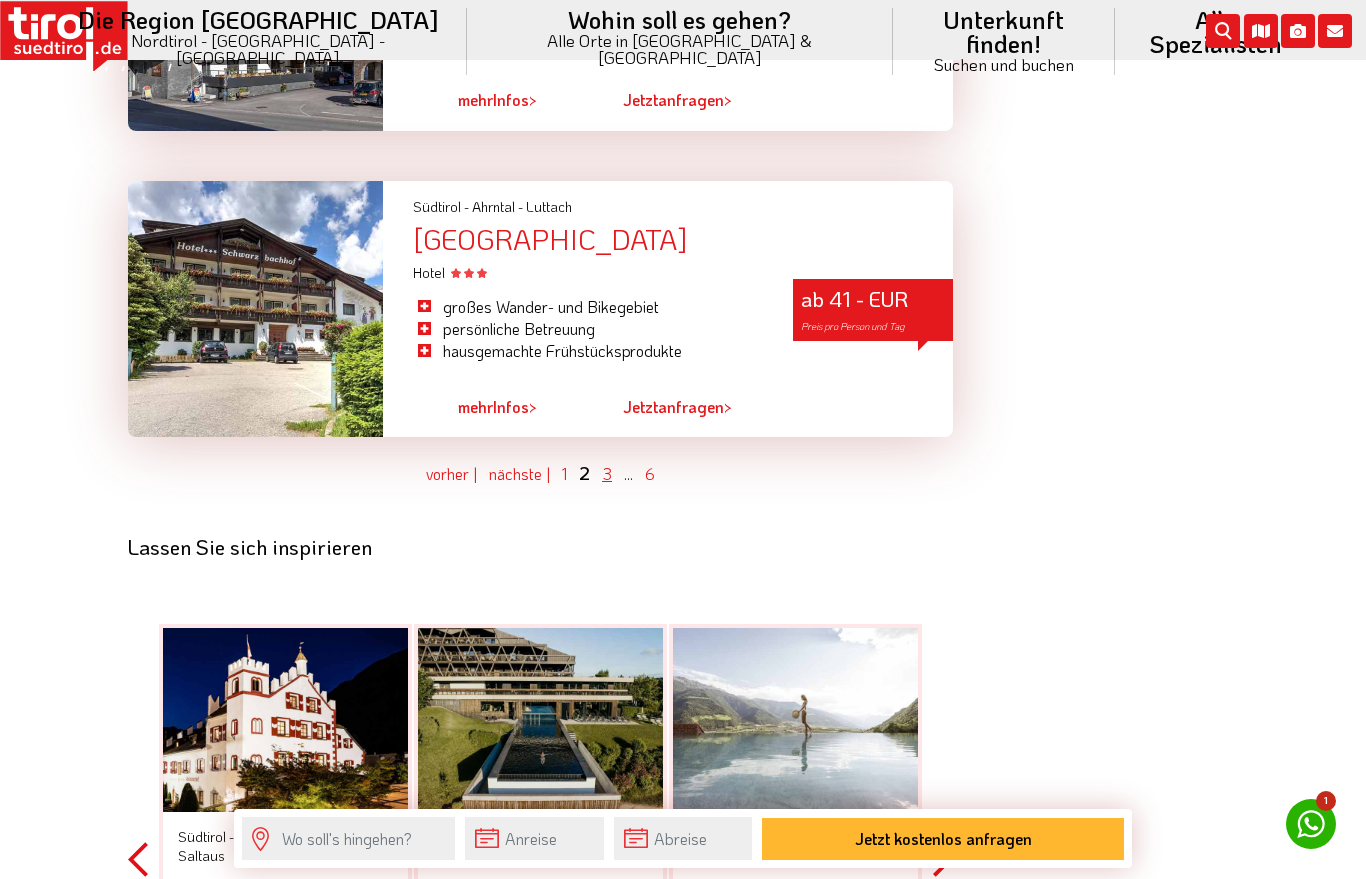 click on "3" at bounding box center [607, 473] 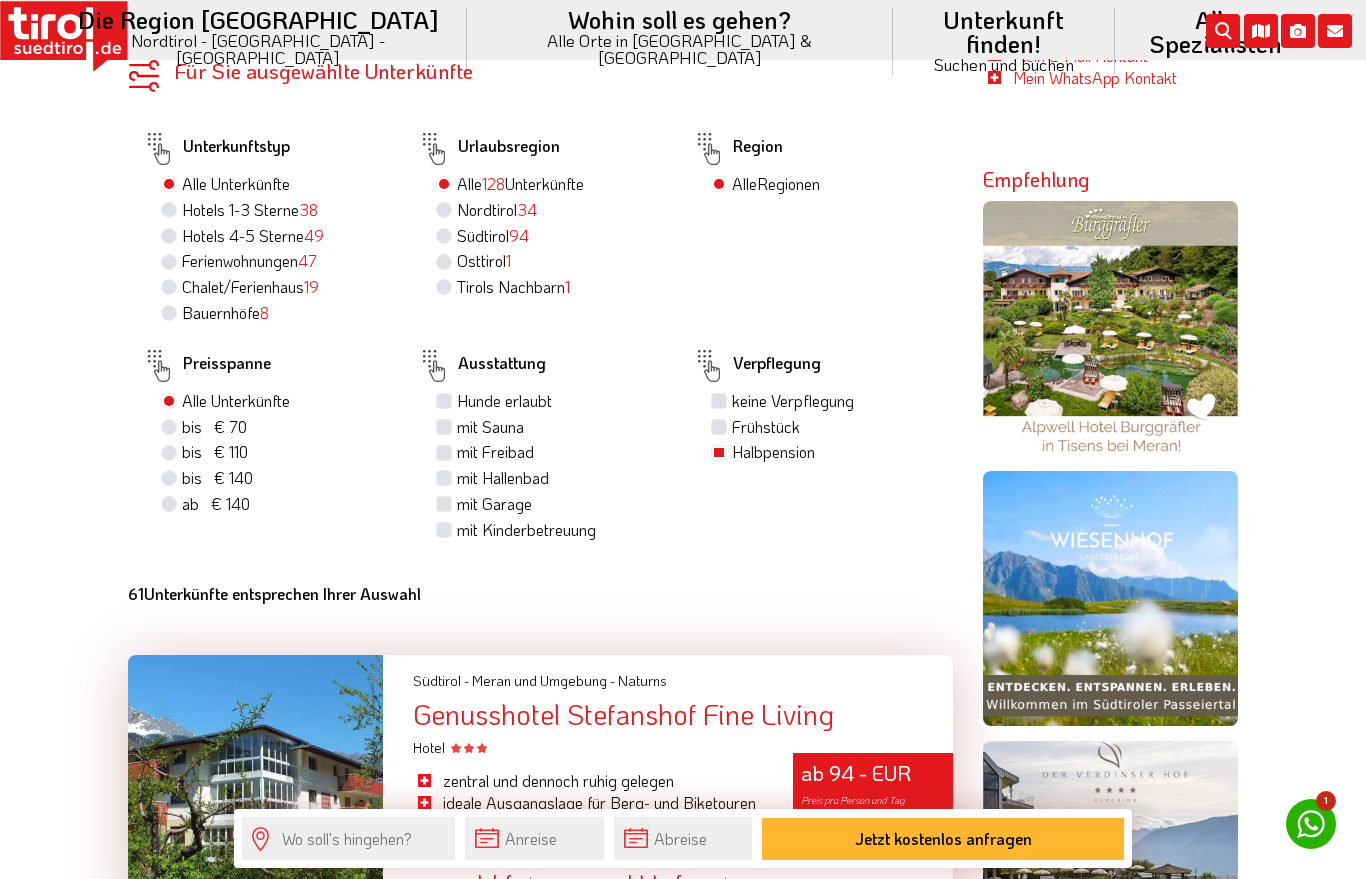 scroll, scrollTop: 1317, scrollLeft: 0, axis: vertical 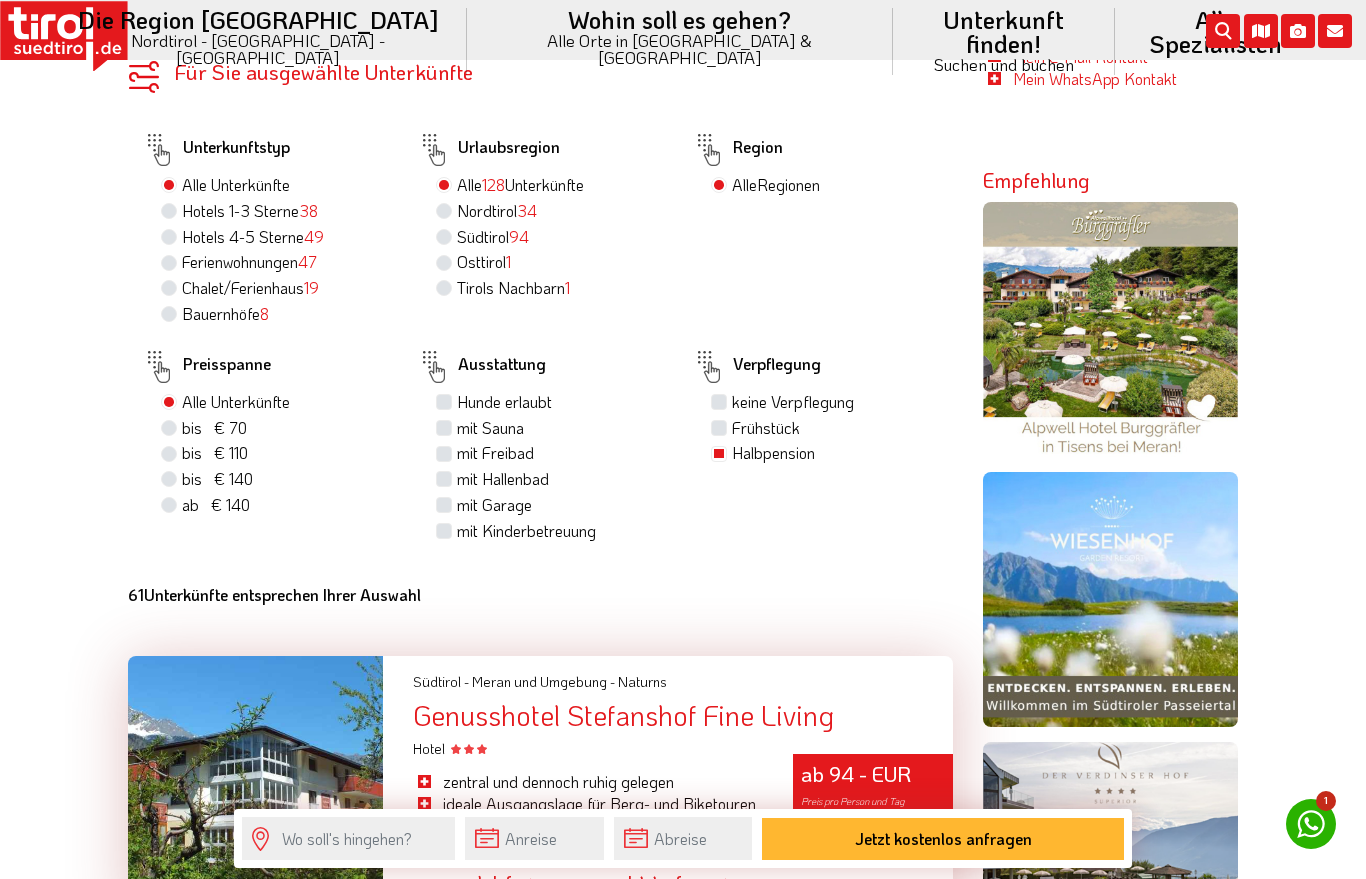 click on "Südtirol  94" at bounding box center (493, 237) 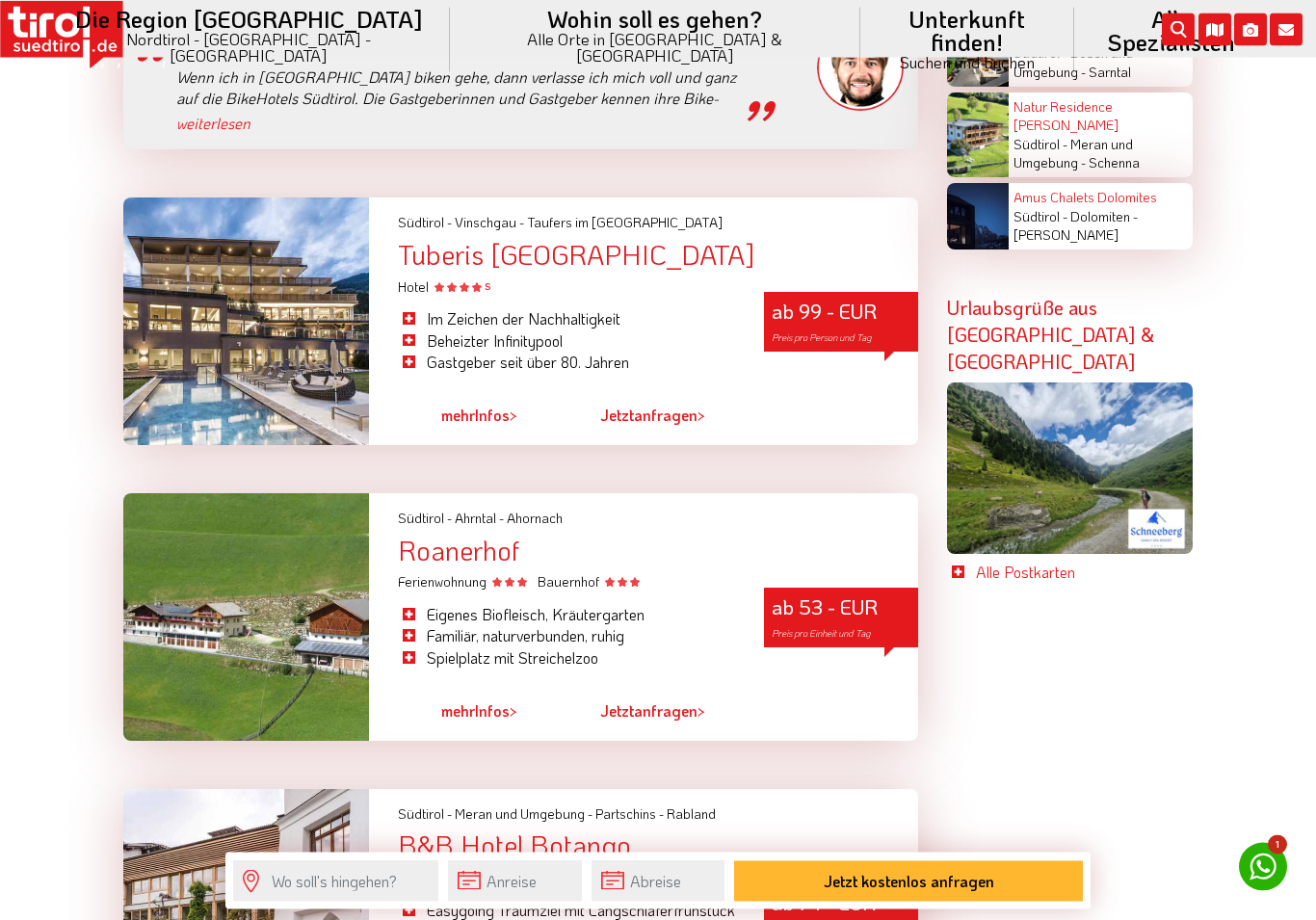 scroll, scrollTop: 4486, scrollLeft: 0, axis: vertical 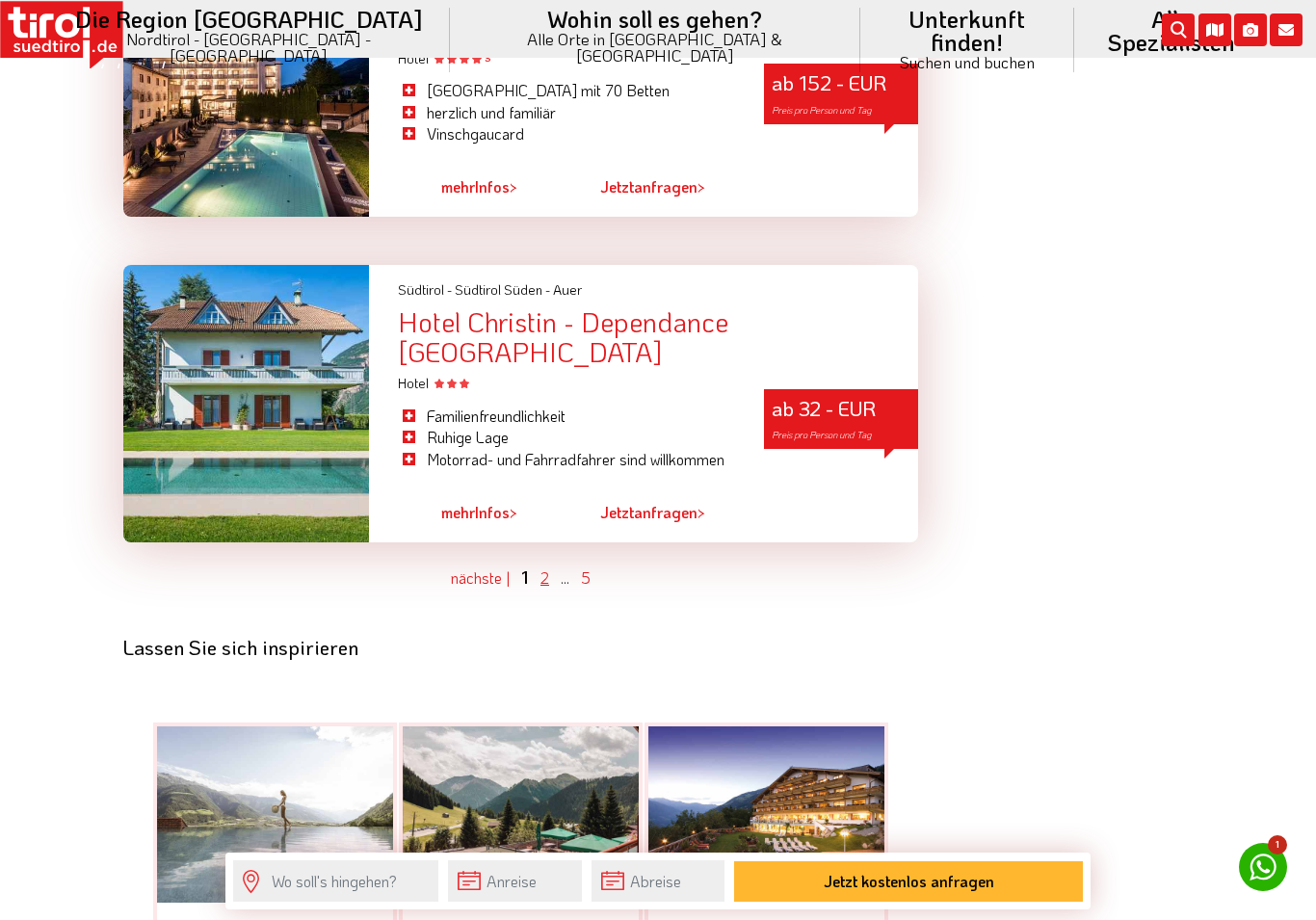 click on "2" at bounding box center (544, 577) 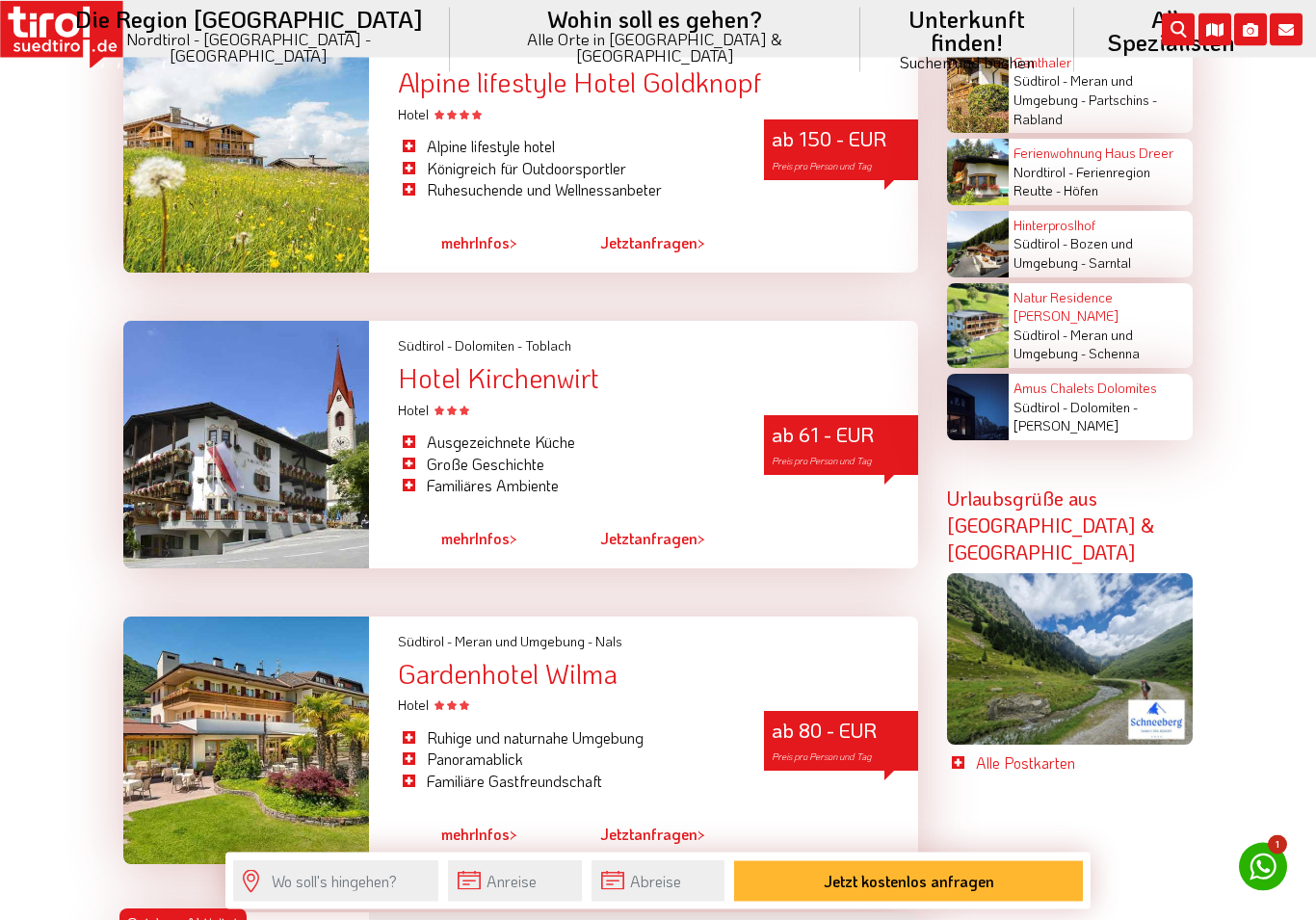 scroll, scrollTop: 4308, scrollLeft: 0, axis: vertical 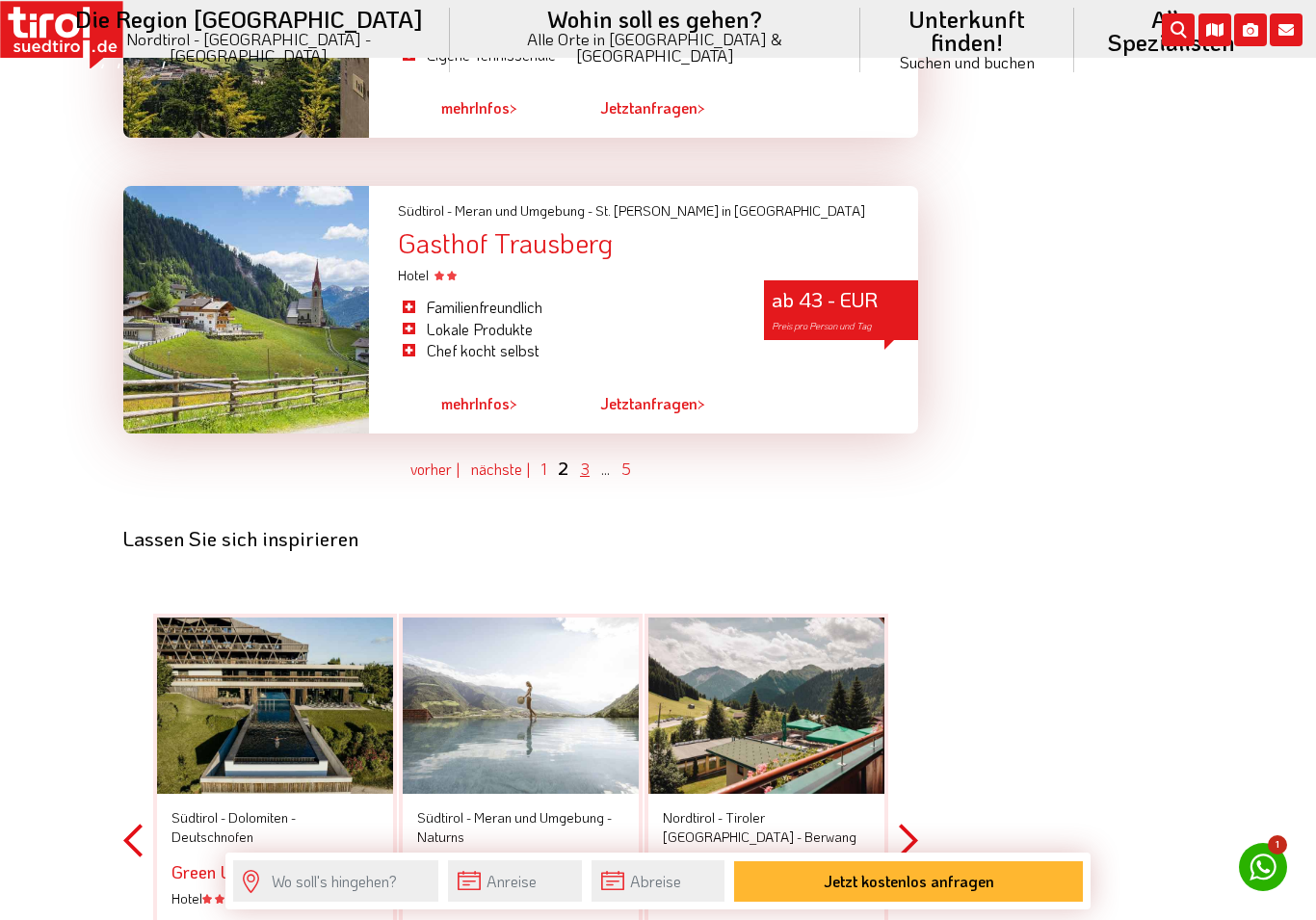 click on "3" at bounding box center [585, 468] 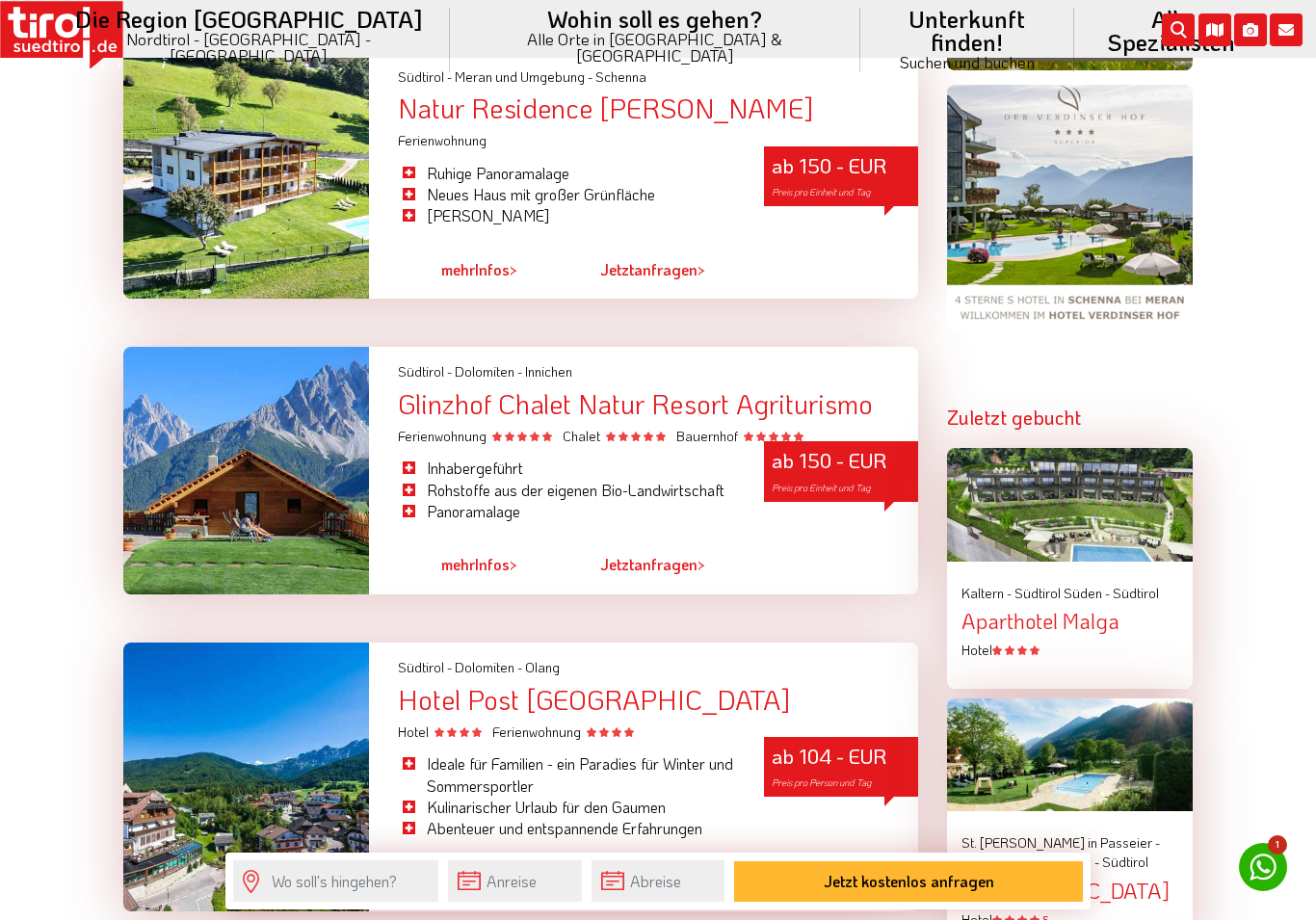 scroll, scrollTop: 1962, scrollLeft: 0, axis: vertical 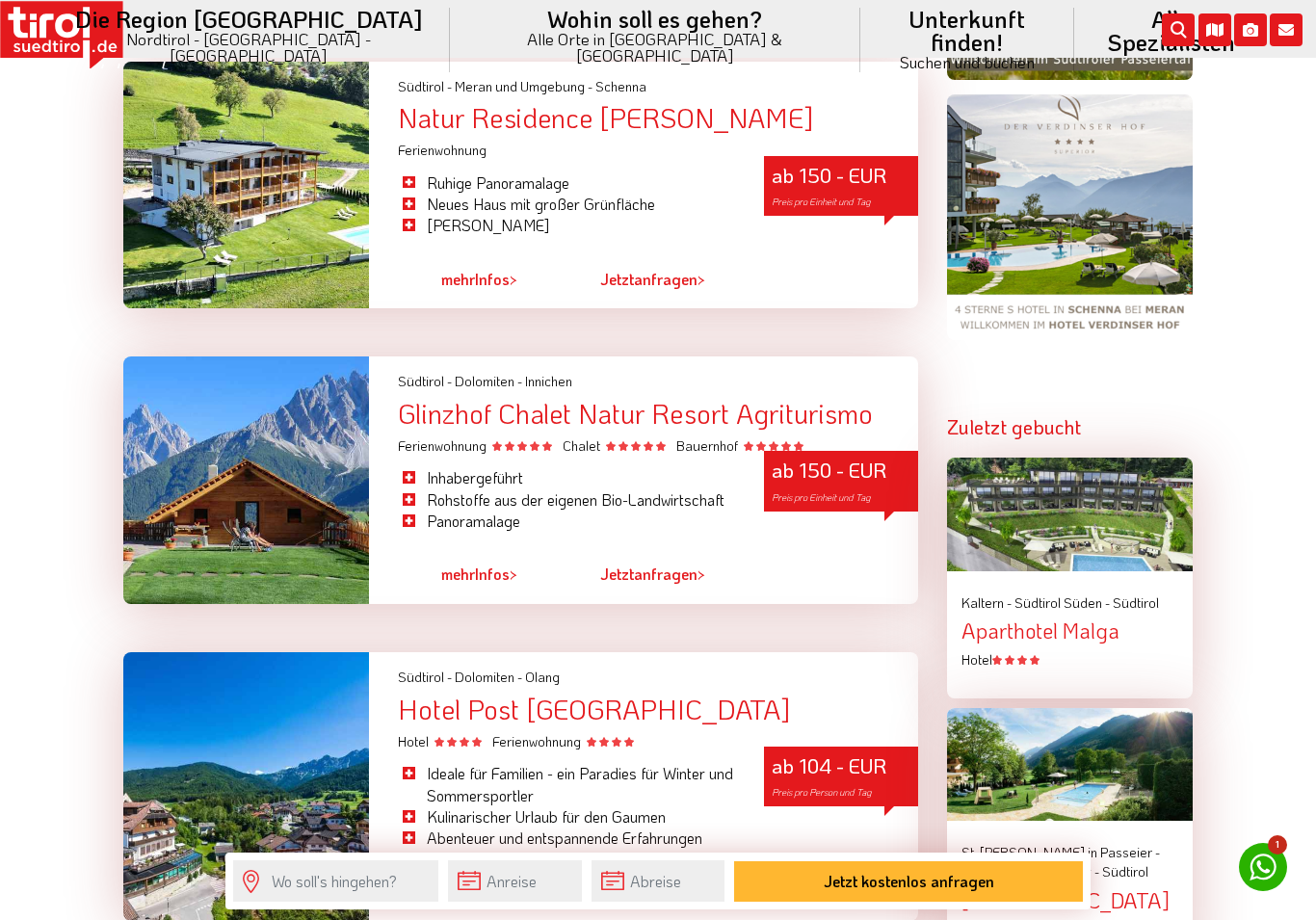 click on "mehr  Infos  >" at bounding box center (479, 575) 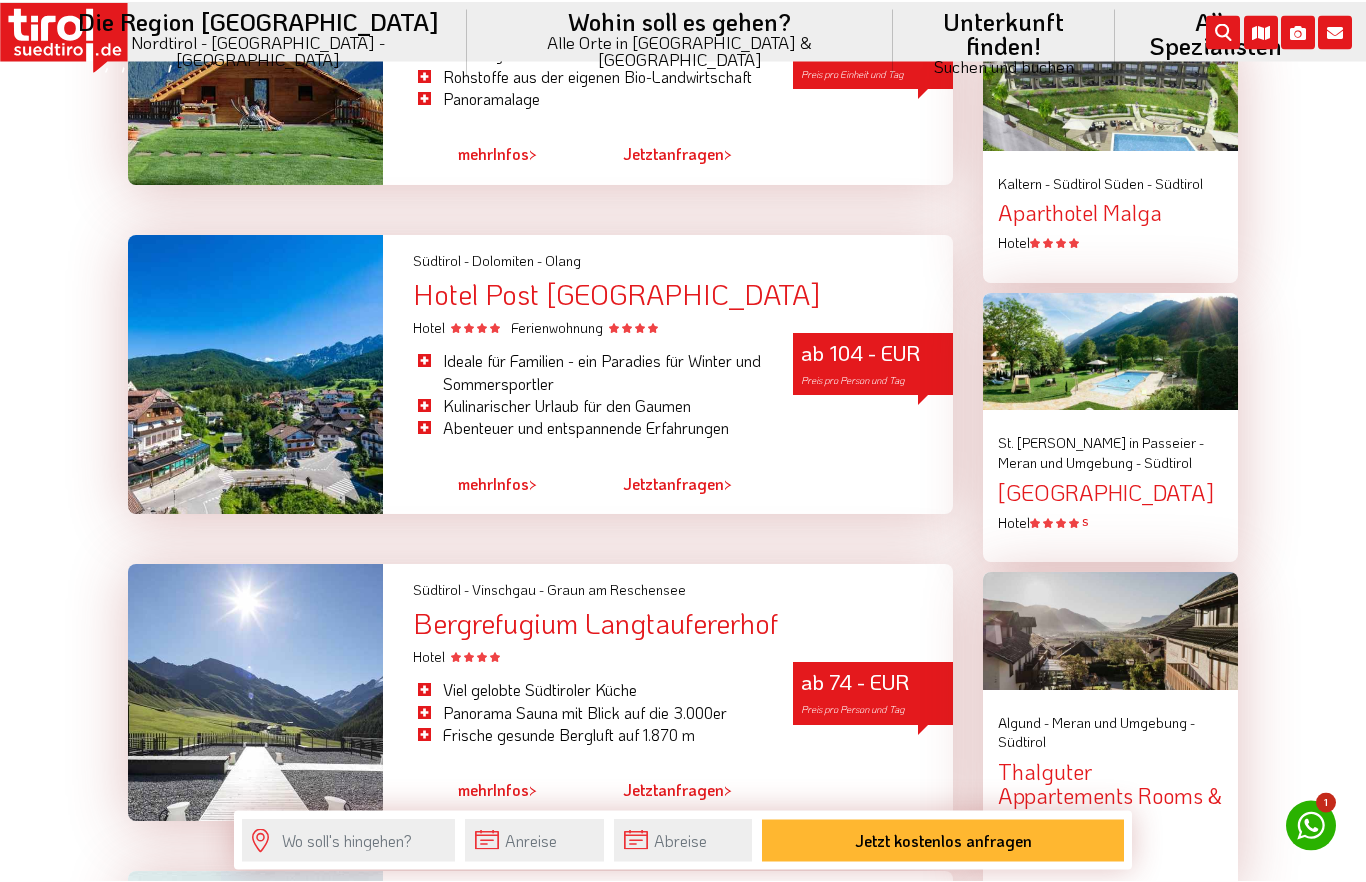 scroll, scrollTop: 2406, scrollLeft: 0, axis: vertical 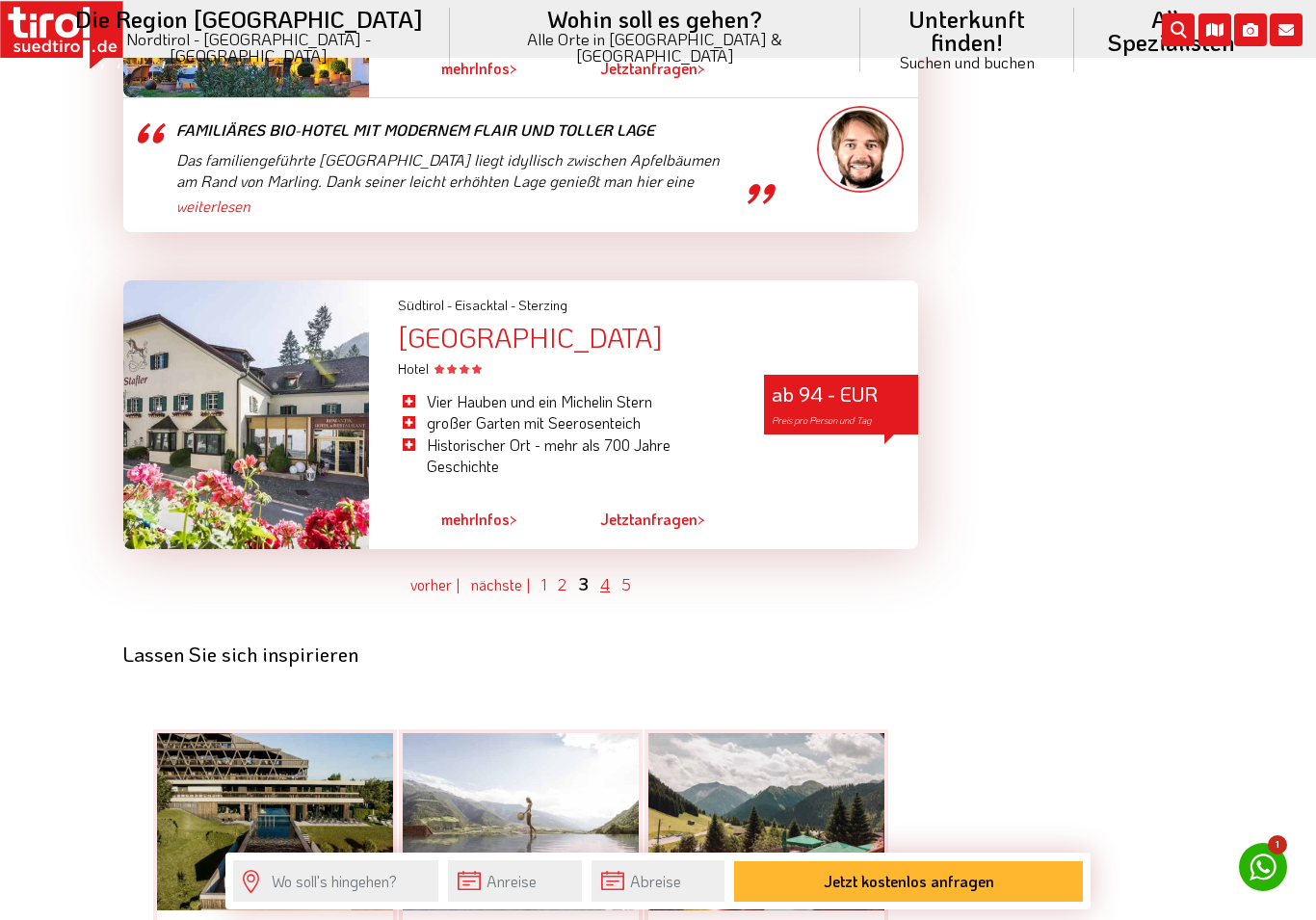 click on "4" at bounding box center (605, 584) 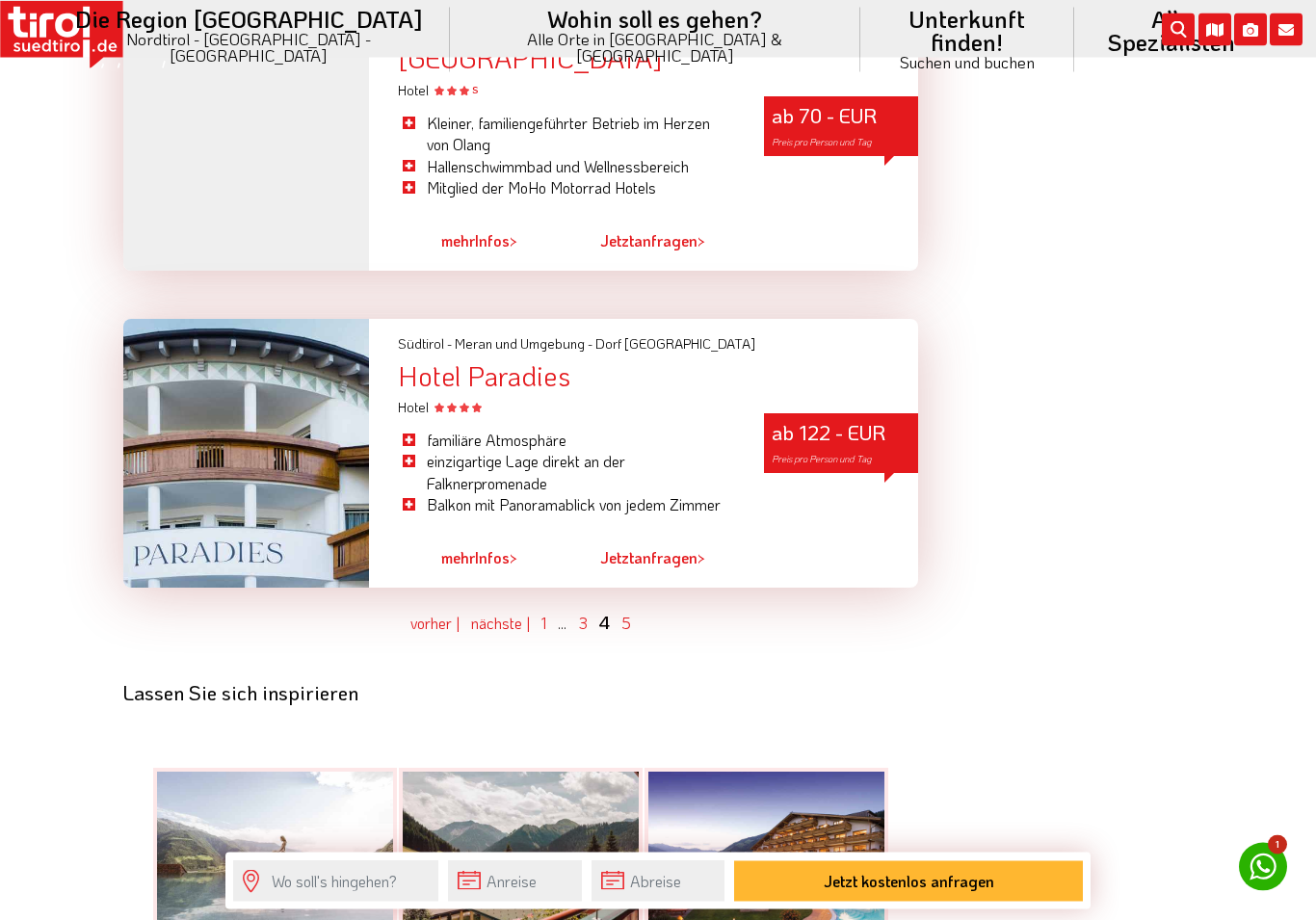 scroll, scrollTop: 5606, scrollLeft: 0, axis: vertical 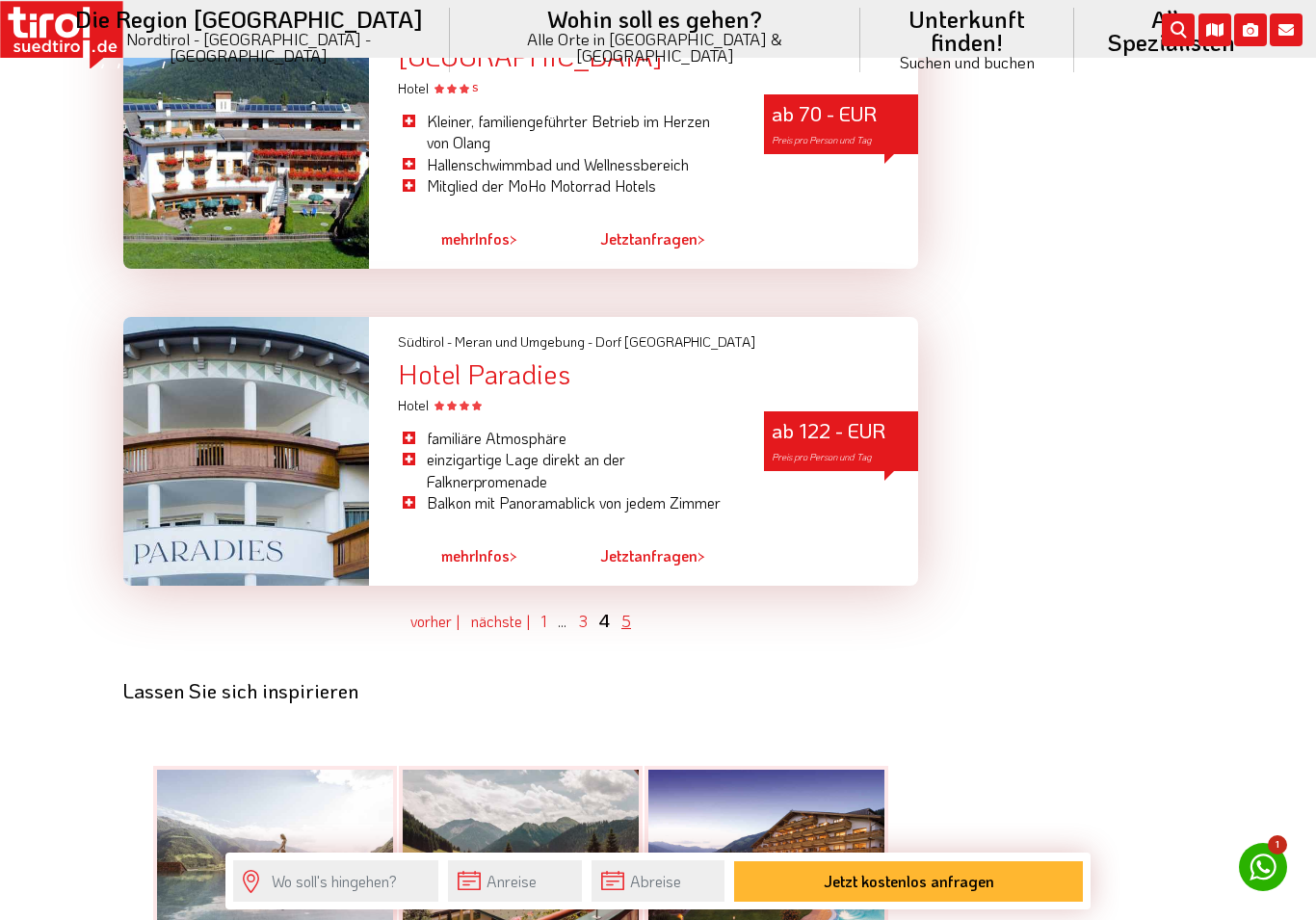 click on "5" at bounding box center [626, 620] 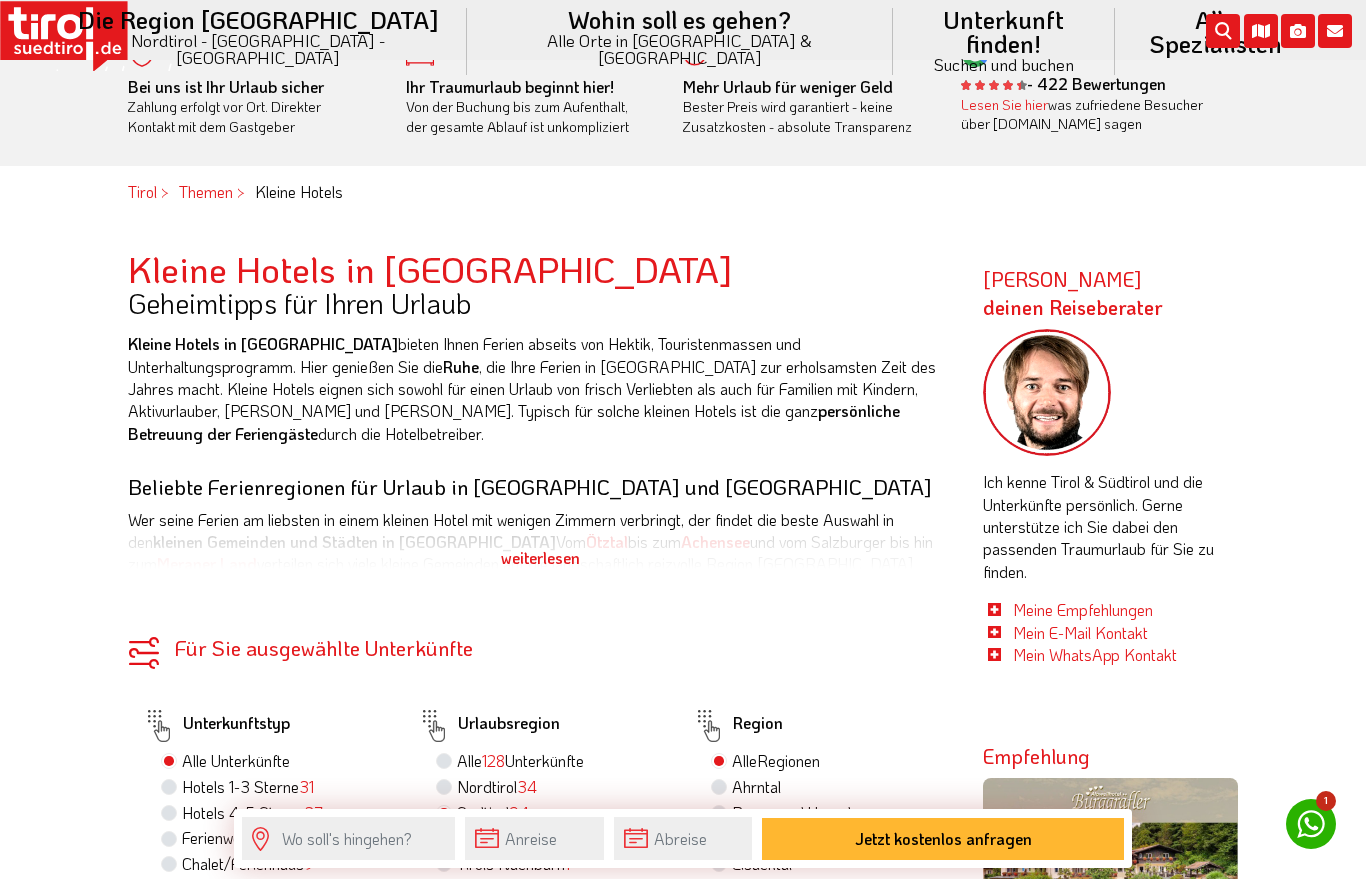 scroll, scrollTop: 740, scrollLeft: 0, axis: vertical 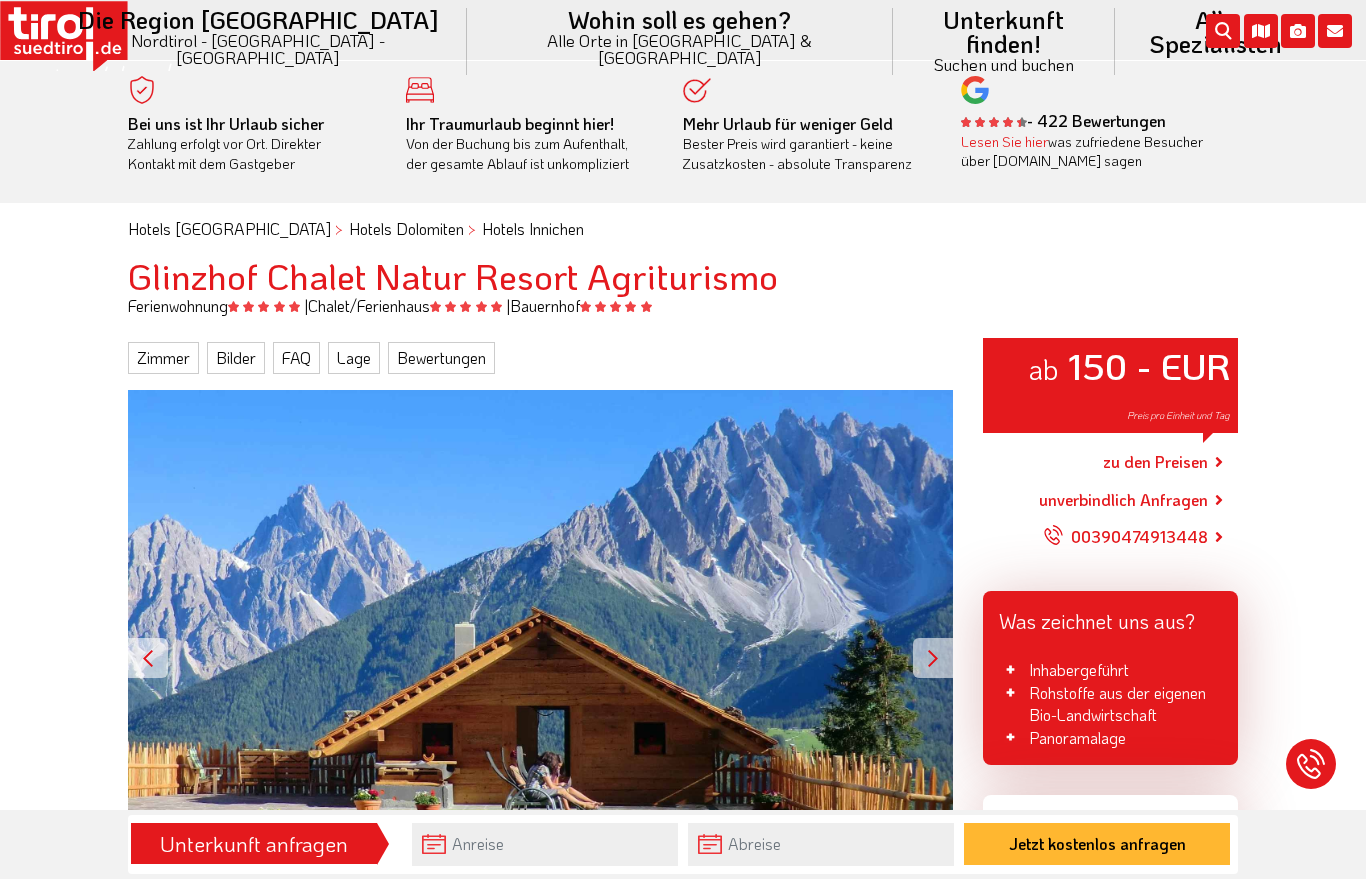 click at bounding box center [933, 658] 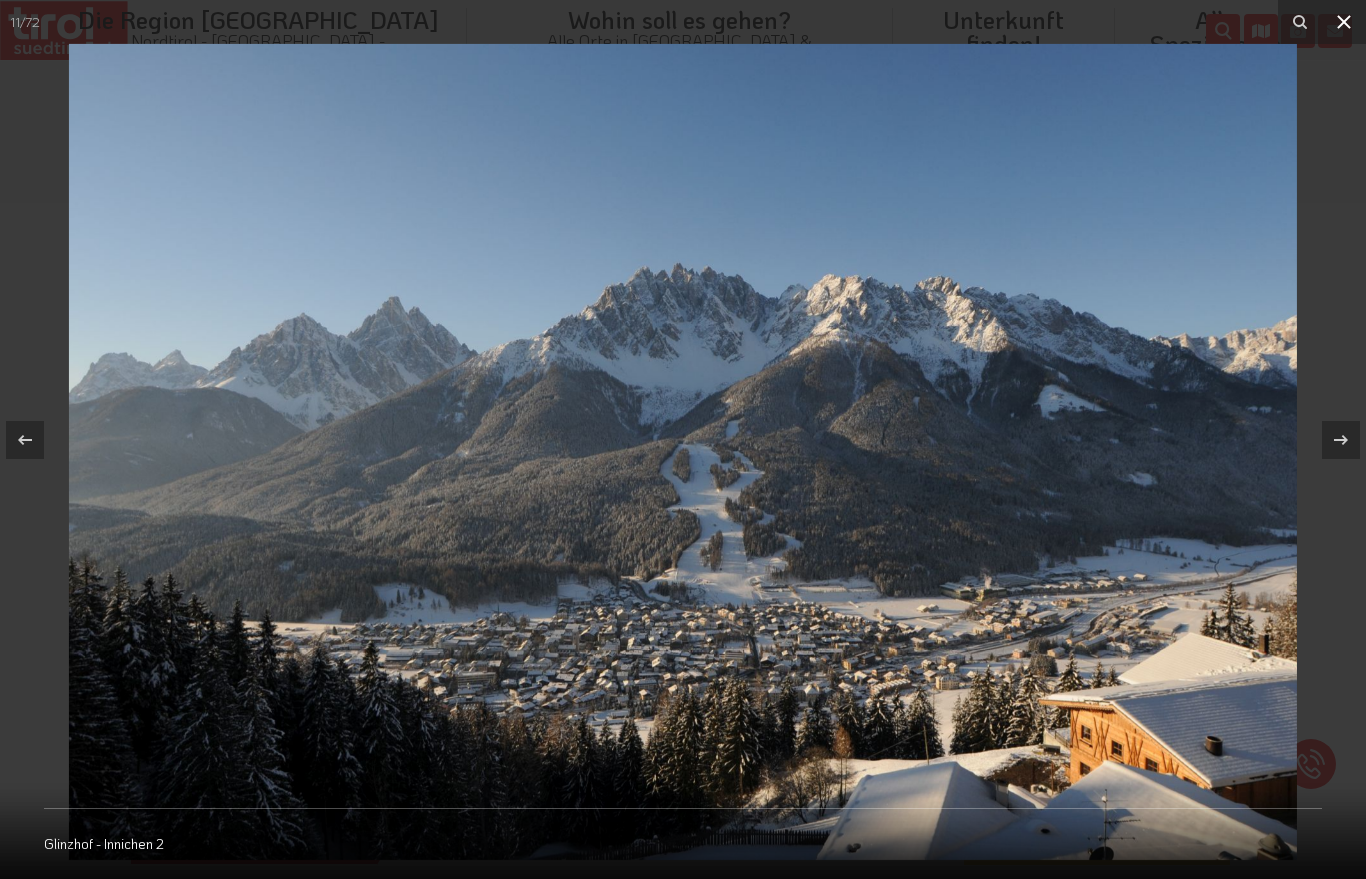 click 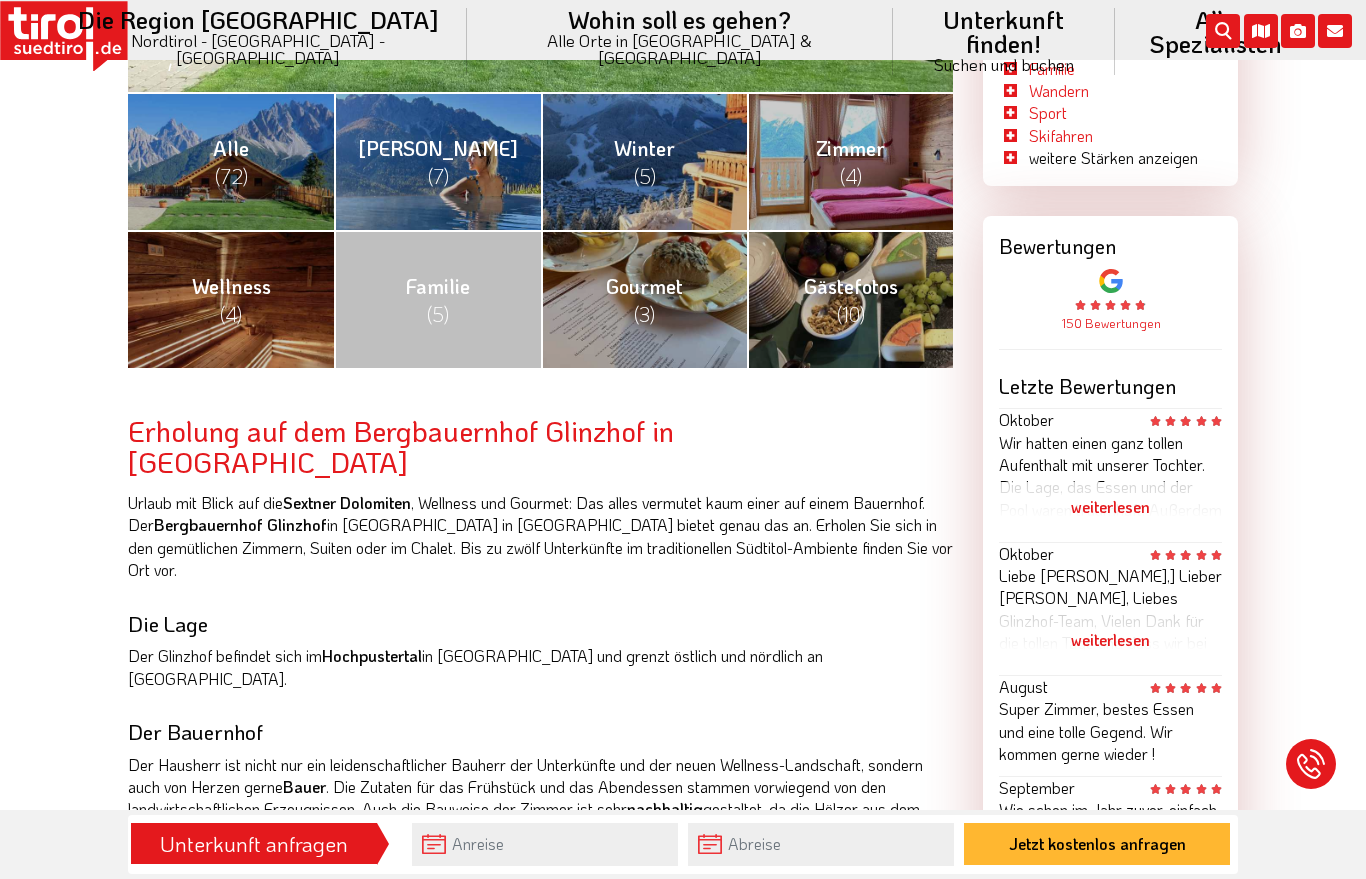 scroll, scrollTop: 823, scrollLeft: 0, axis: vertical 